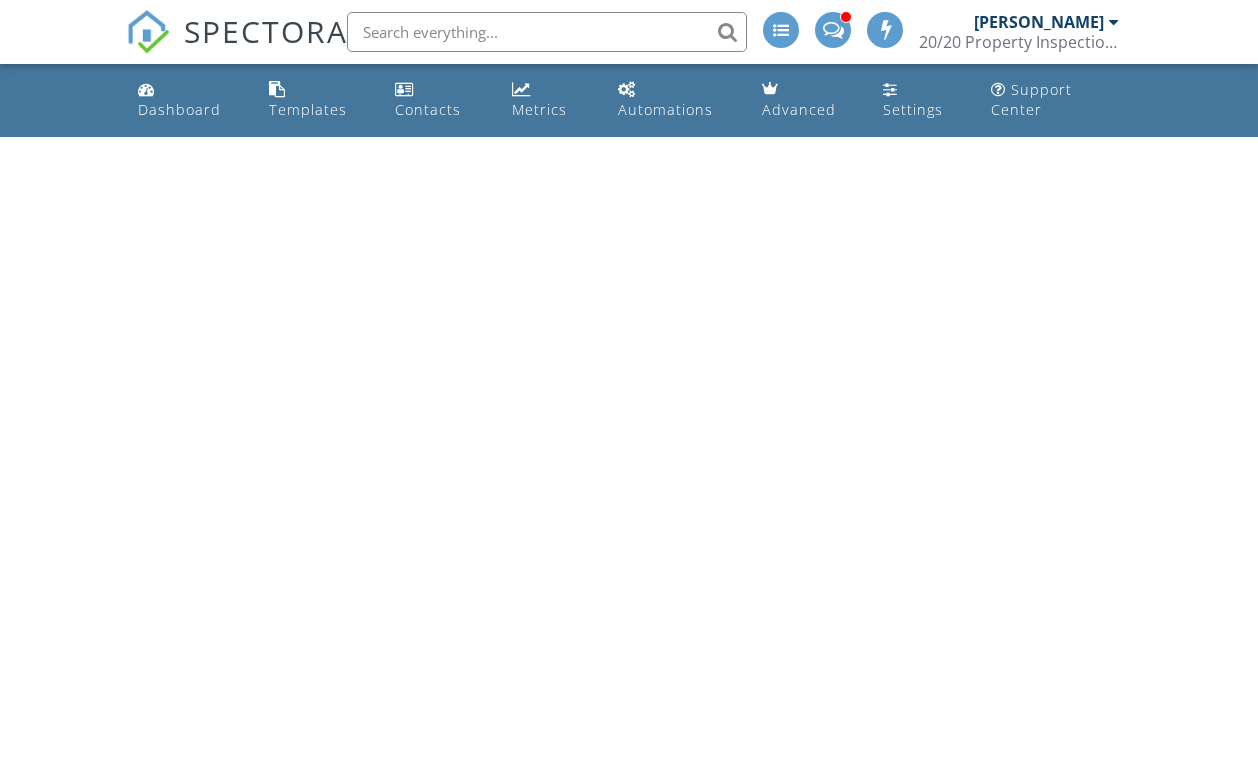 scroll, scrollTop: 0, scrollLeft: 0, axis: both 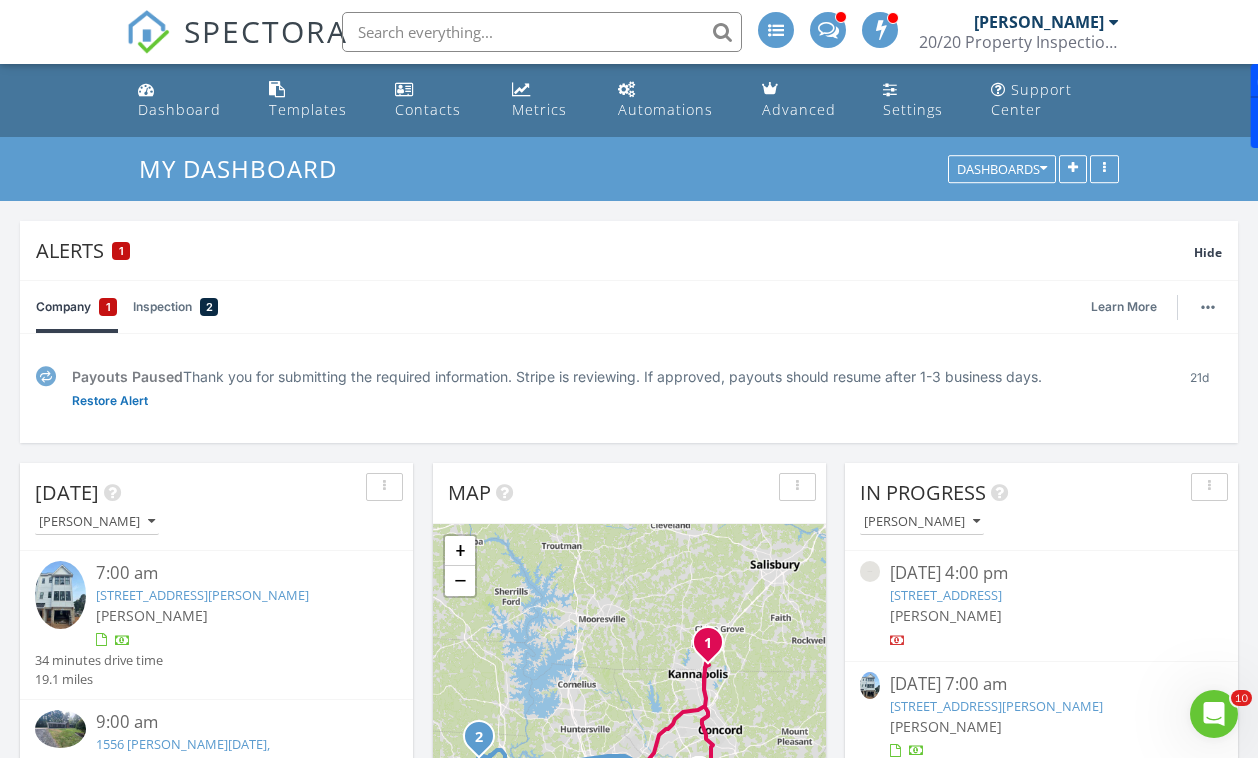 click on "510 Lockwood Crk Dr, Charlotte, NC 28208" at bounding box center (202, 595) 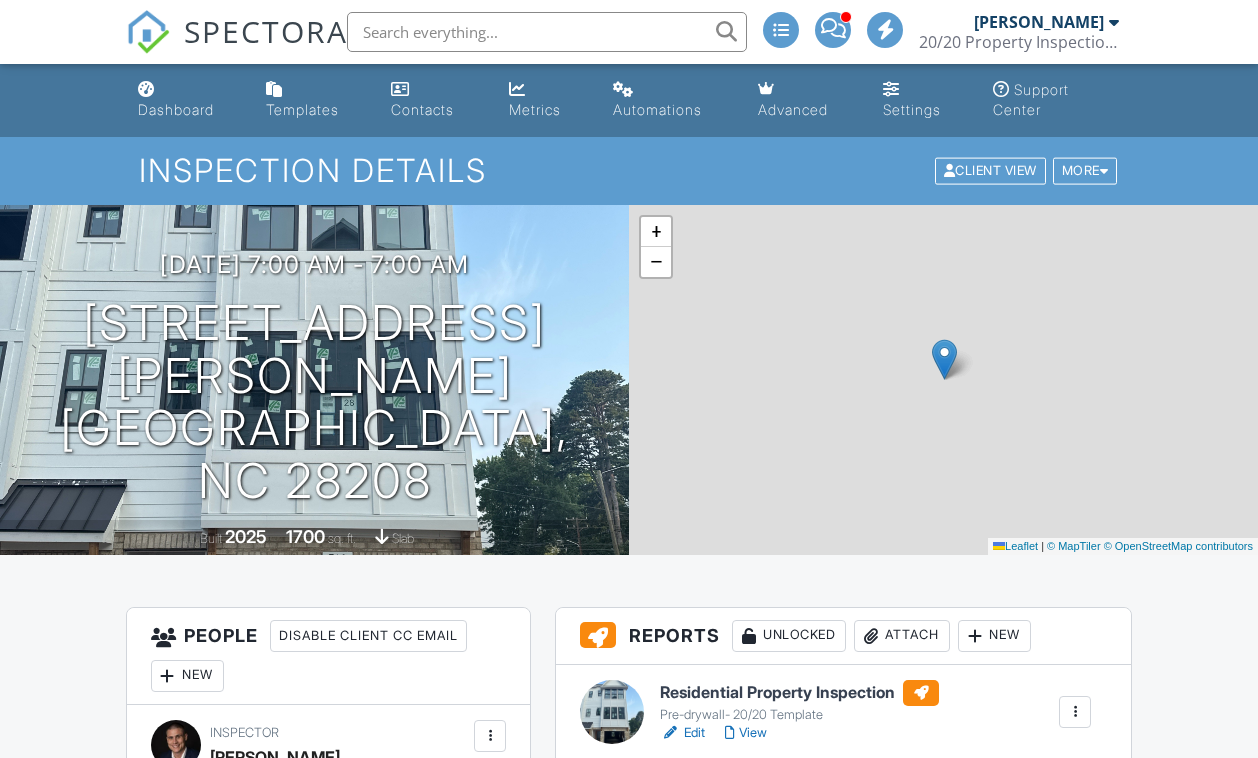 scroll, scrollTop: 0, scrollLeft: 0, axis: both 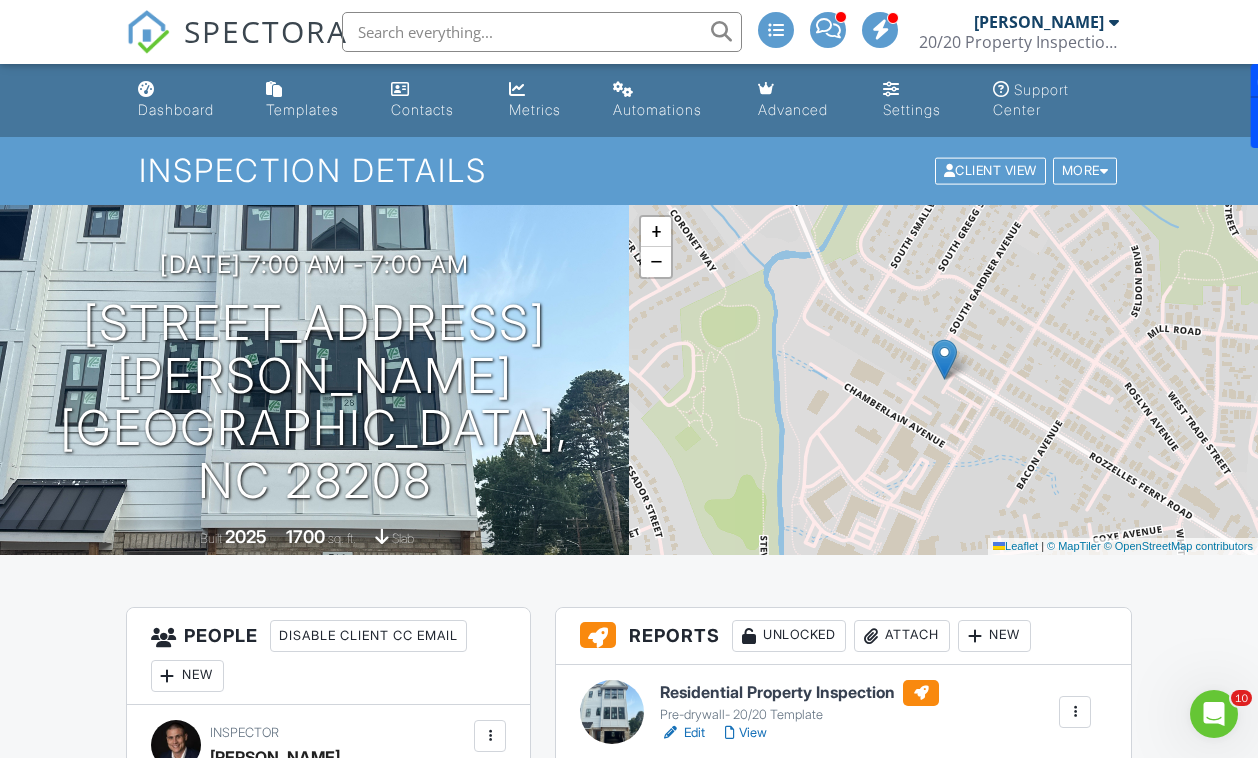 click on "View" at bounding box center [746, 733] 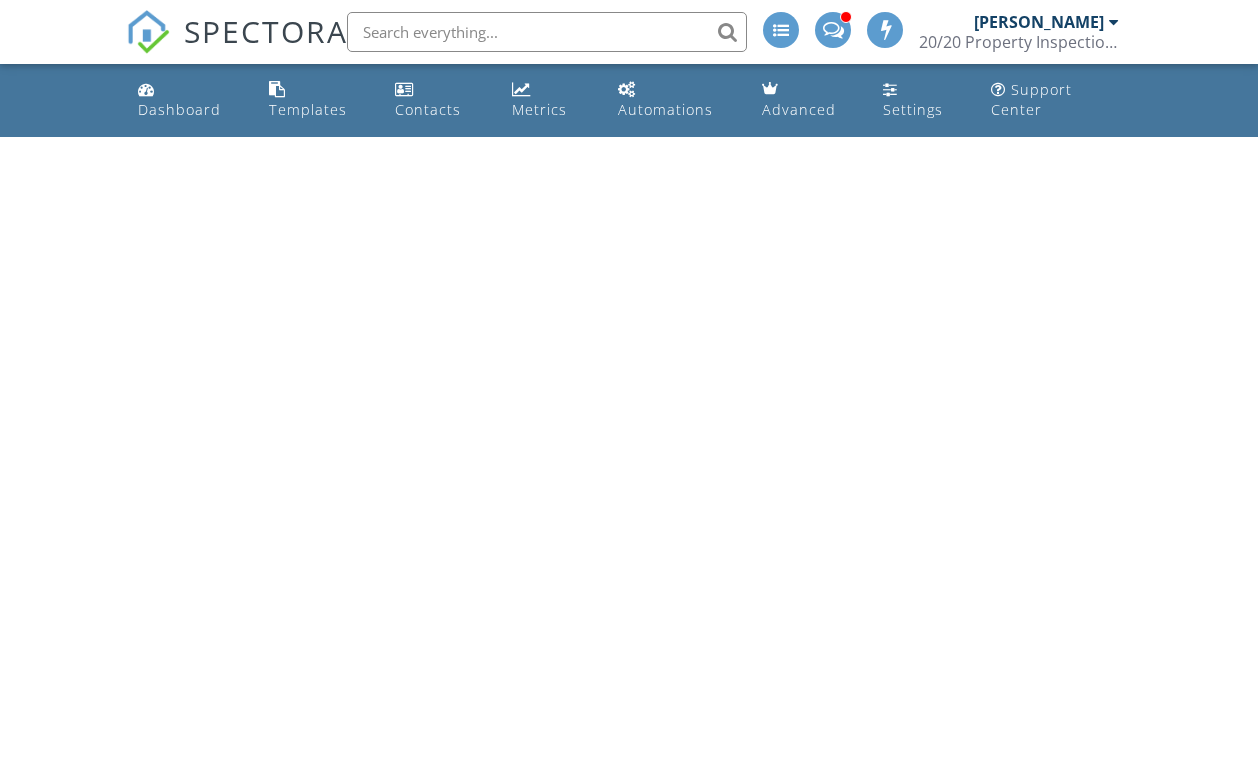 scroll, scrollTop: 0, scrollLeft: 0, axis: both 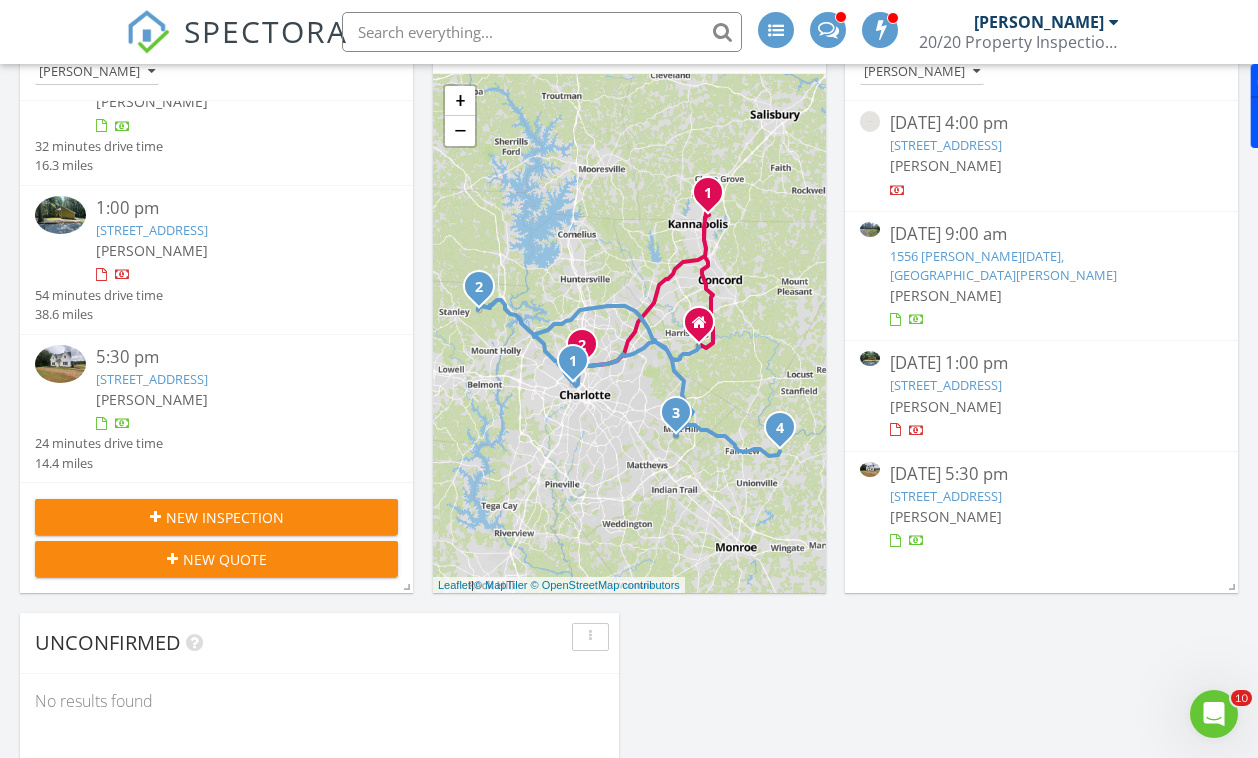click on "3622 E Brief Rd, Monroe, NC 28110" at bounding box center (152, 379) 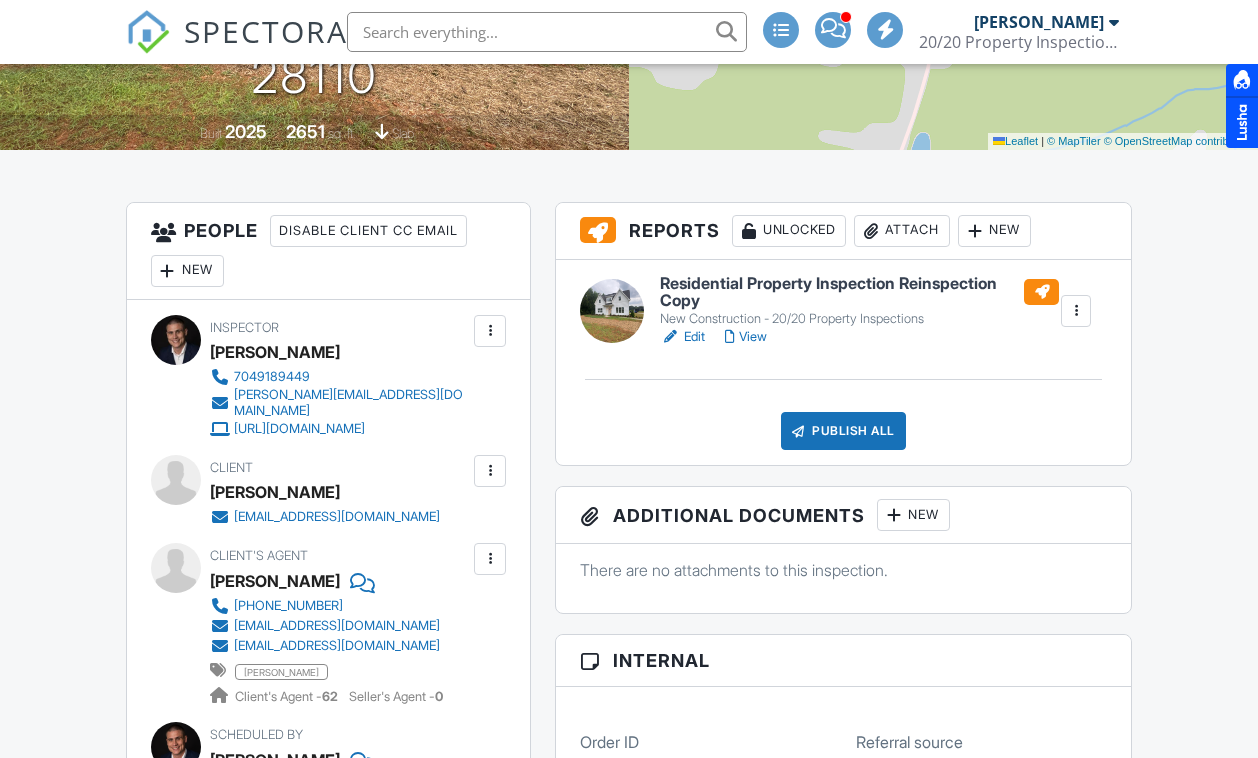 scroll, scrollTop: 405, scrollLeft: 0, axis: vertical 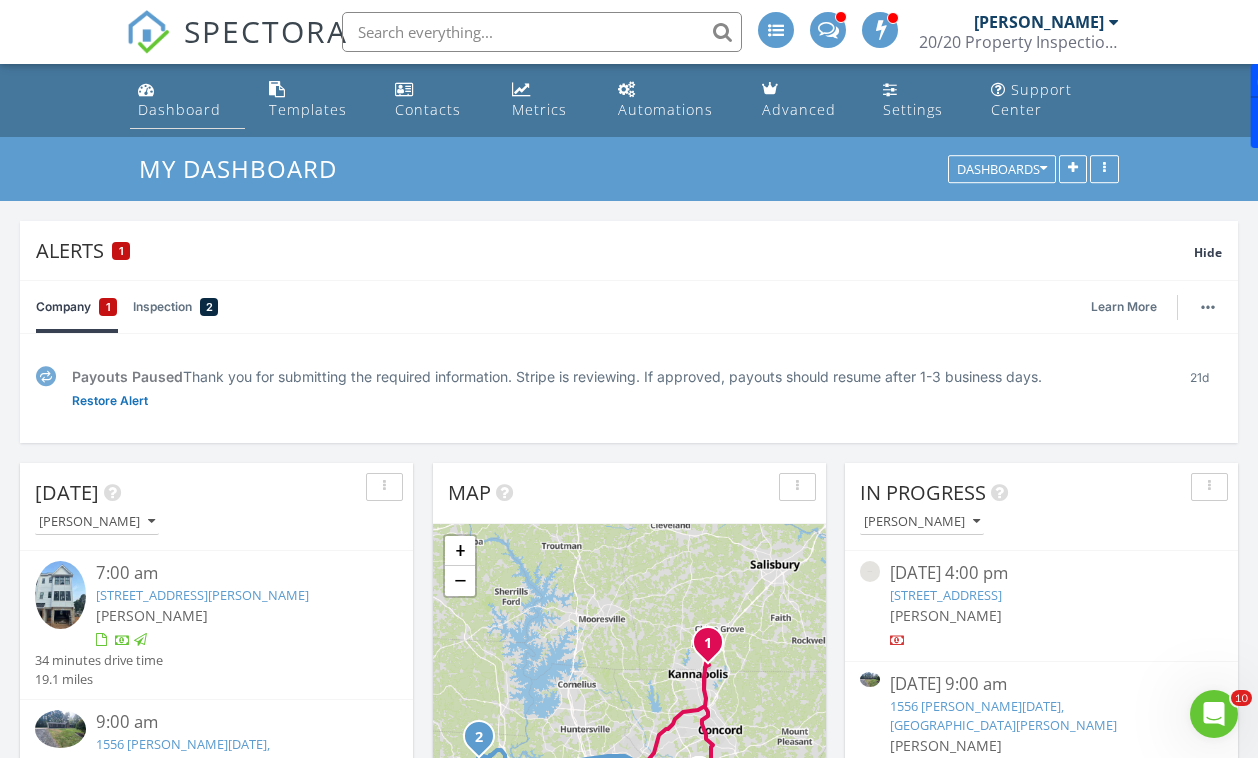 click on "Dashboard" at bounding box center [179, 109] 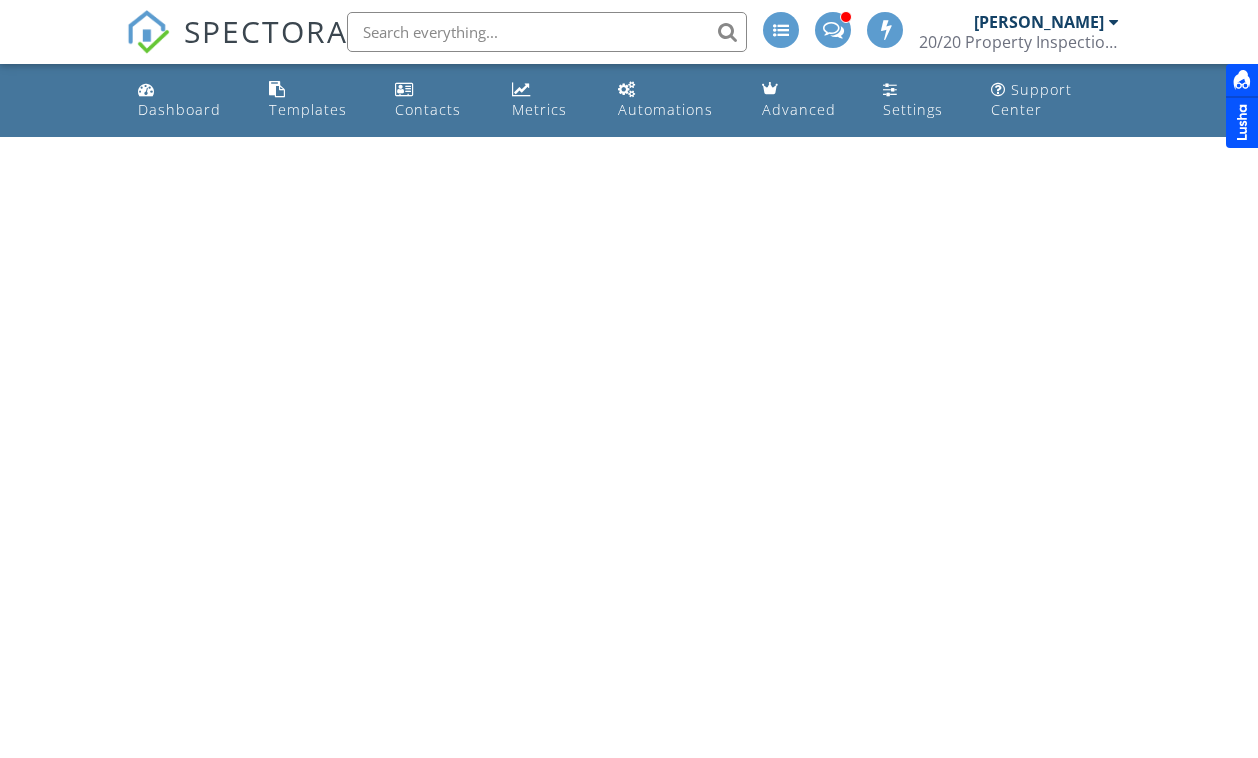 scroll, scrollTop: 0, scrollLeft: 0, axis: both 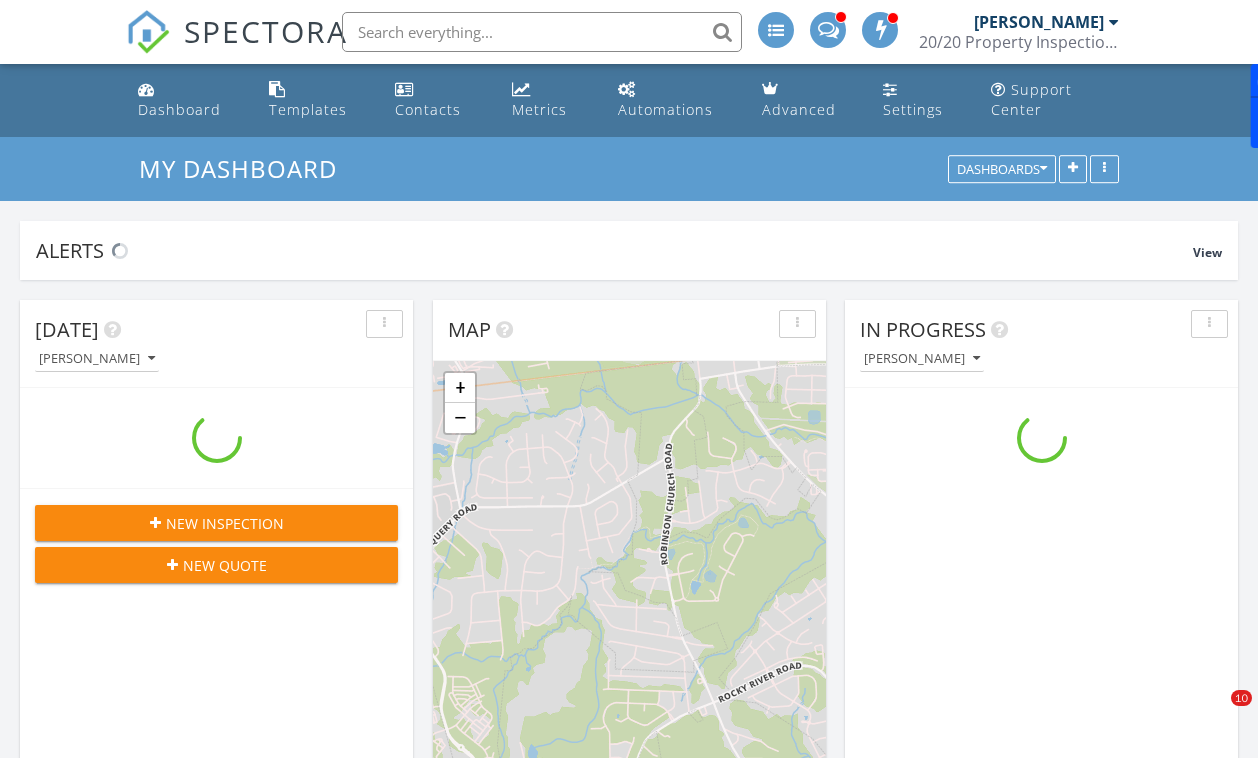 click on "Dashboard" at bounding box center [179, 109] 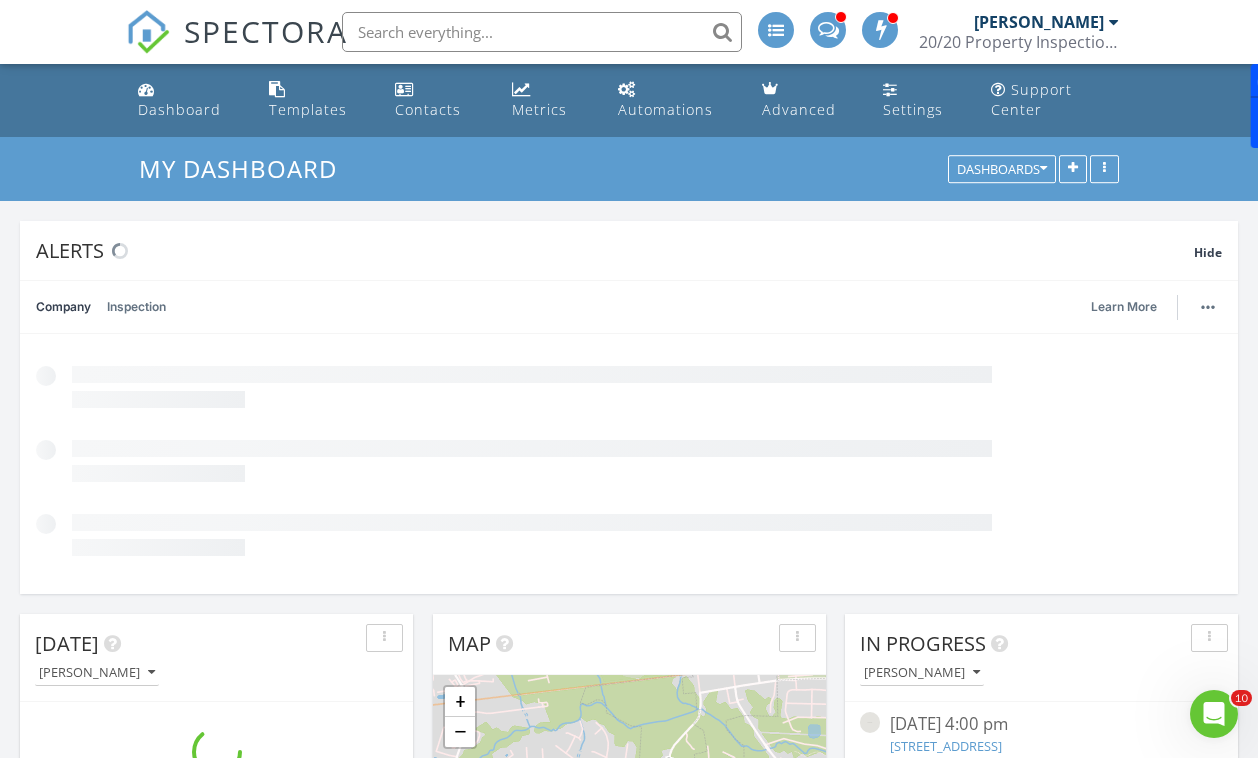 scroll, scrollTop: 0, scrollLeft: 0, axis: both 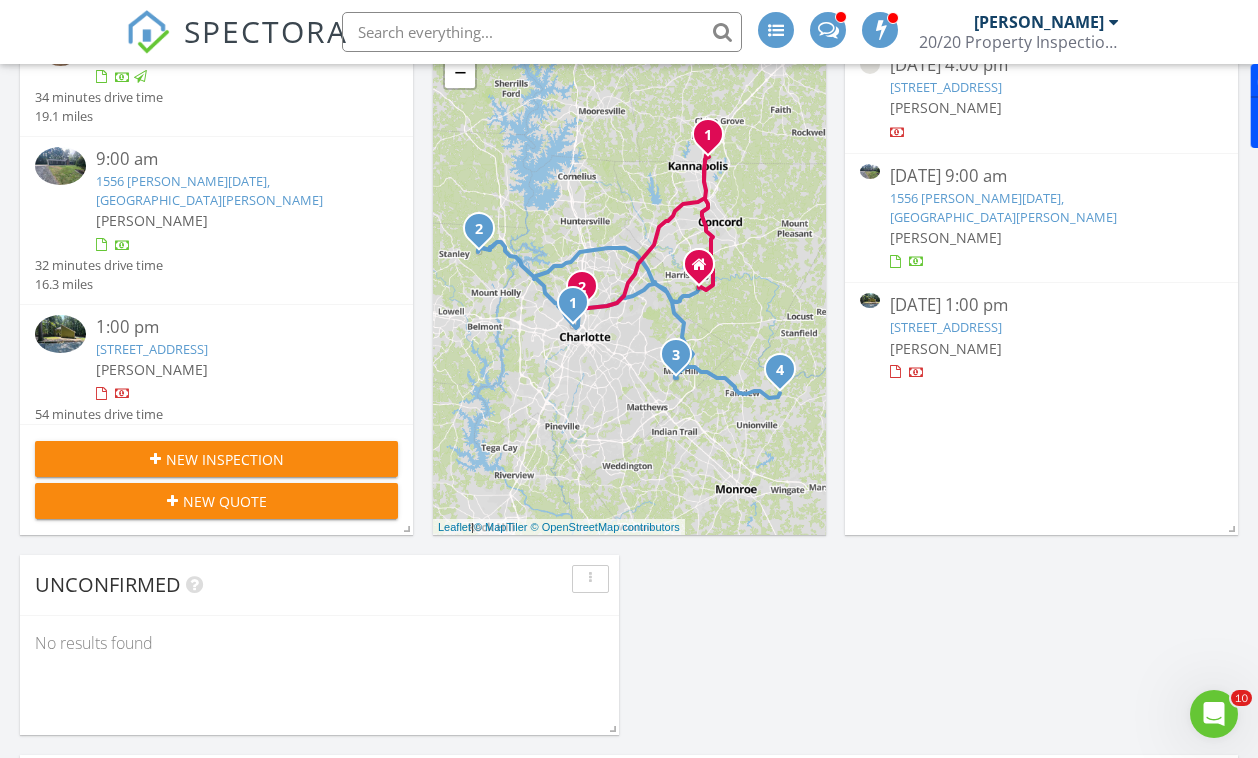 click on "1556 Stanley Lucia Rd, Mount Holly, NC 28120" at bounding box center [209, 190] 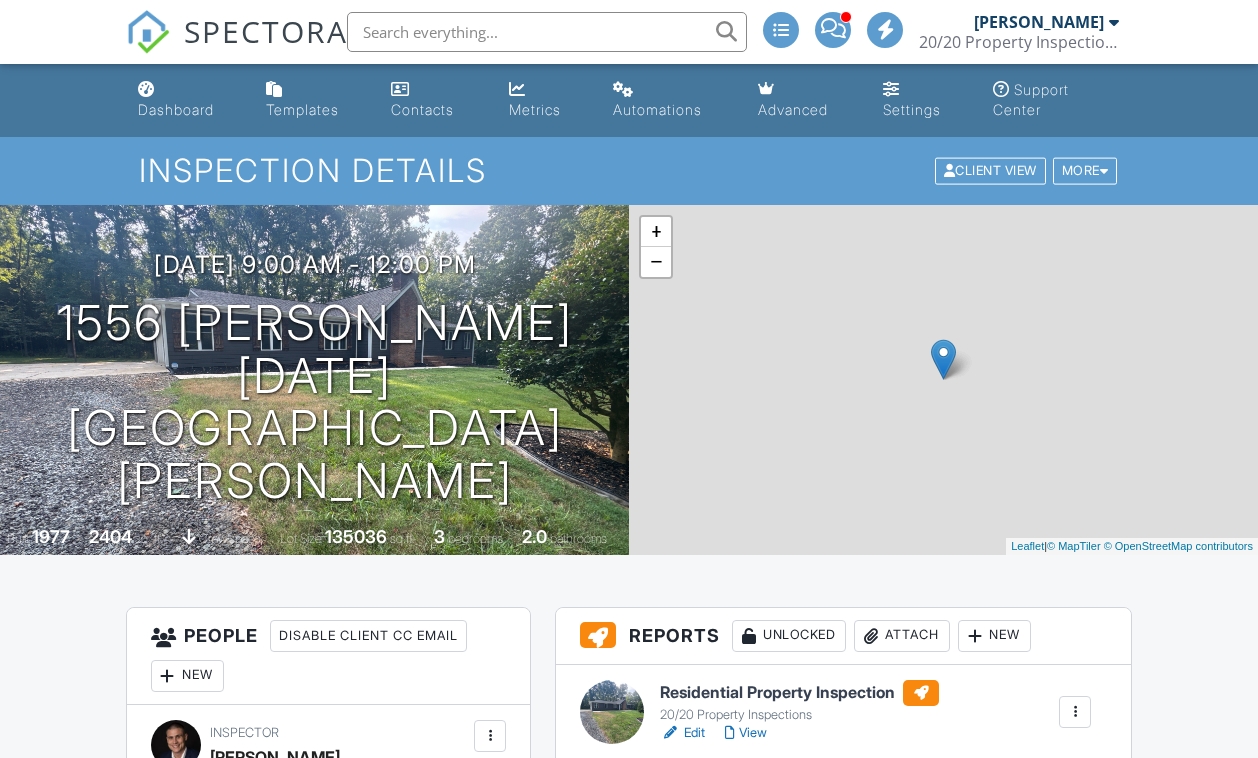 scroll, scrollTop: 0, scrollLeft: 0, axis: both 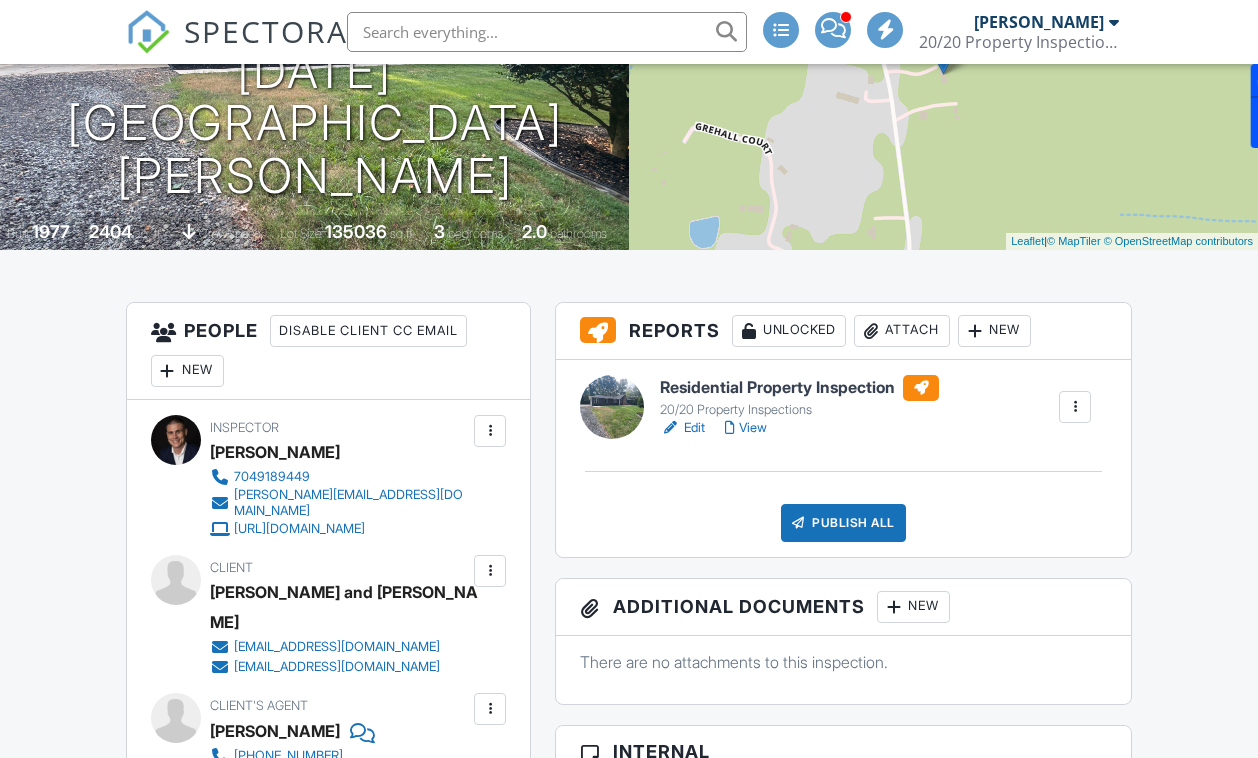 click on "View" at bounding box center [746, 428] 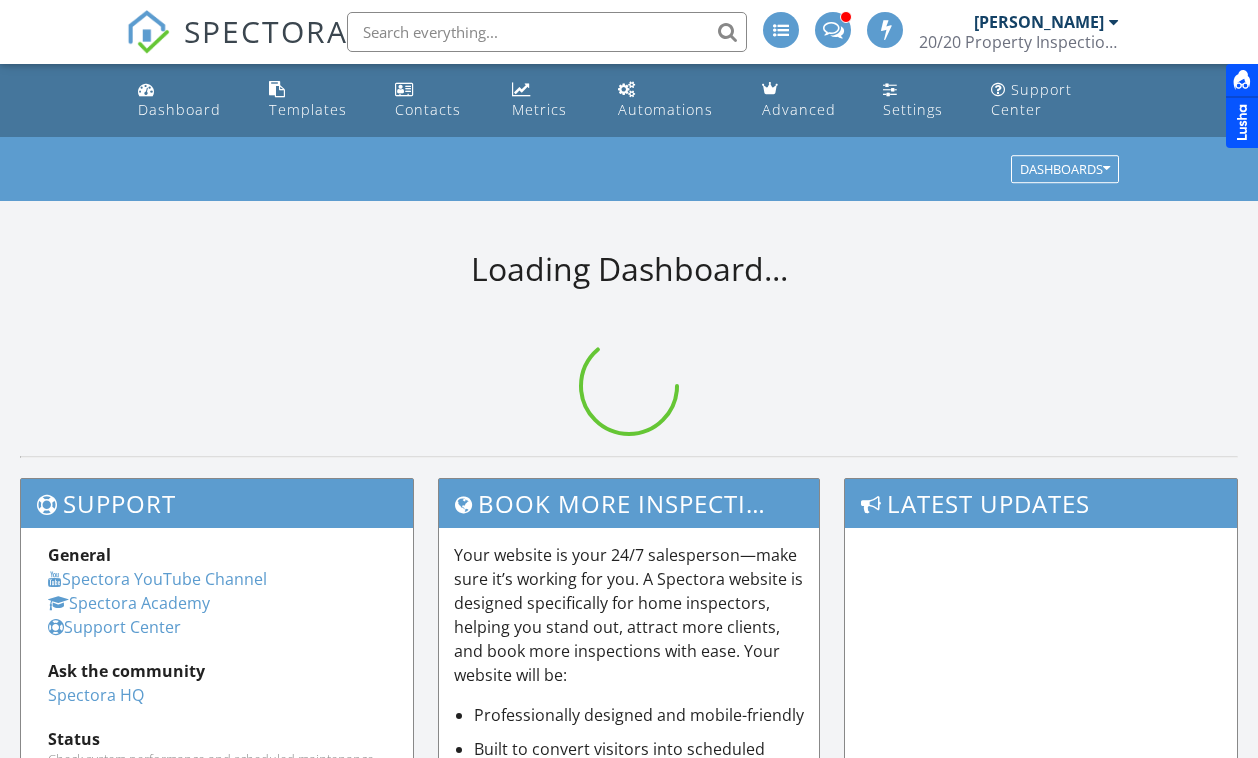 scroll, scrollTop: 0, scrollLeft: 0, axis: both 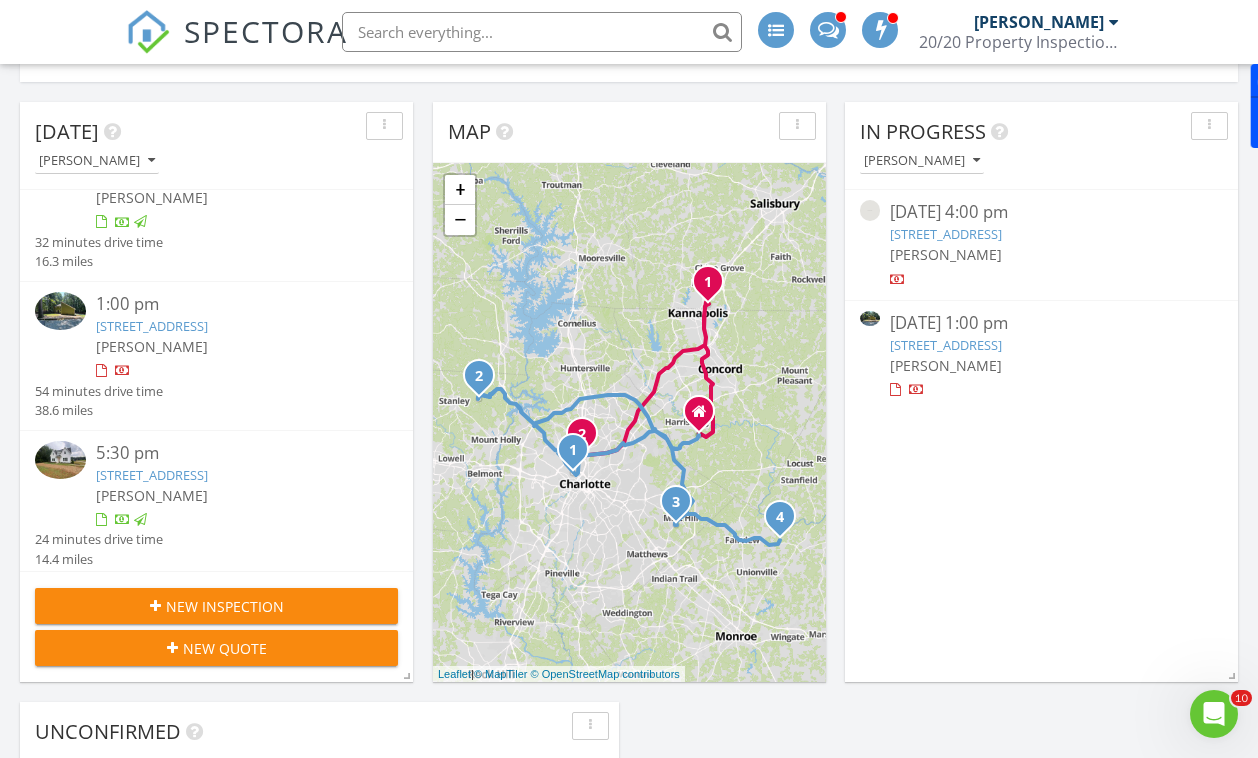 click on "4125 Rivendell Ln, Mint Hill, NC 28227" at bounding box center [152, 326] 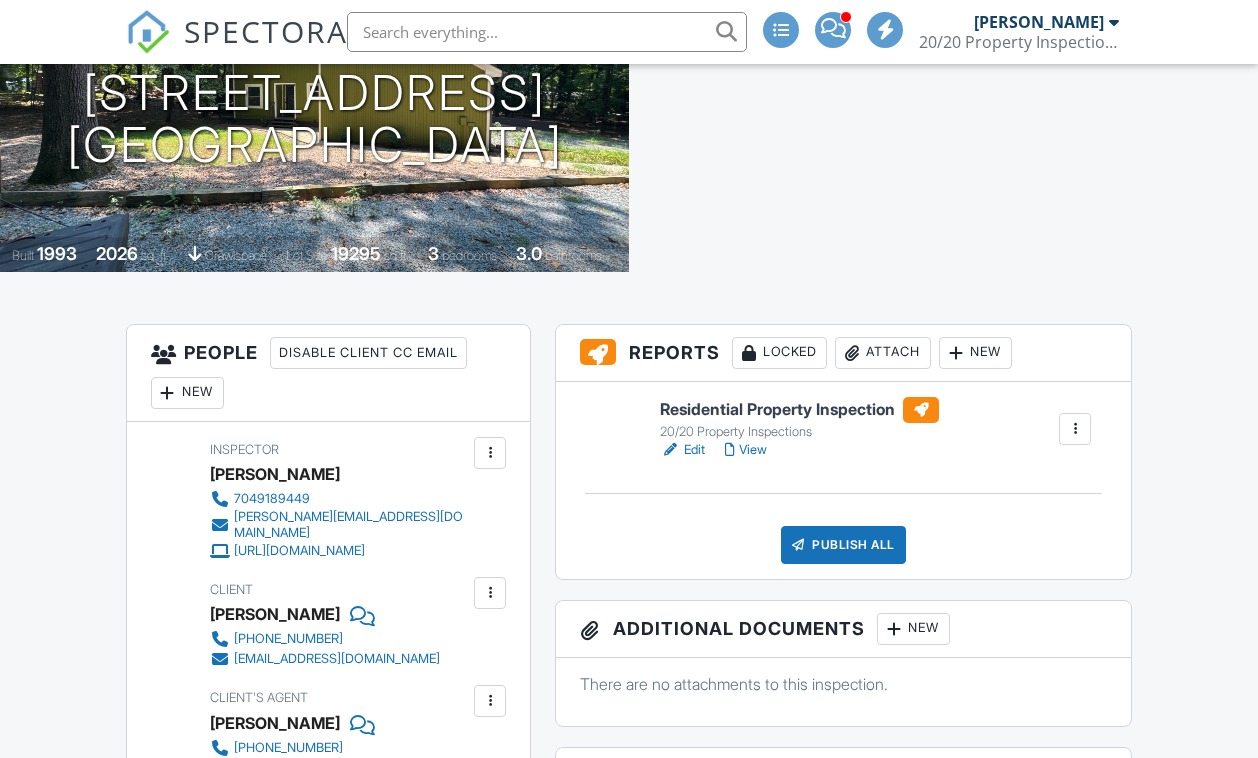 click on "View" at bounding box center [746, 450] 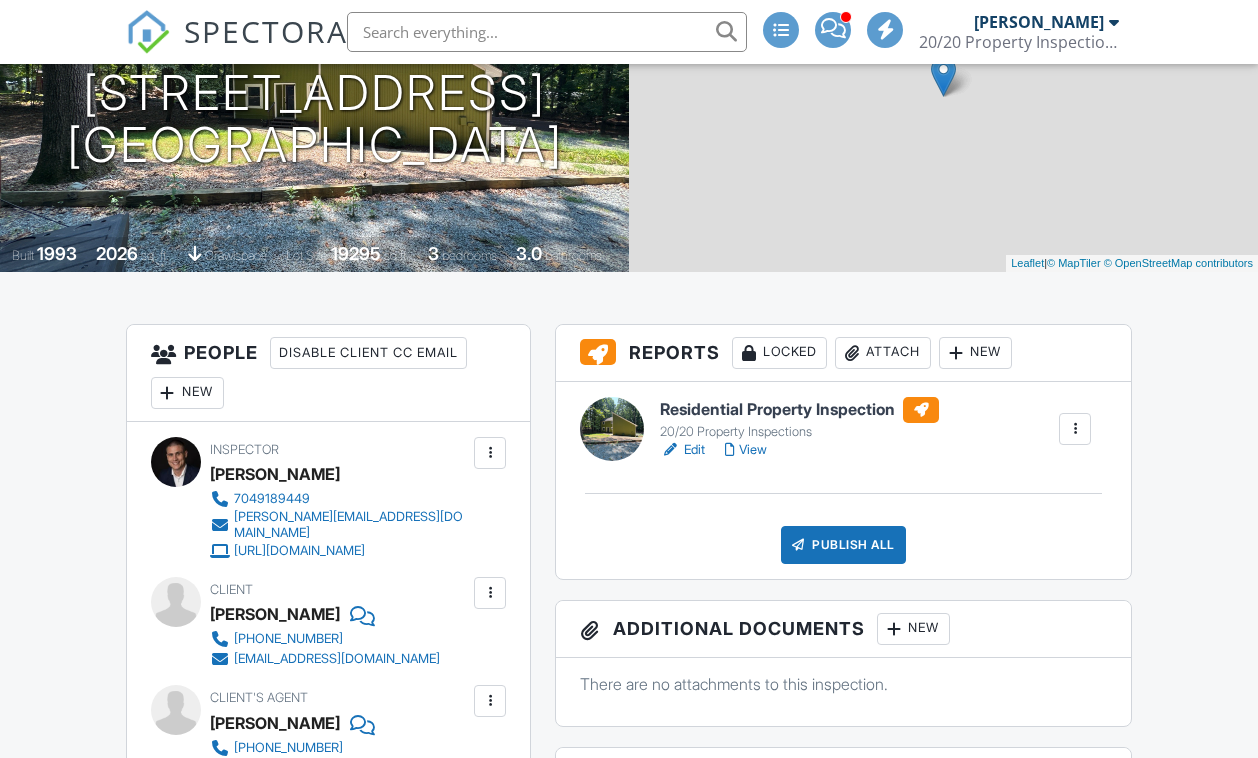 scroll, scrollTop: 283, scrollLeft: 0, axis: vertical 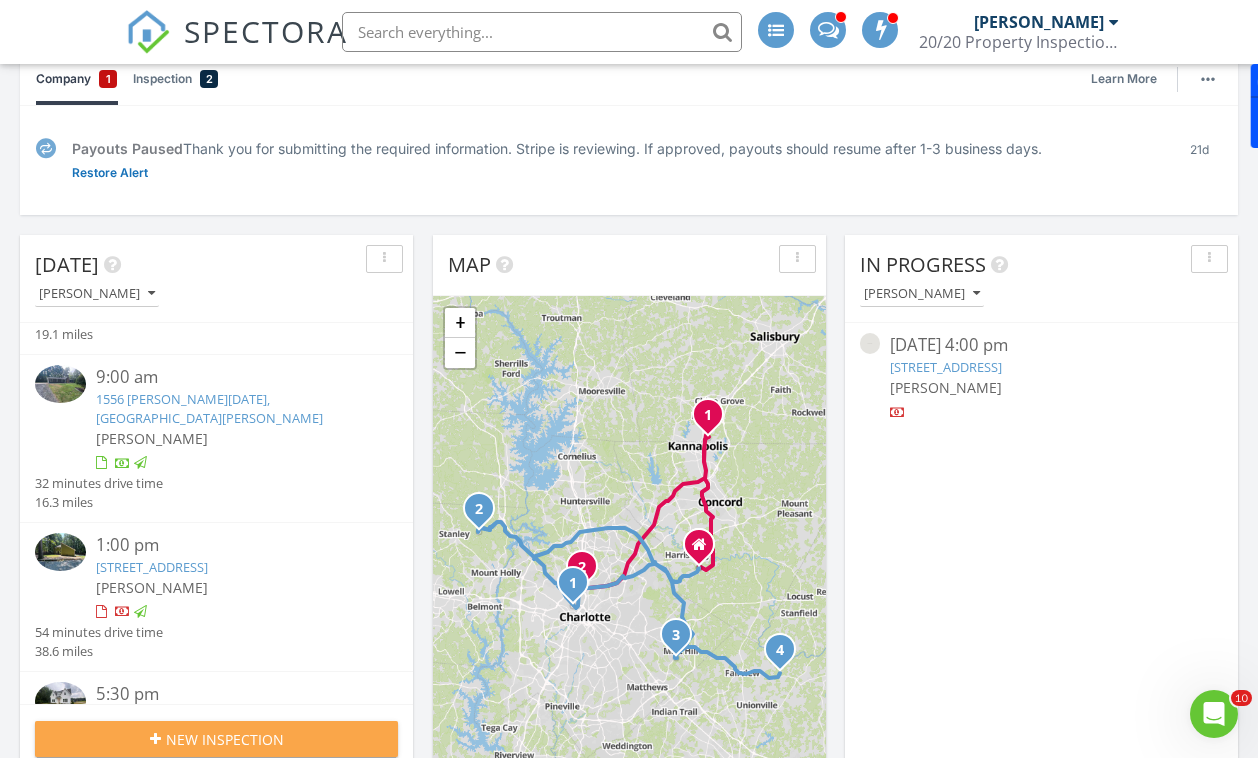 click on "New Inspection" at bounding box center [216, 739] 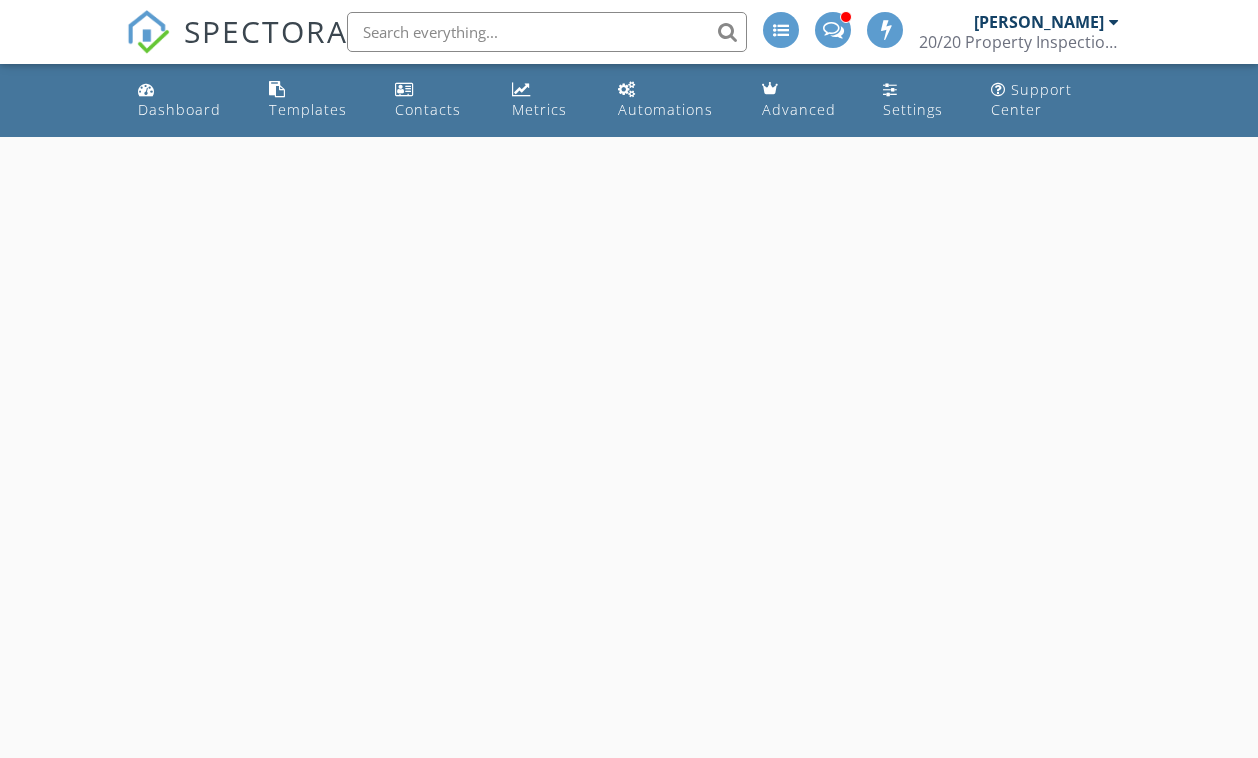 scroll, scrollTop: 0, scrollLeft: 0, axis: both 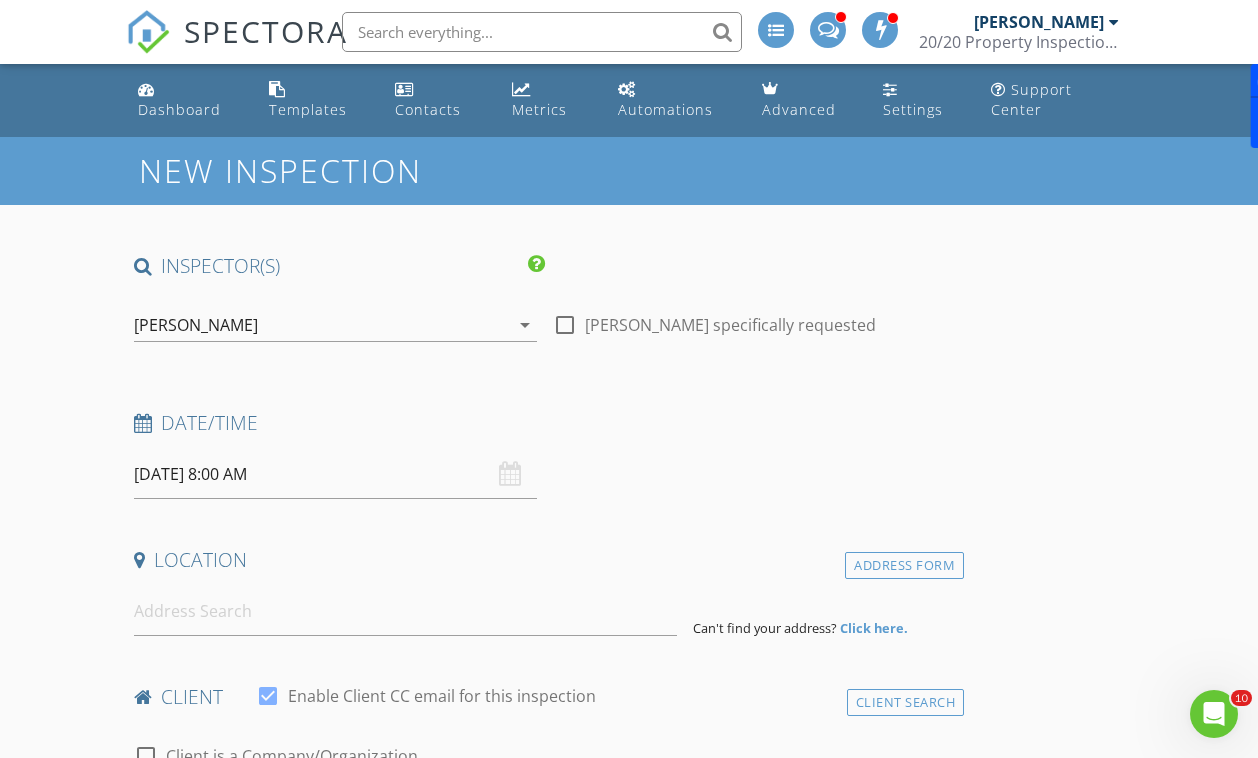 click on "07/10/2025 8:00 AM" at bounding box center [335, 474] 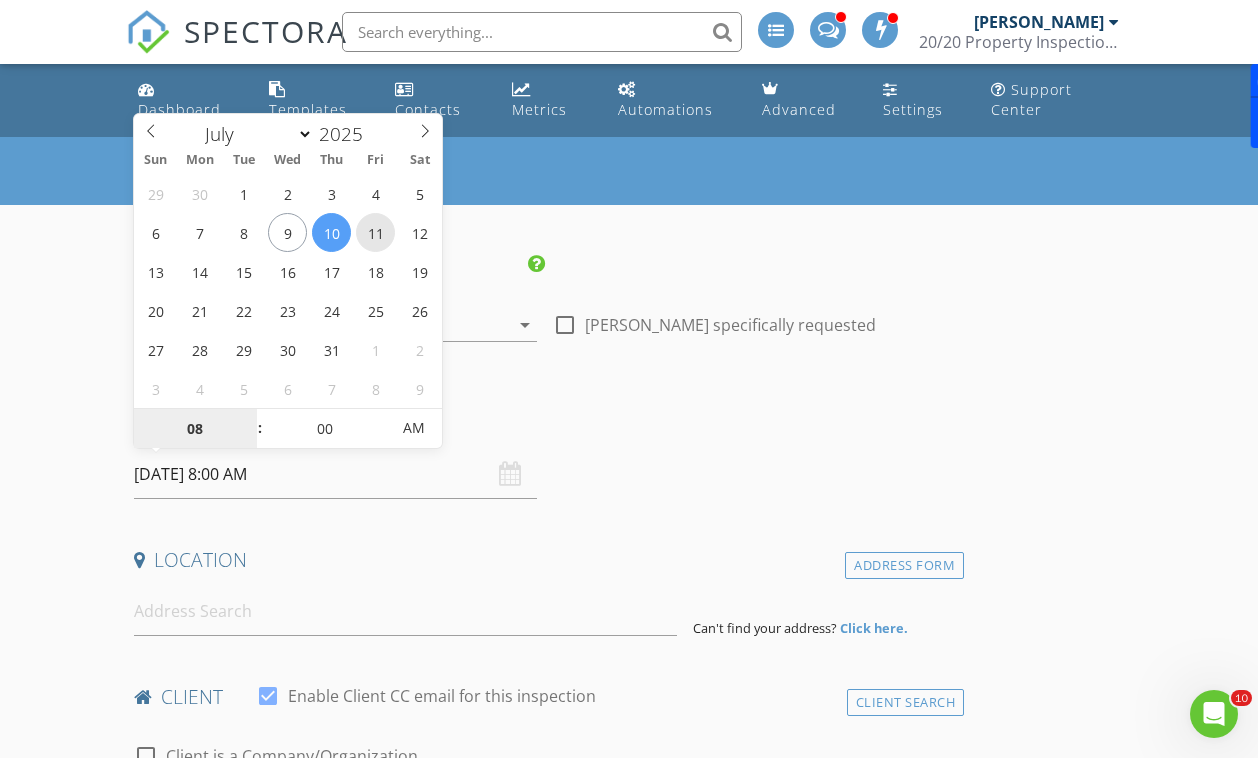 type on "07/11/2025 8:00 AM" 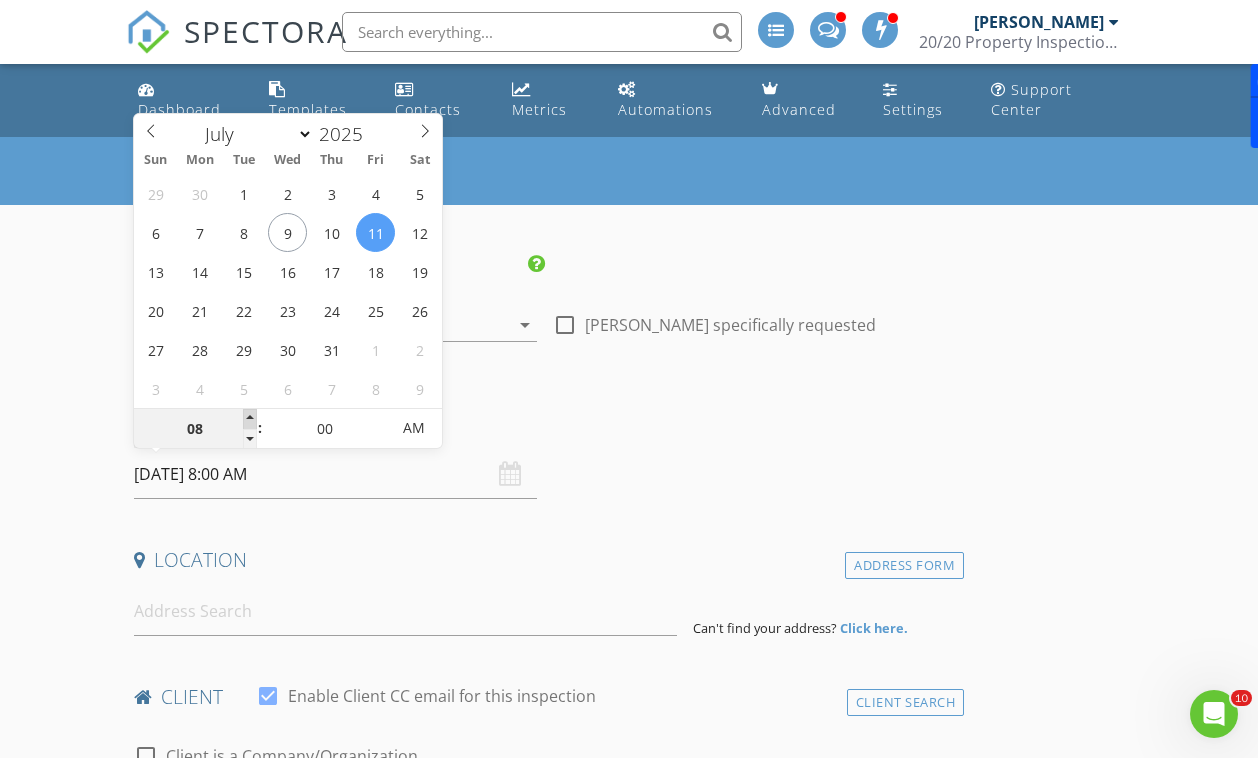 type on "09" 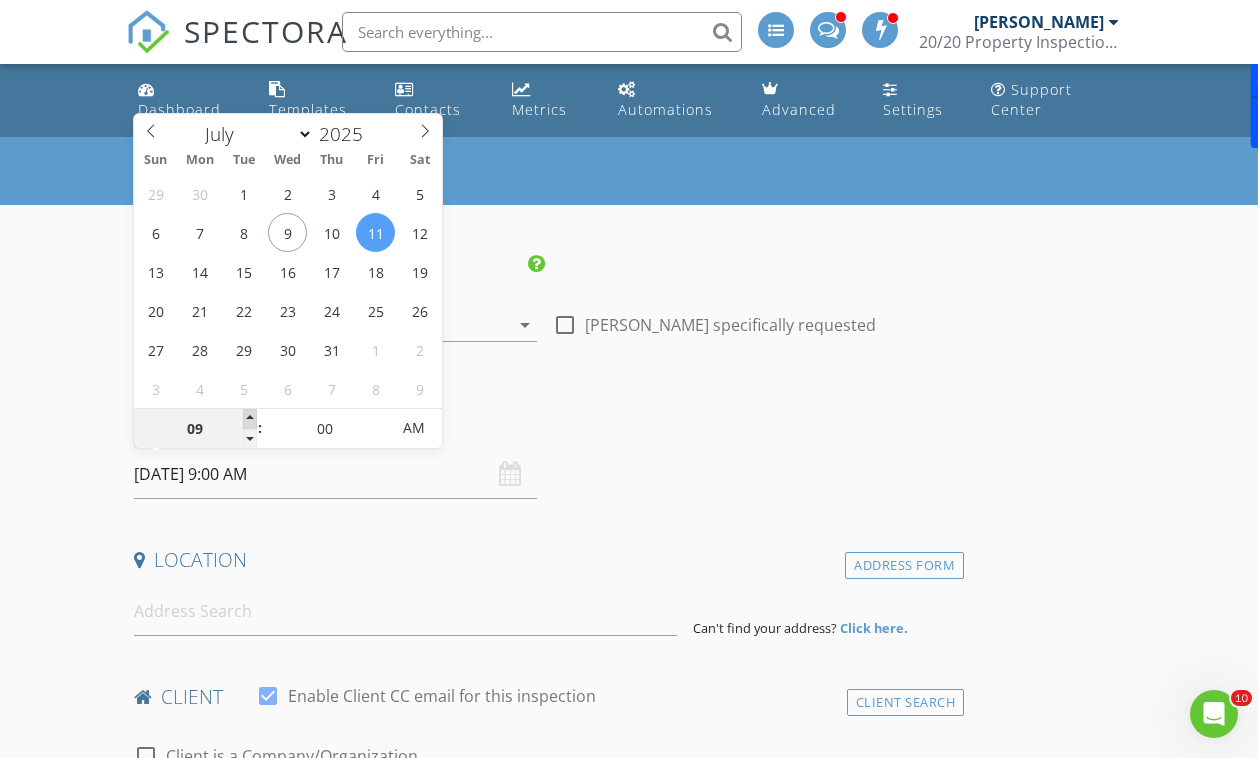 click at bounding box center [250, 419] 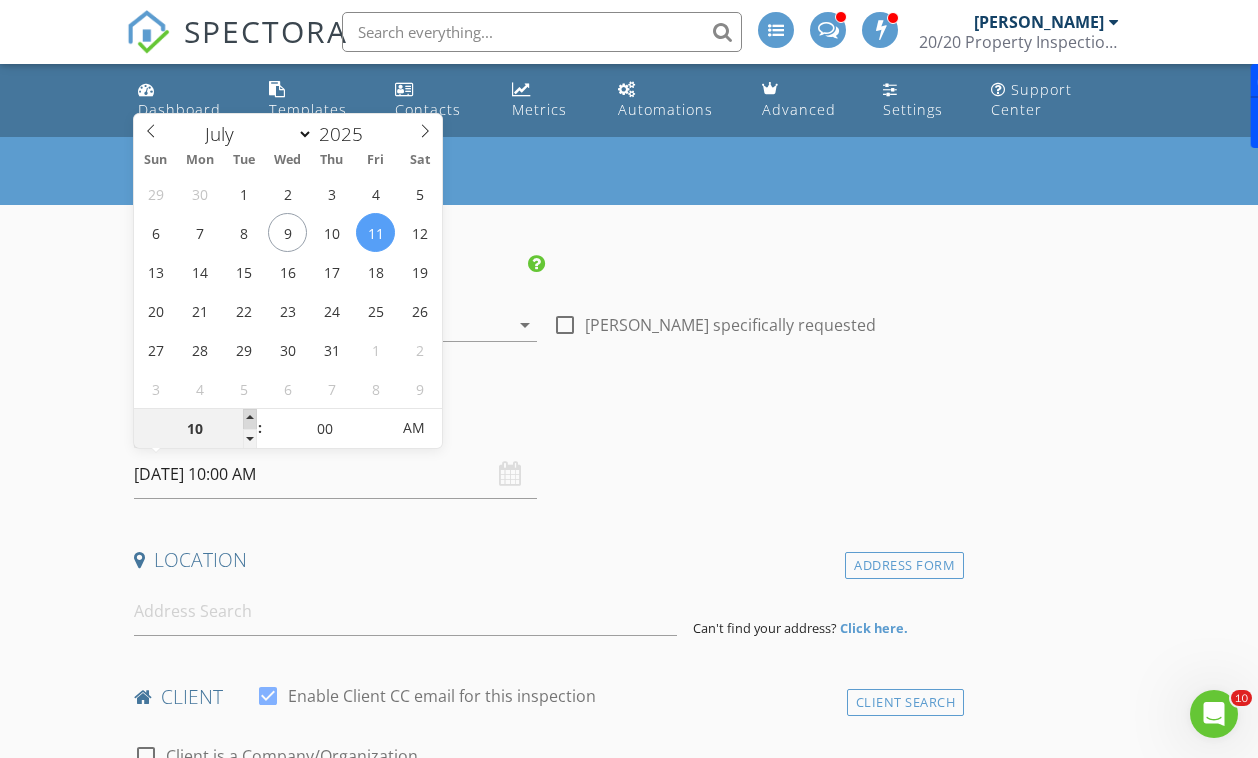 click at bounding box center [250, 419] 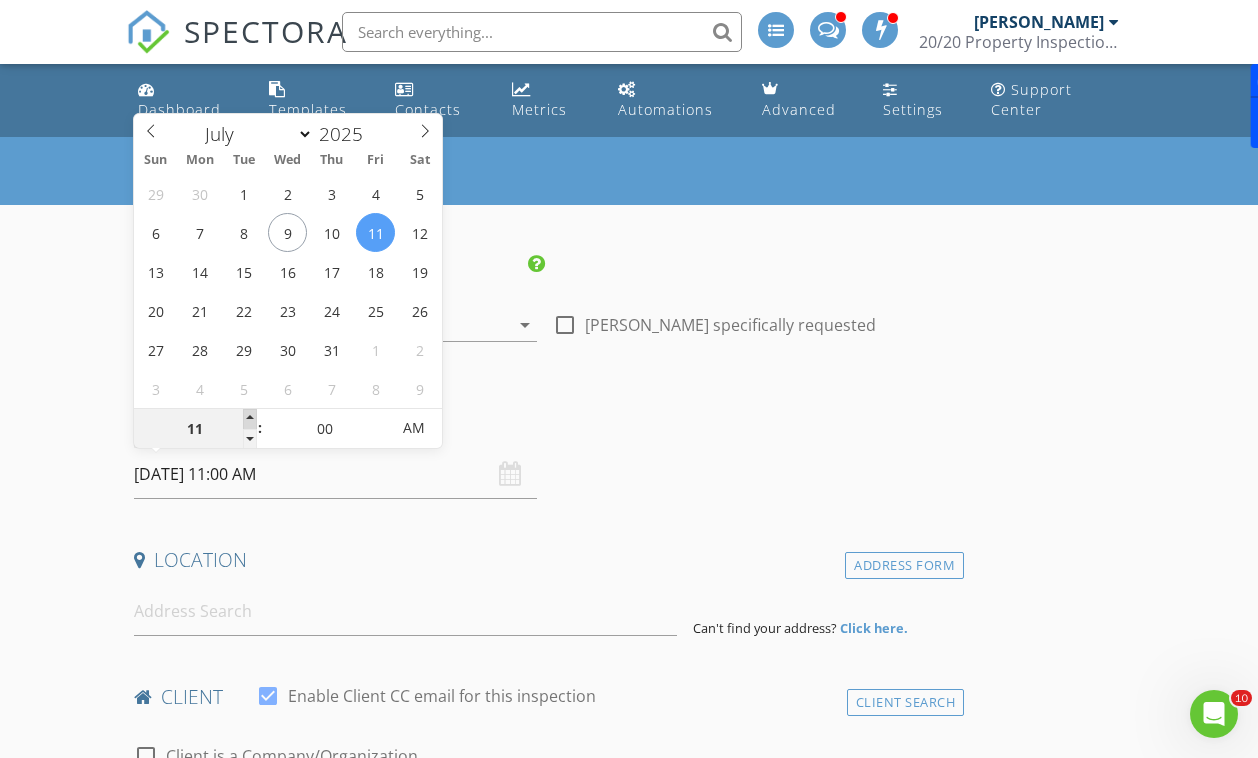 click at bounding box center [250, 419] 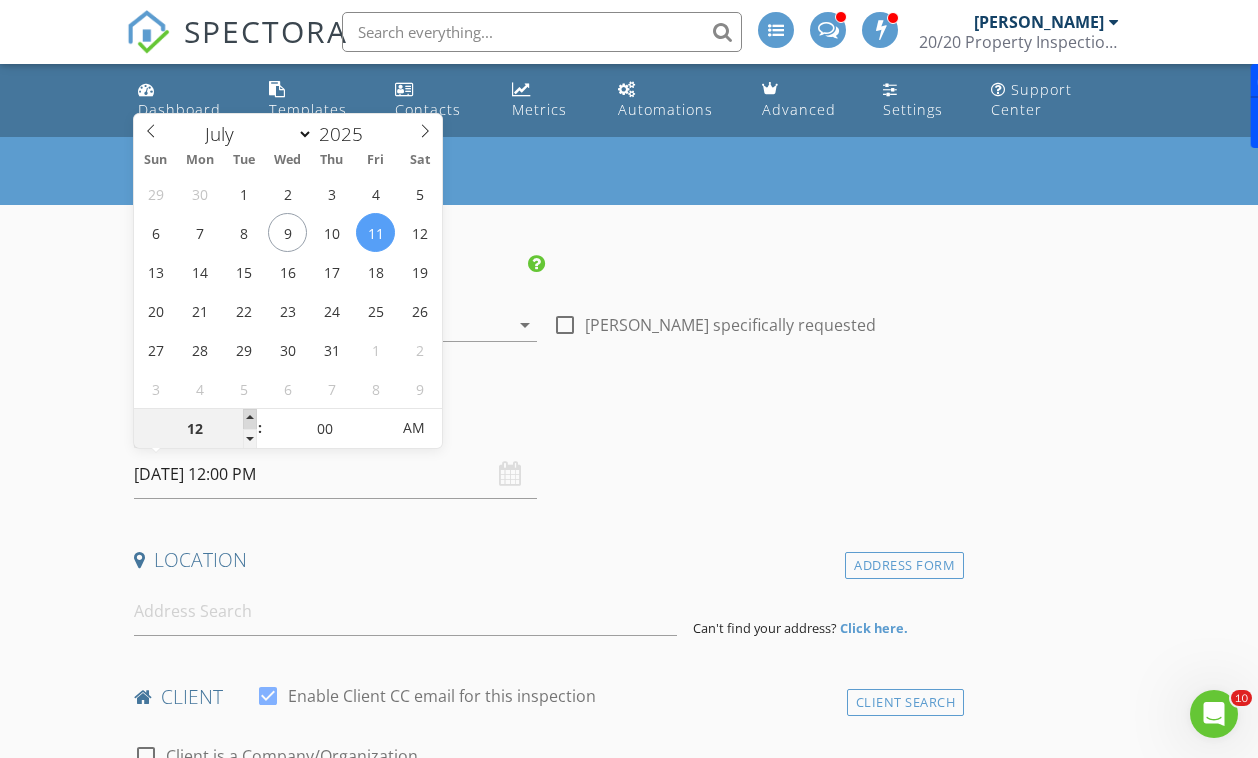 click at bounding box center [250, 419] 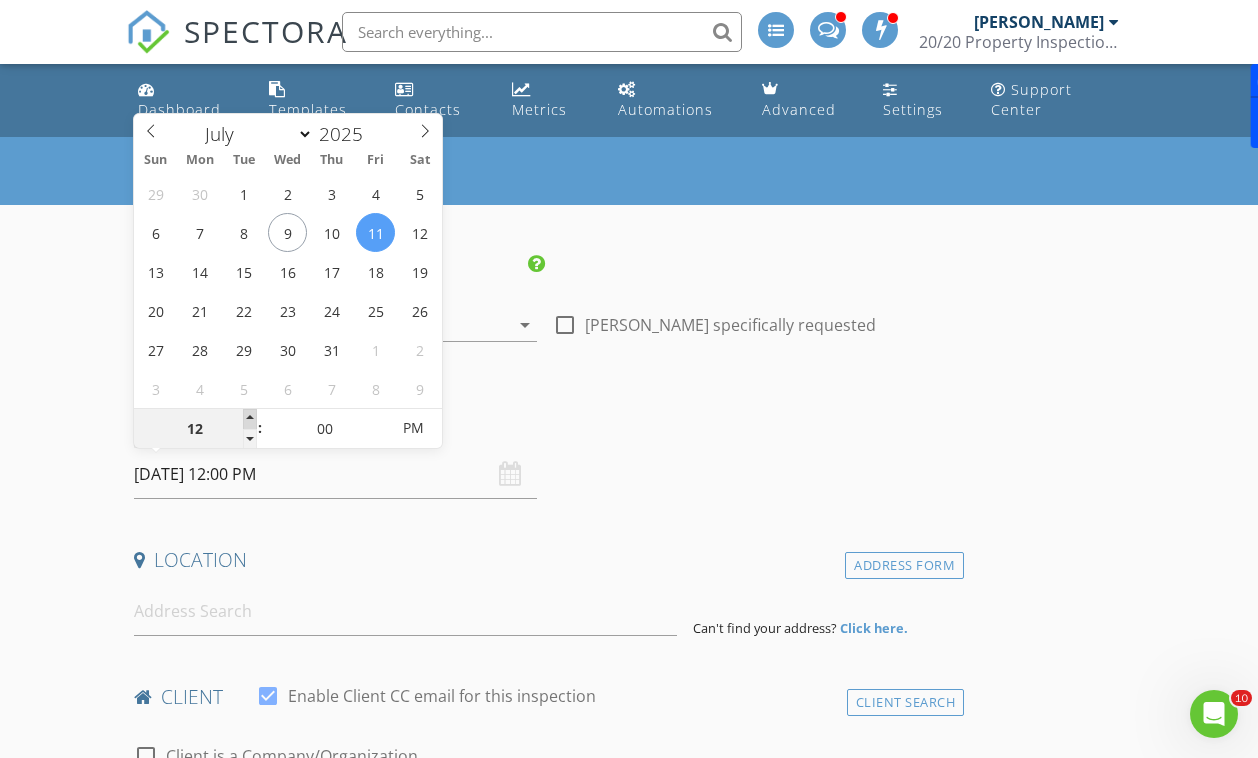 type on "01" 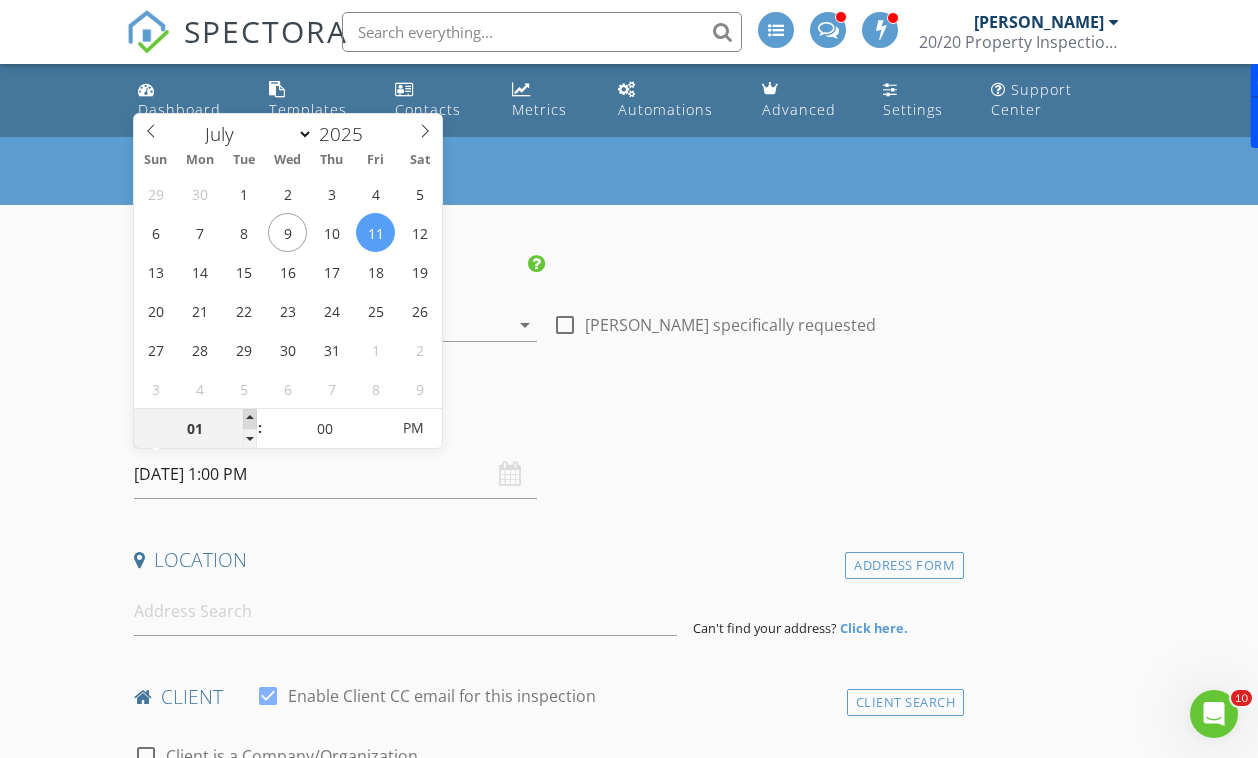click at bounding box center [250, 419] 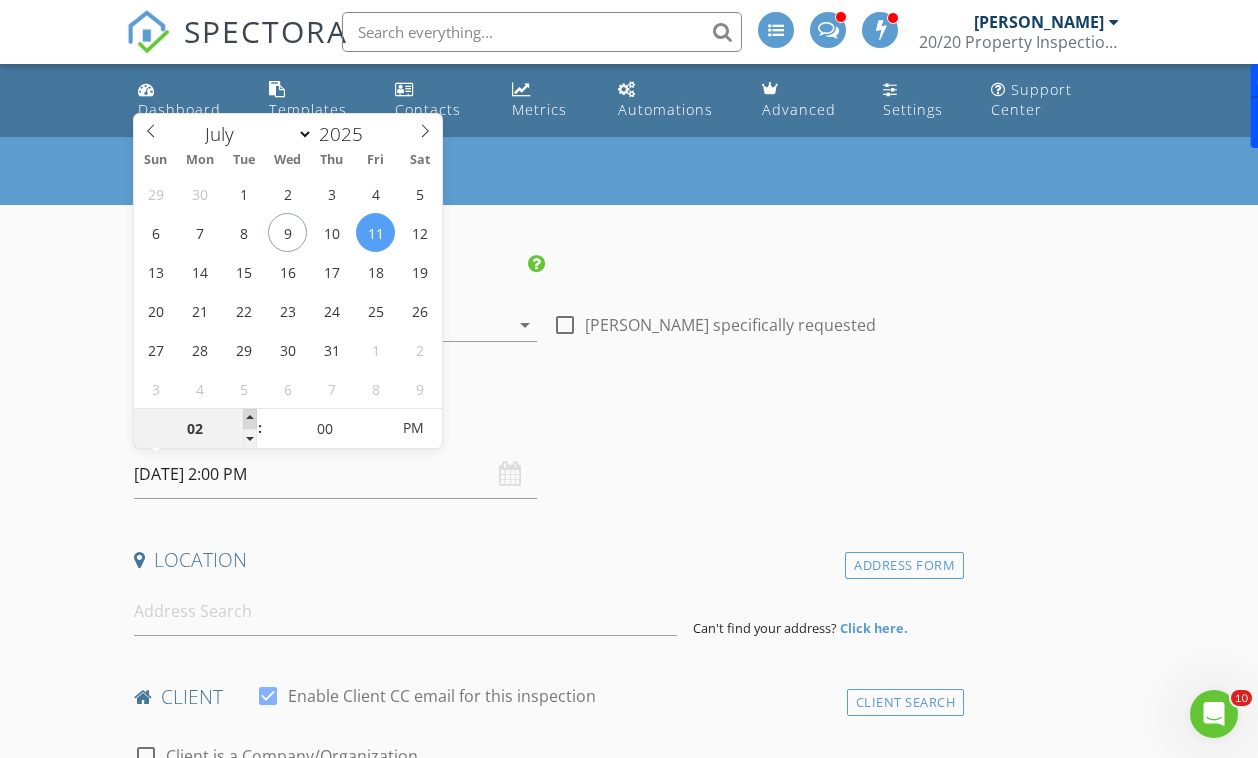click at bounding box center [250, 419] 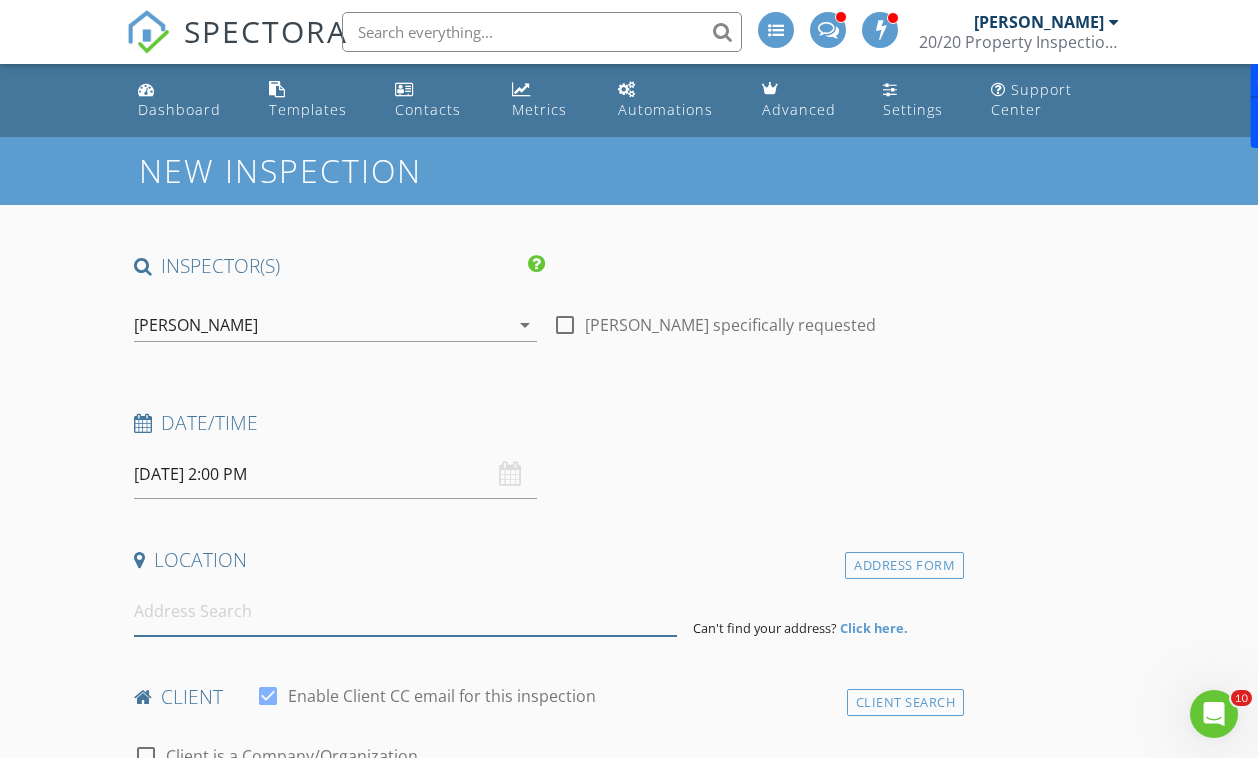 click at bounding box center [405, 611] 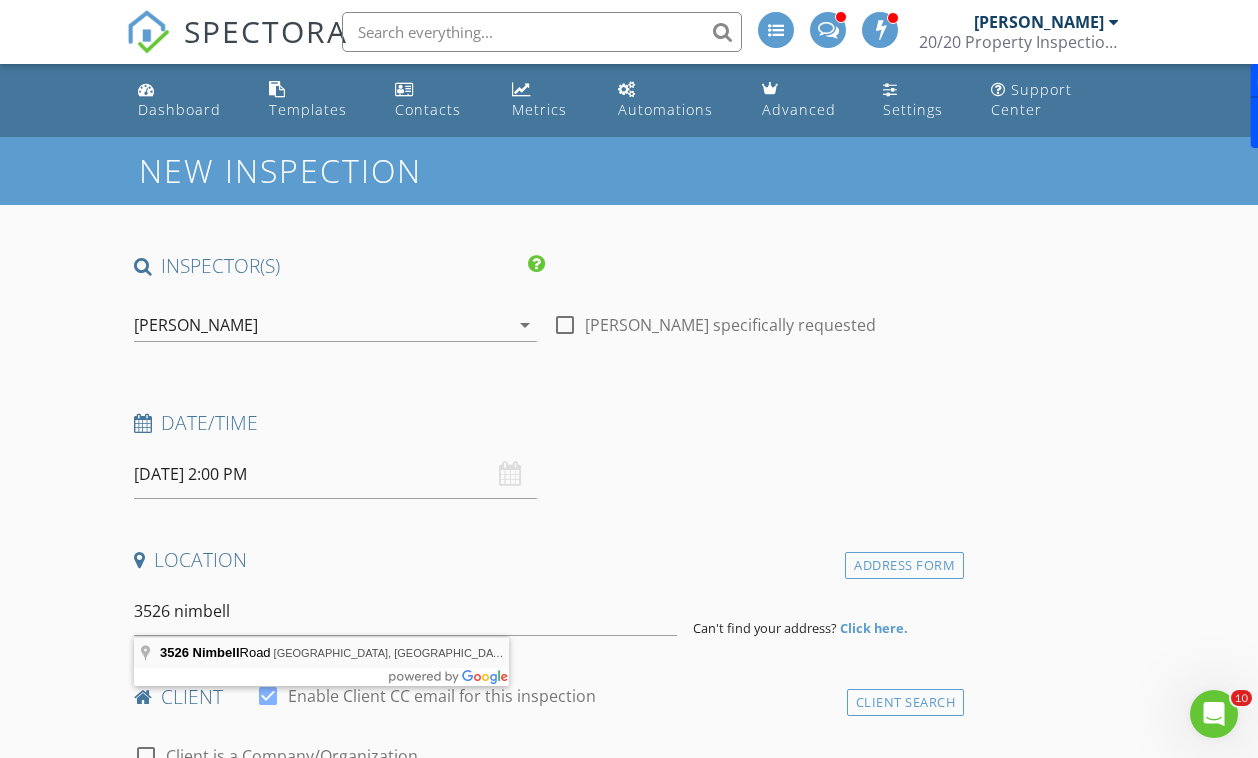 type on "3526 Nimbell Road, Monroe, NC, USA" 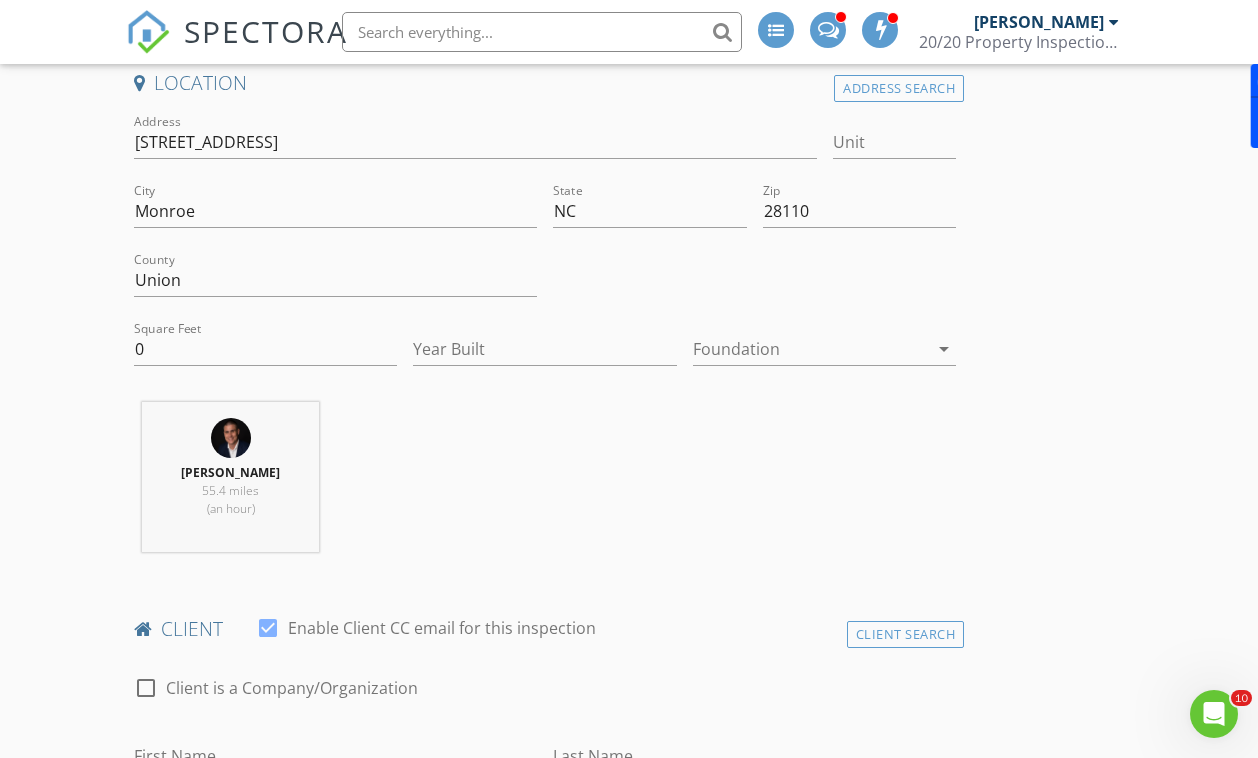 scroll, scrollTop: 480, scrollLeft: 0, axis: vertical 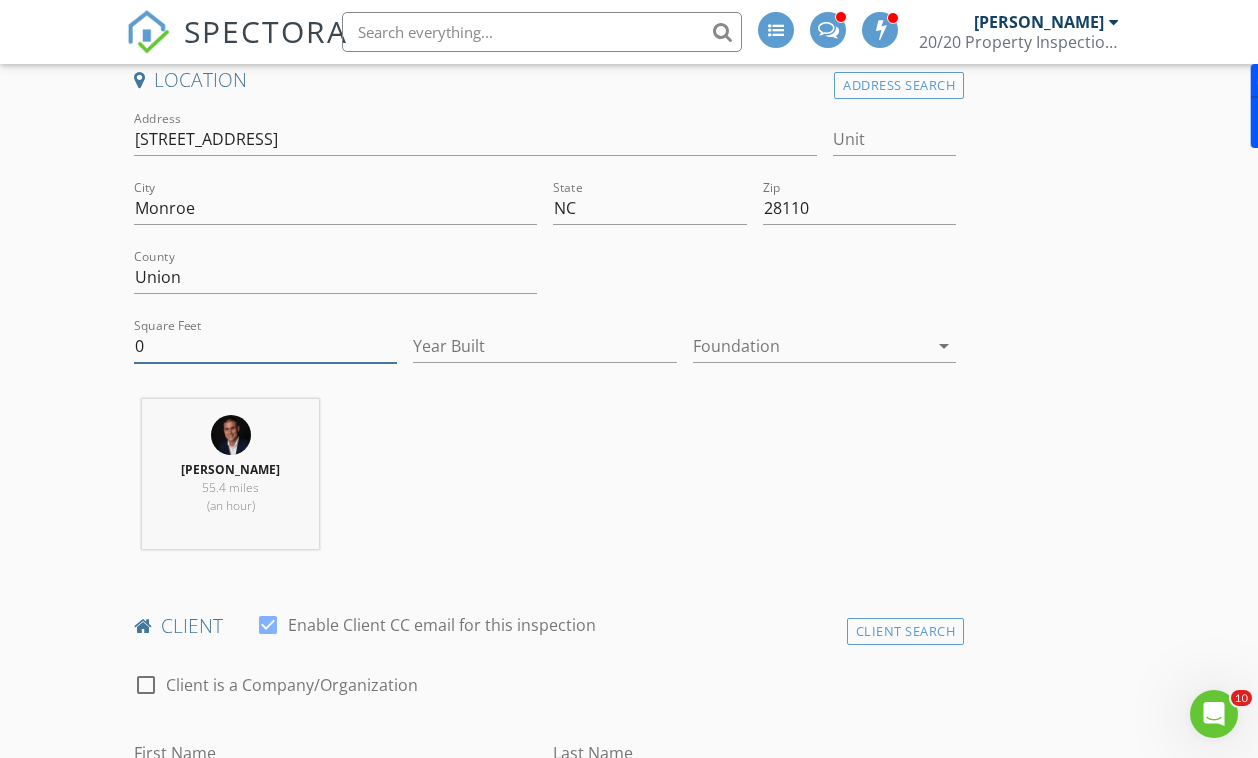 click on "0" at bounding box center (266, 346) 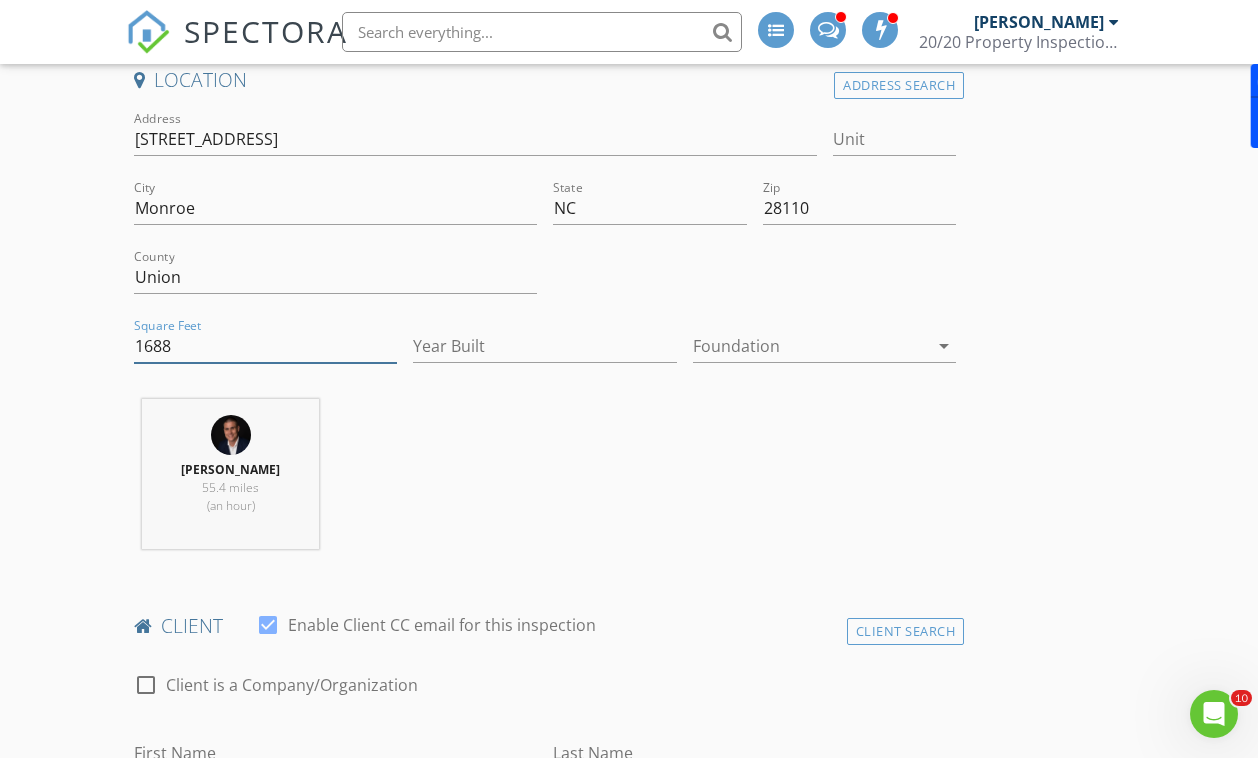 type on "1688" 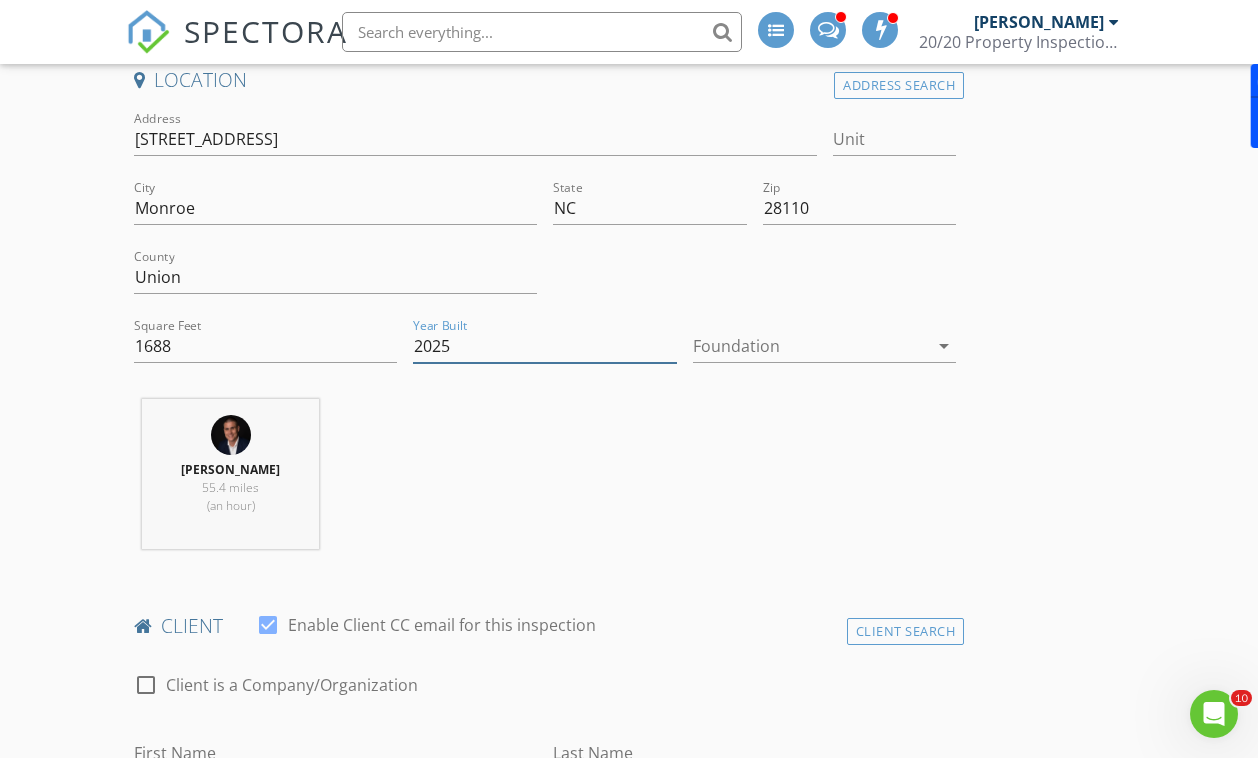 type on "2025" 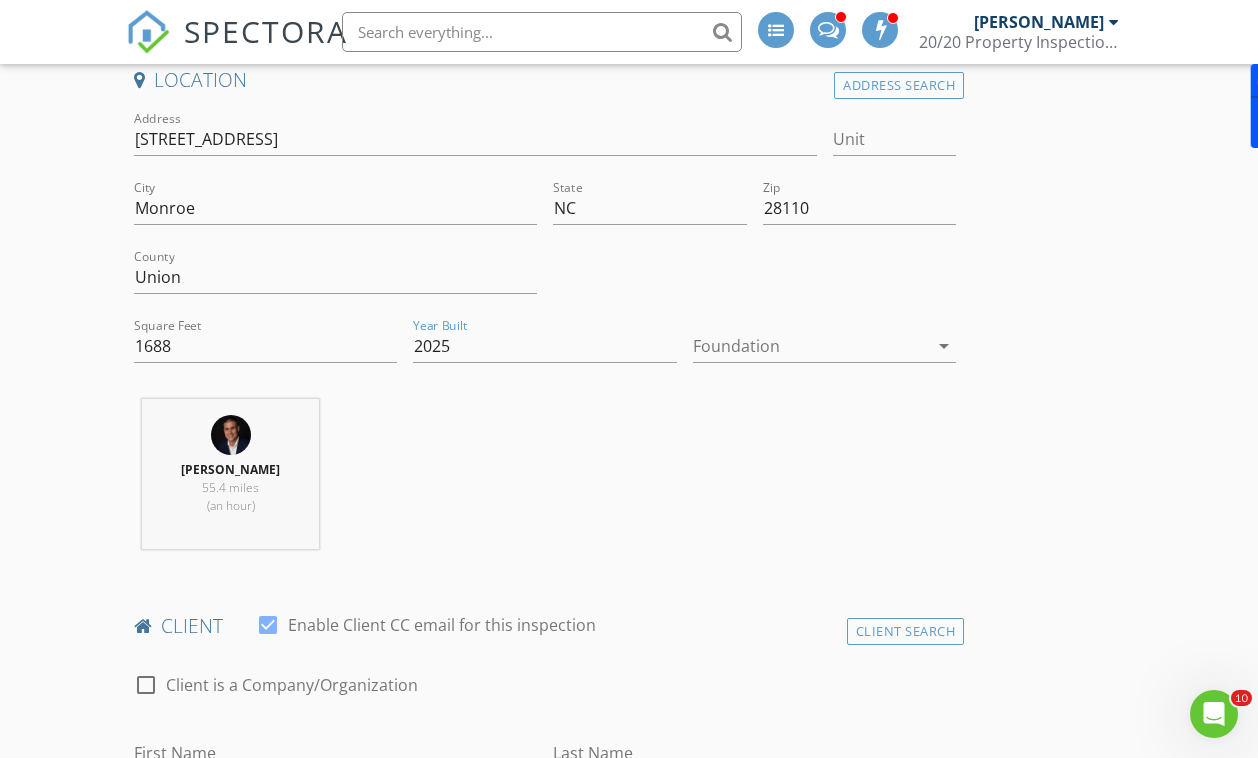 click at bounding box center [811, 346] 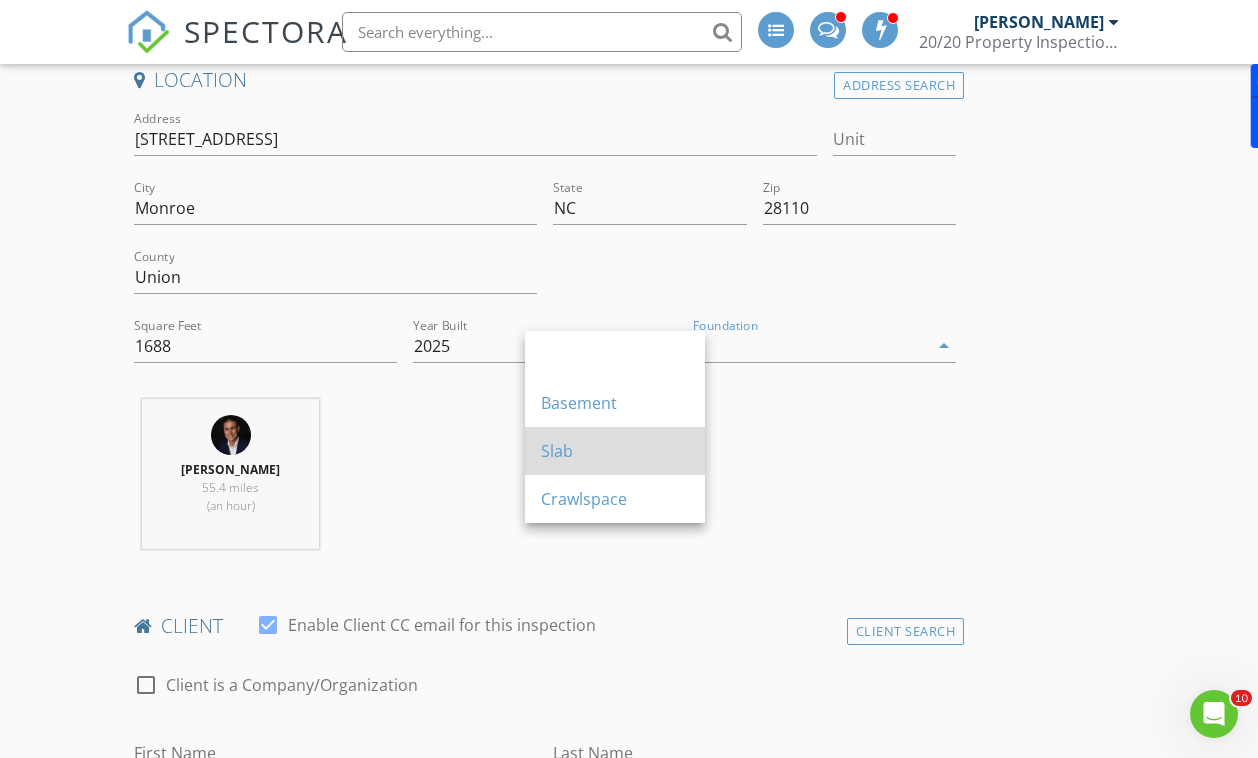 click on "Slab" at bounding box center (615, 451) 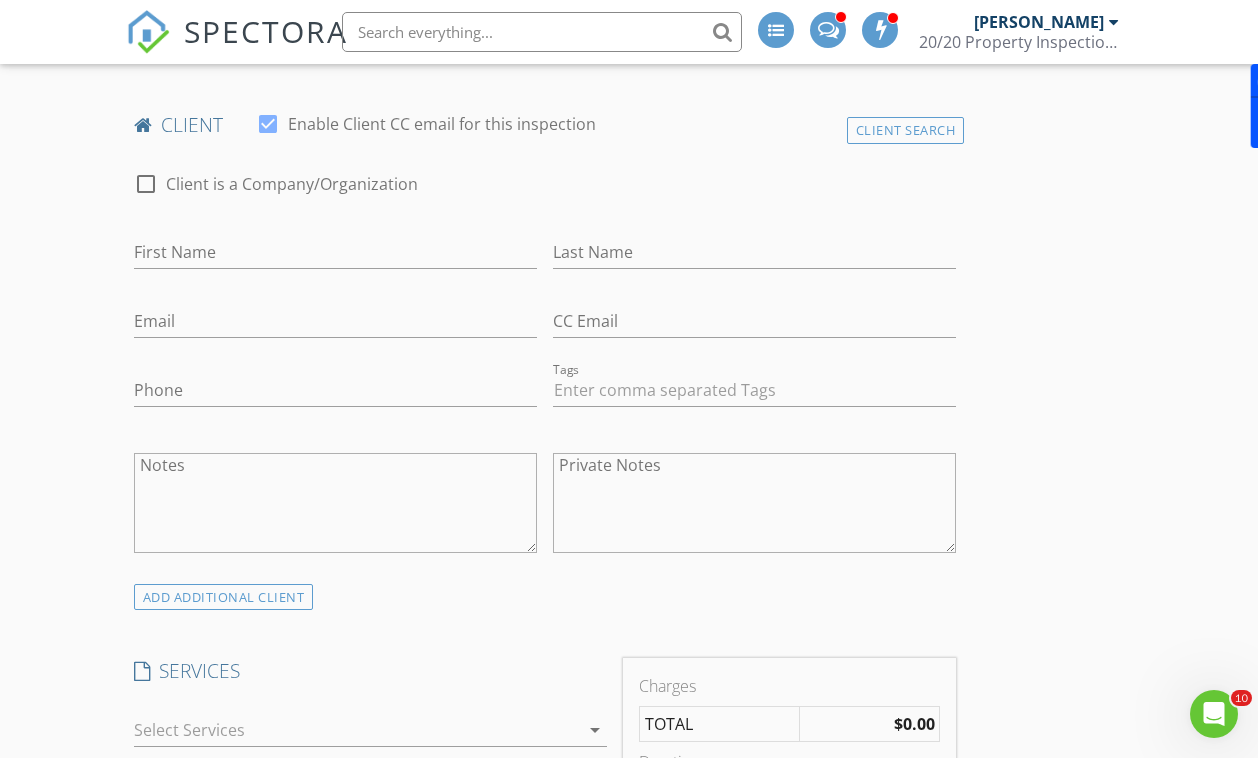 scroll, scrollTop: 978, scrollLeft: 0, axis: vertical 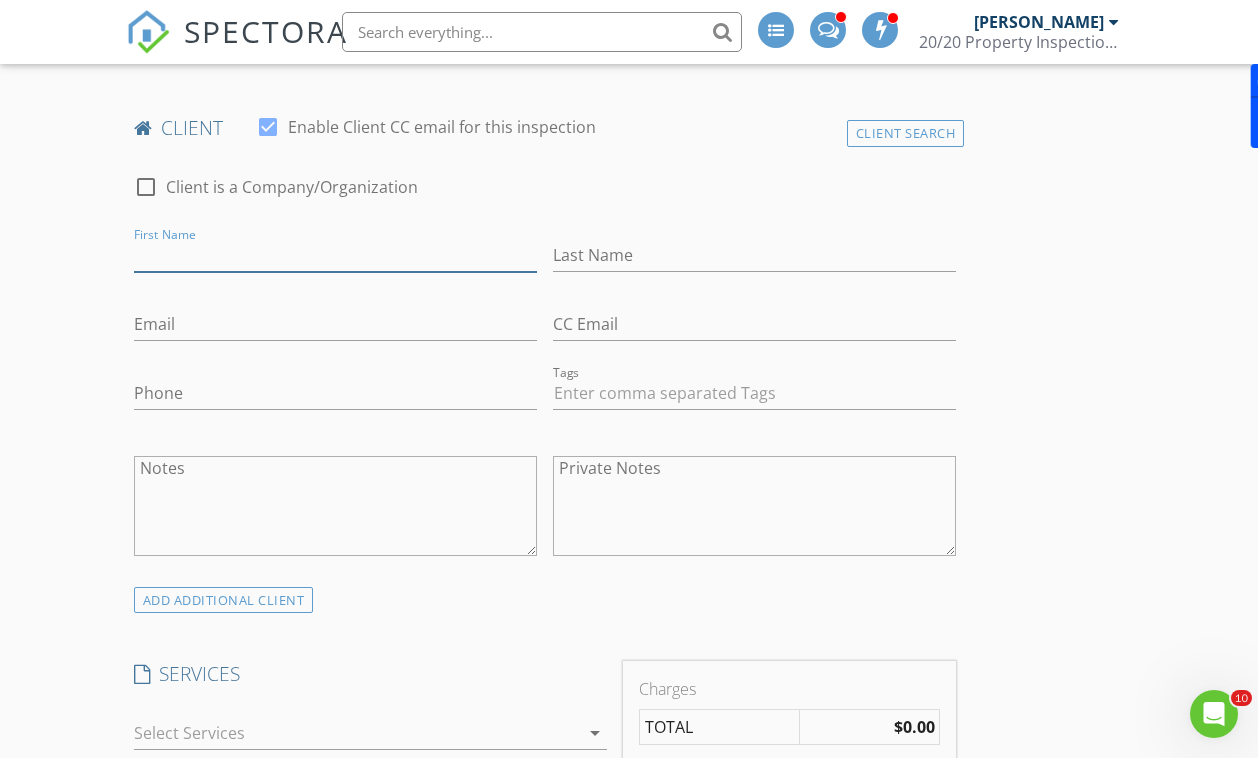 click on "First Name" at bounding box center (335, 255) 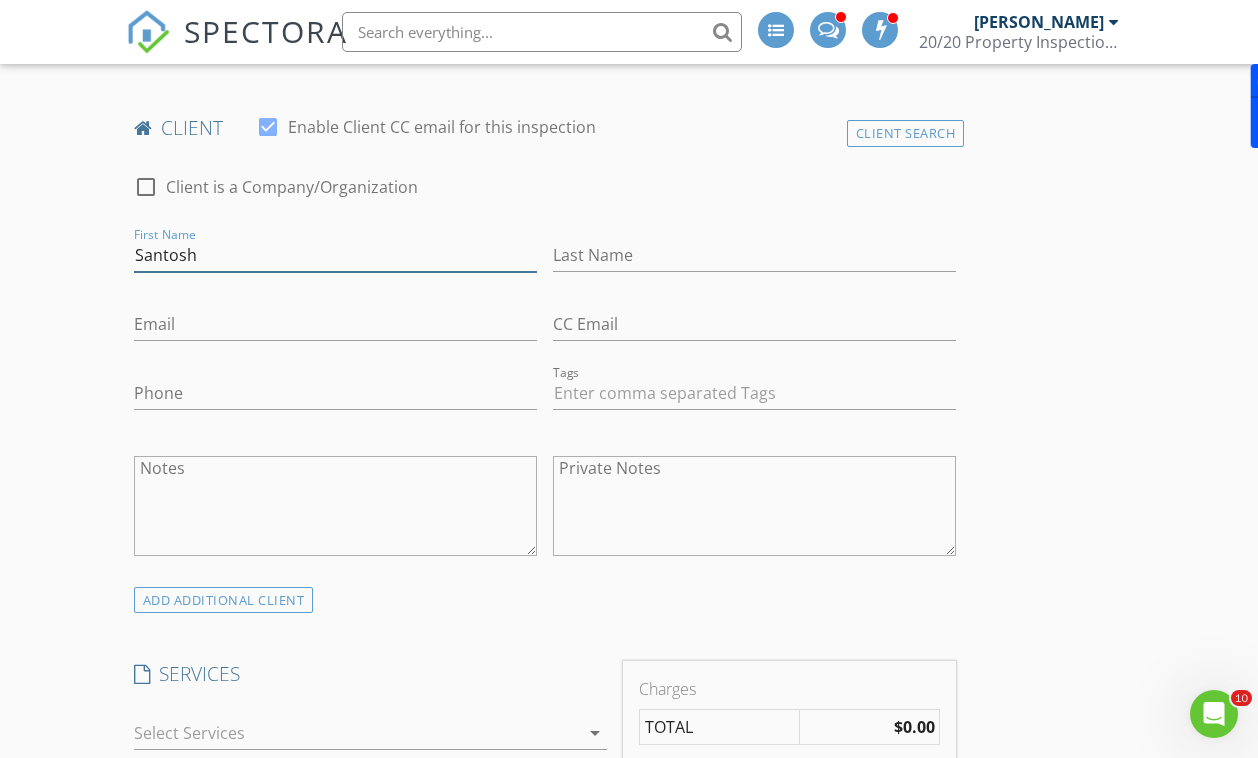 type on "Santosh" 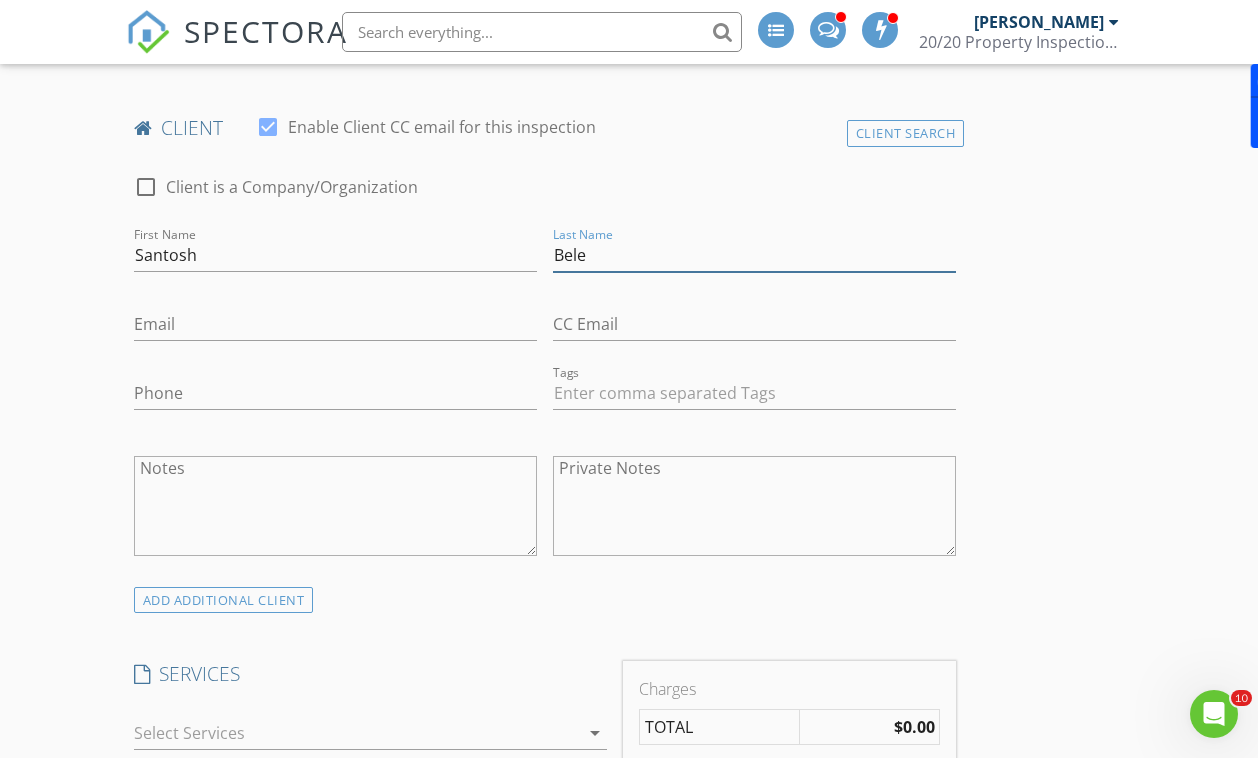 type on "Bele" 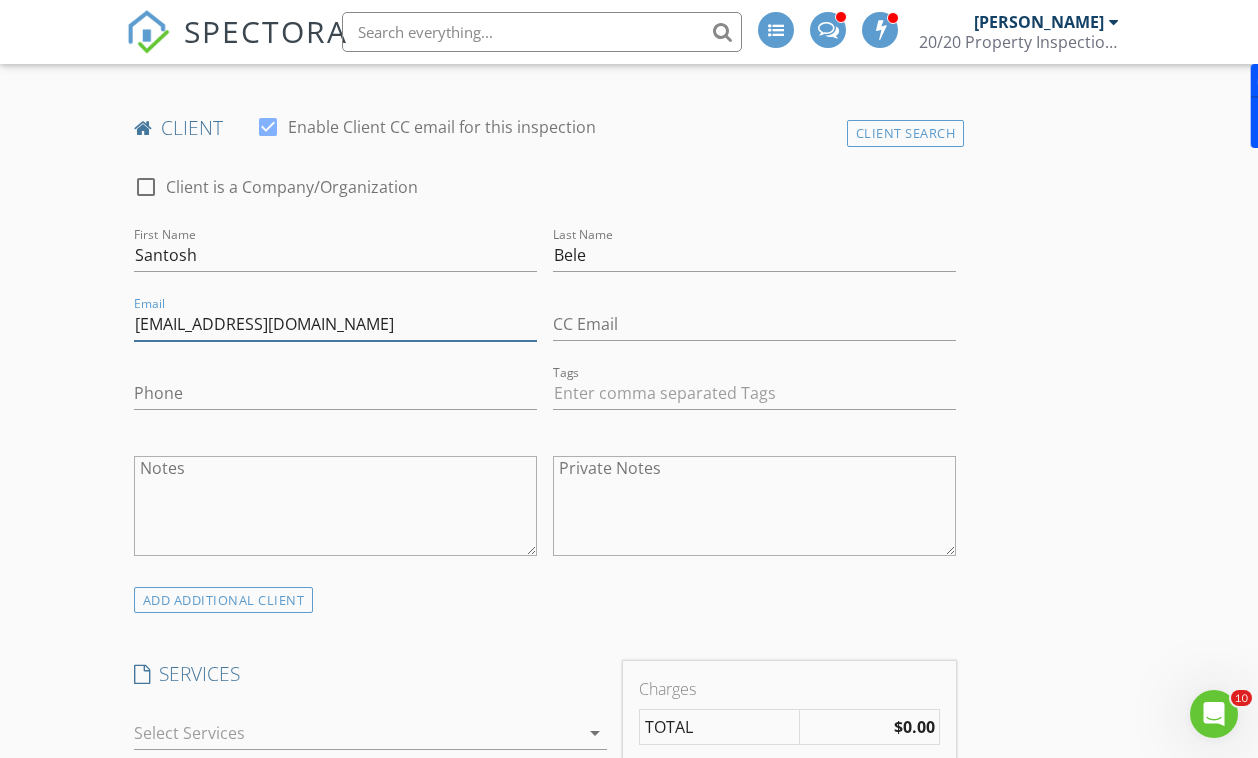 type on "skbele@outlook.com" 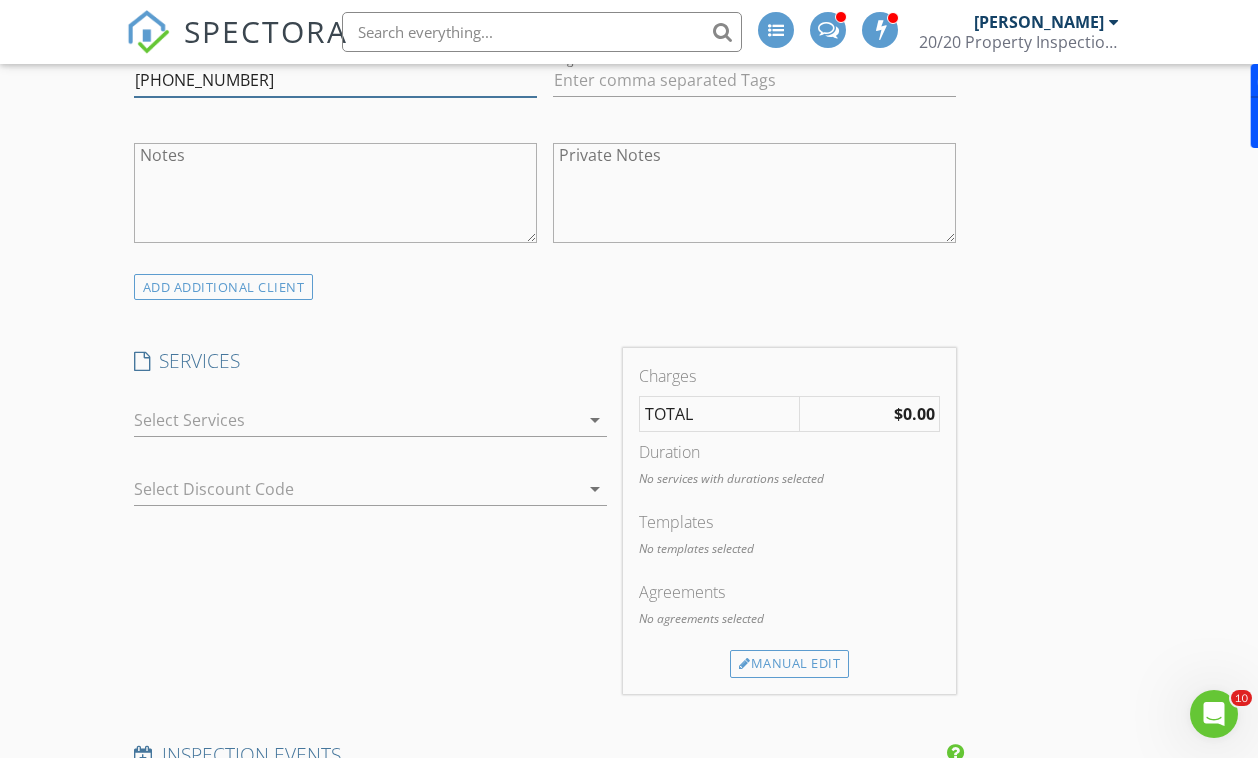 scroll, scrollTop: 1421, scrollLeft: 0, axis: vertical 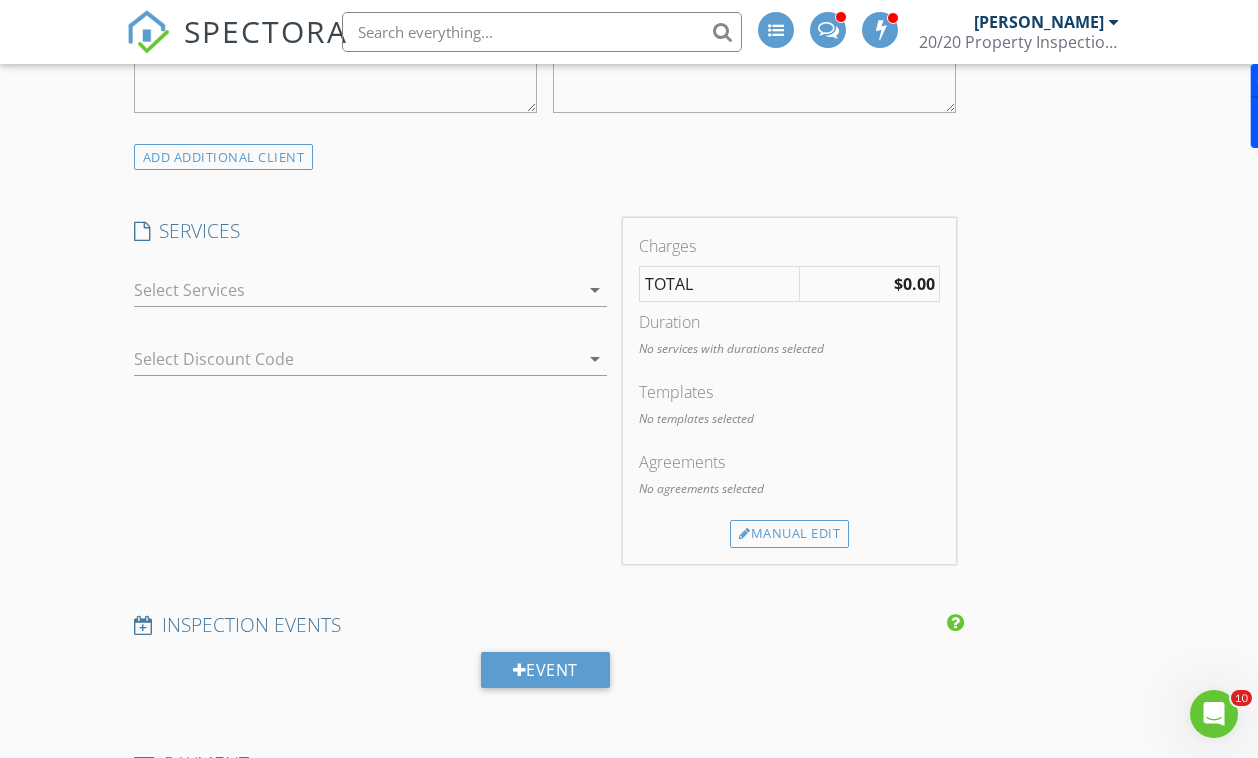 type on "813-753-7775" 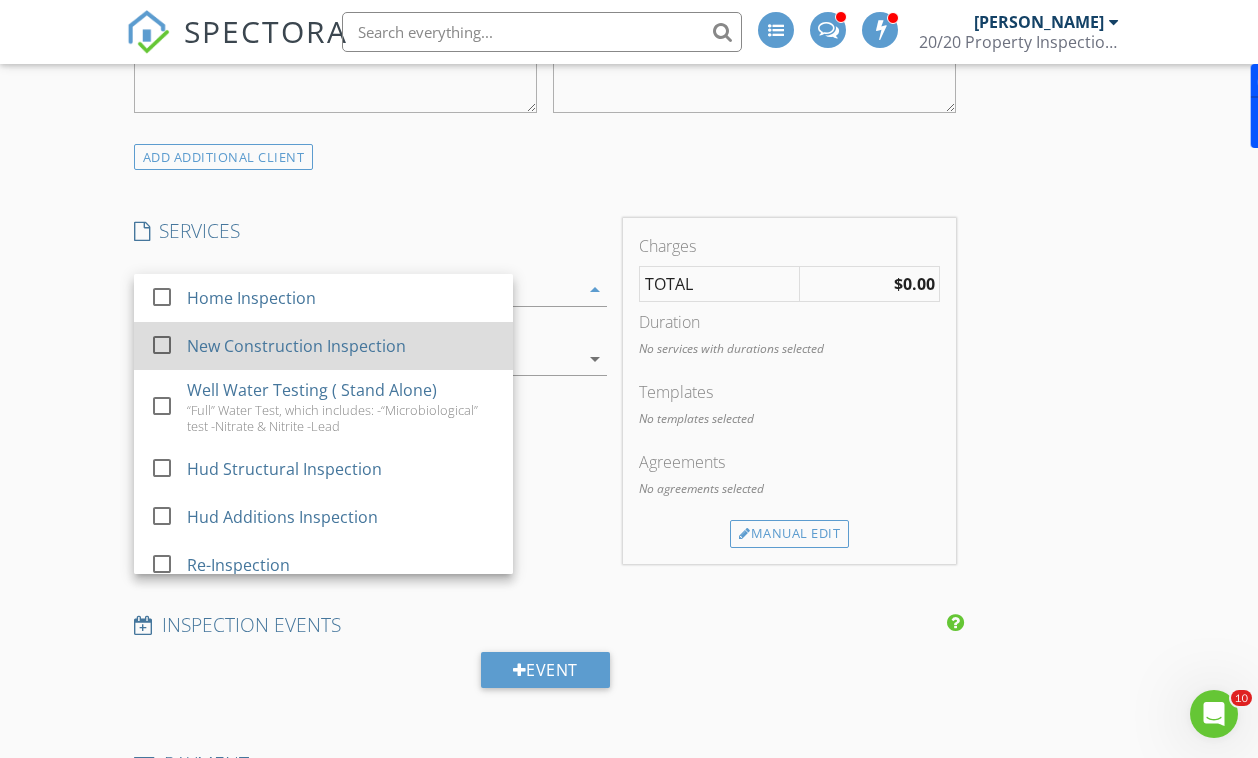 click at bounding box center [162, 345] 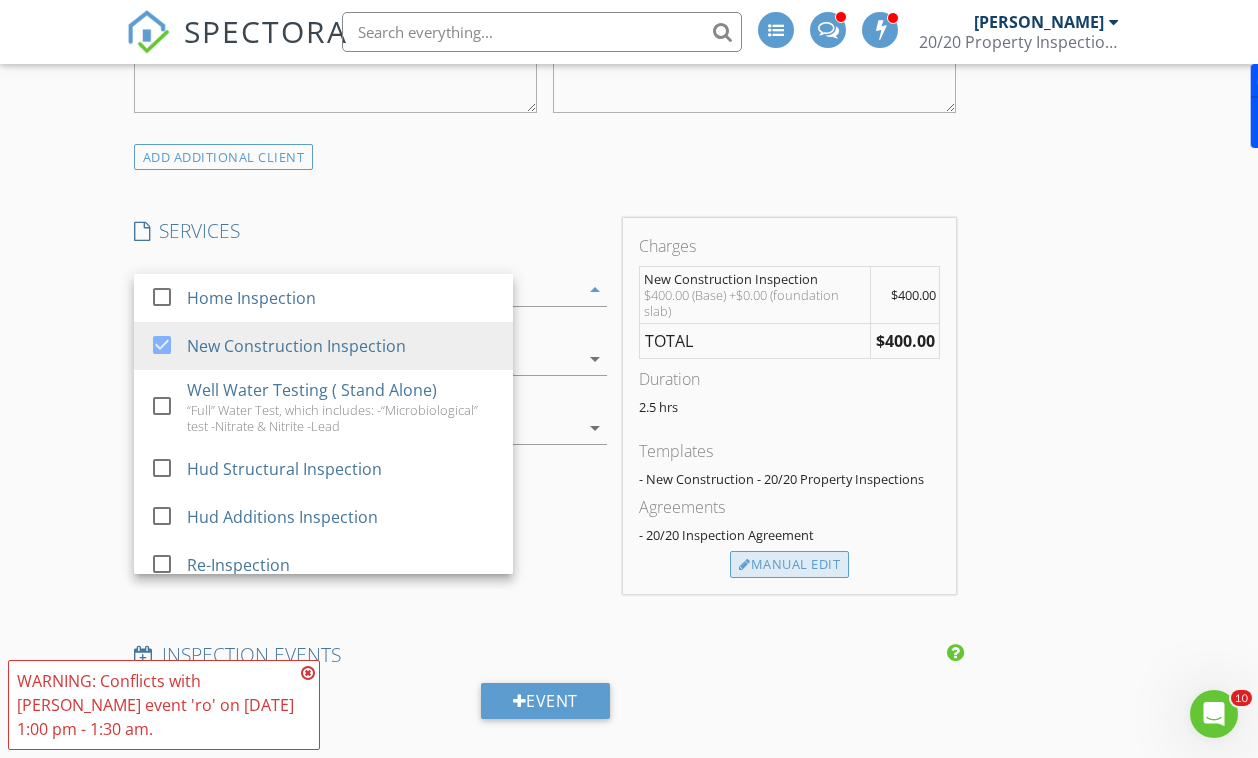 click on "Manual Edit" at bounding box center (789, 565) 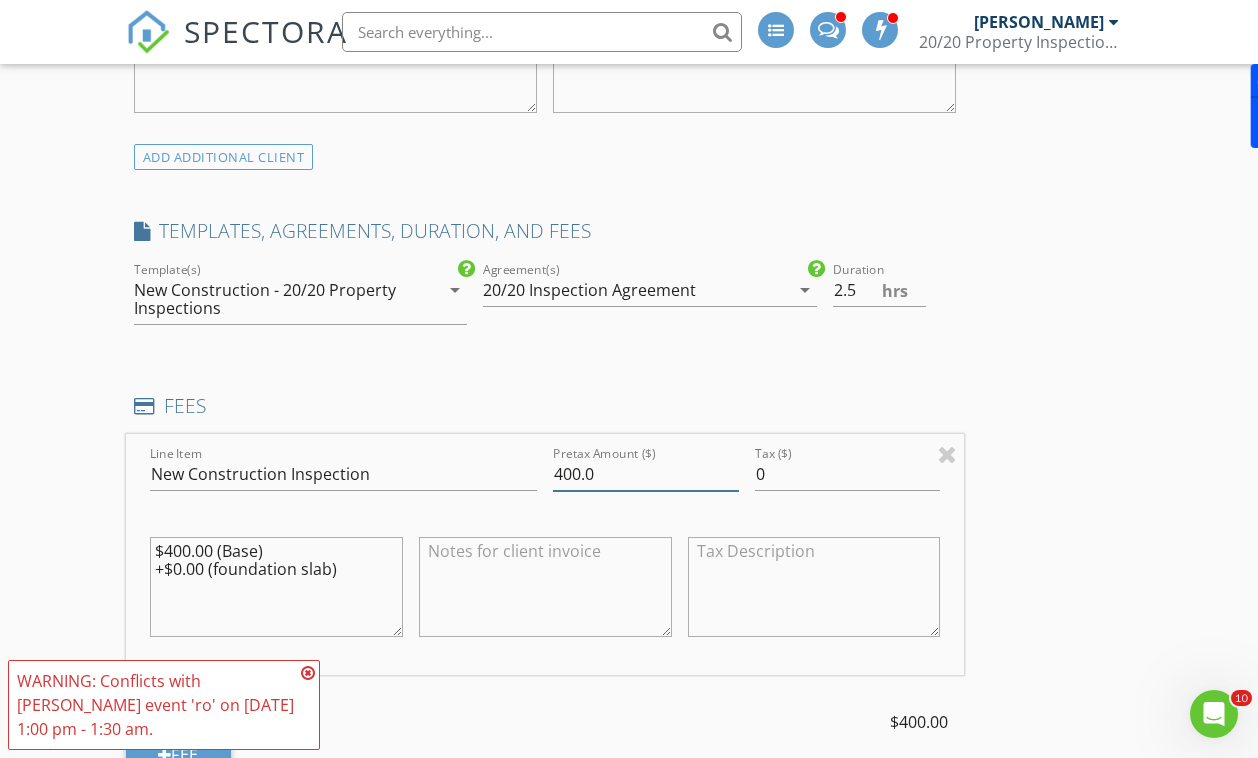 click on "400.0" at bounding box center (646, 474) 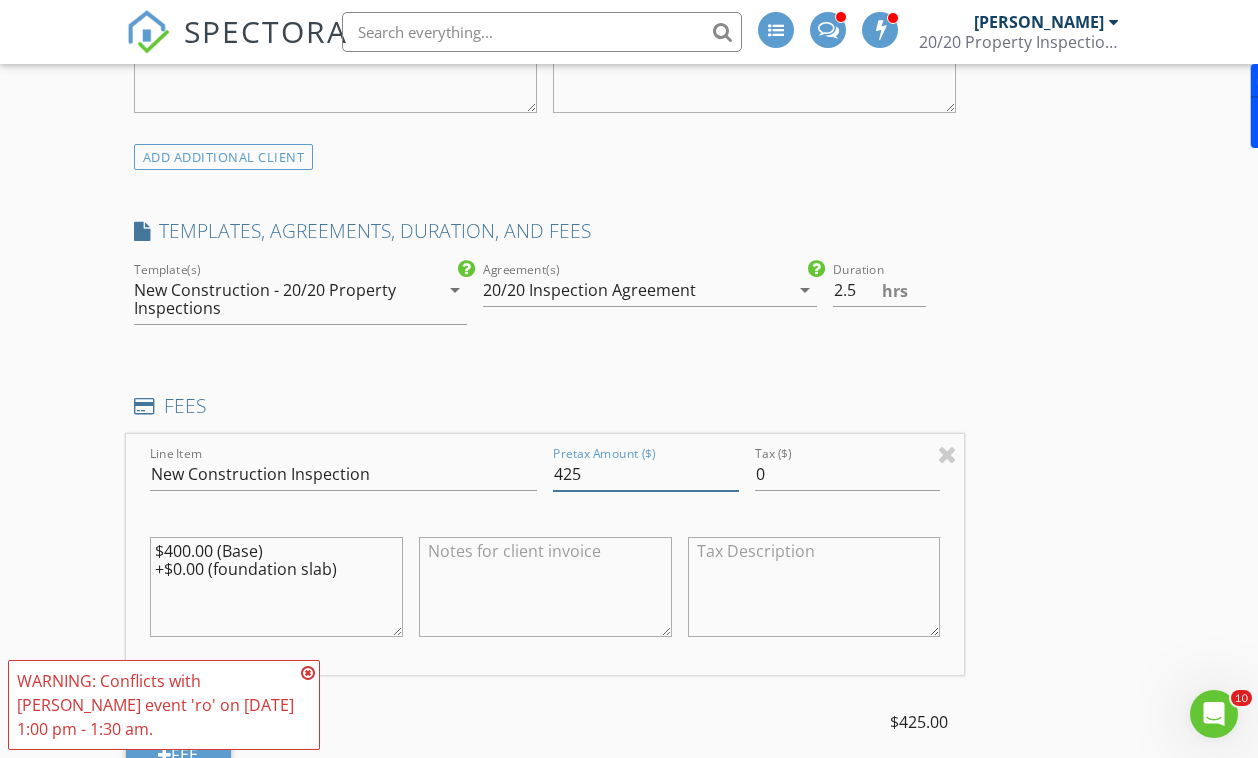 type on "425" 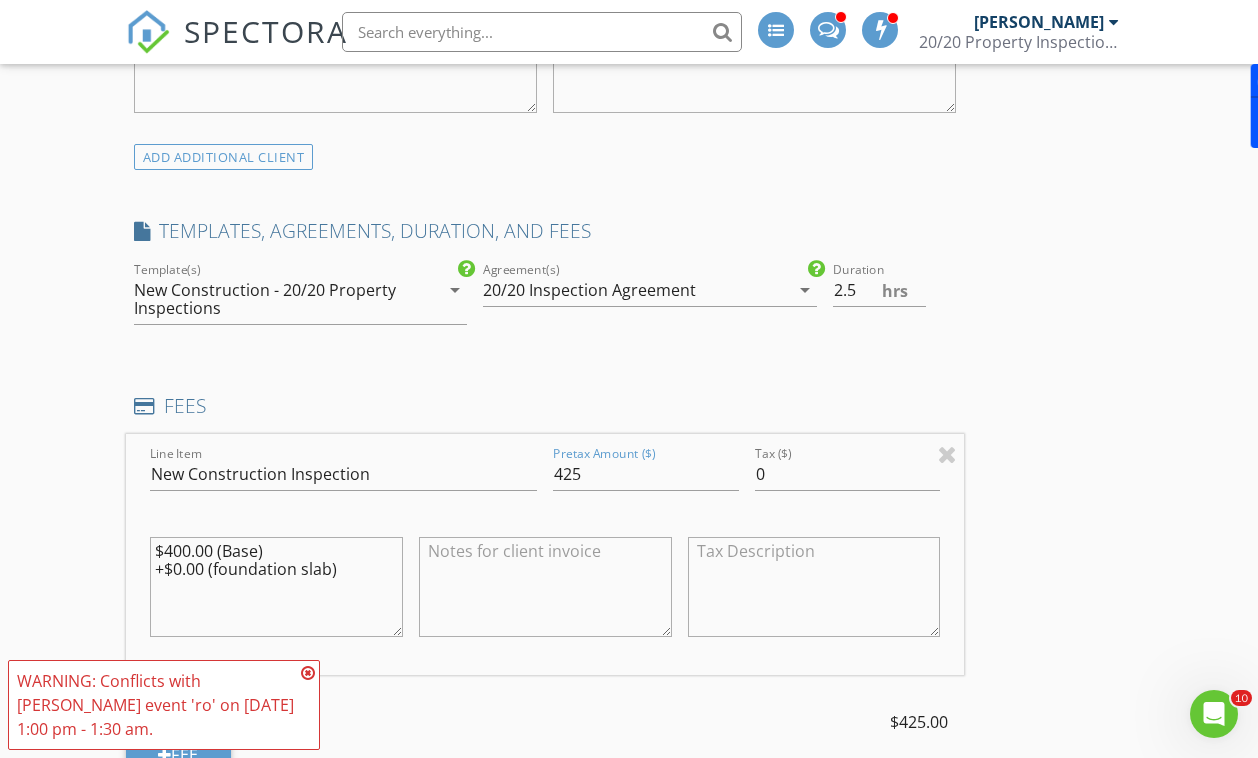 click on "INSPECTOR(S)
check_box   Jeff Tretter   PRIMARY   check_box_outline_blank   Mason Helms     Jeff Tretter arrow_drop_down   check_box_outline_blank Jeff Tretter specifically requested
Date/Time
07/11/2025 2:00 PM
Location
Address Search       Address 3526 Nimbell Rd   Unit   City Monroe   State NC   Zip 28110   County Union     Square Feet 1688   Year Built 2025   Foundation Slab arrow_drop_down     Jeff Tretter     55.4 miles     (an hour)
client
check_box Enable Client CC email for this inspection   Client Search     check_box_outline_blank Client is a Company/Organization     First Name Santosh   Last Name Bele   Email skbele@outlook.com   CC Email   Phone 813-753-7775         Tags         Notes   Private Notes
ADD ADDITIONAL client
SERVICES
check_box_outline_blank" at bounding box center [629, 693] 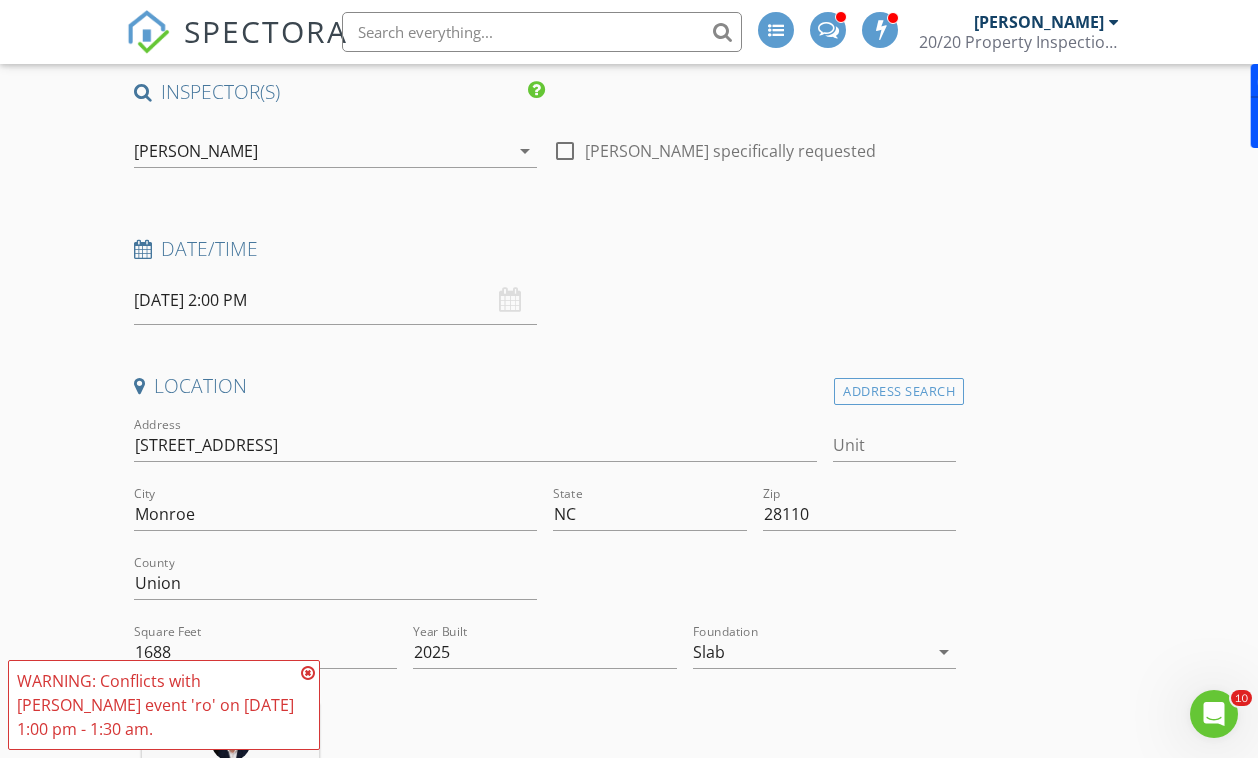 scroll, scrollTop: 175, scrollLeft: 0, axis: vertical 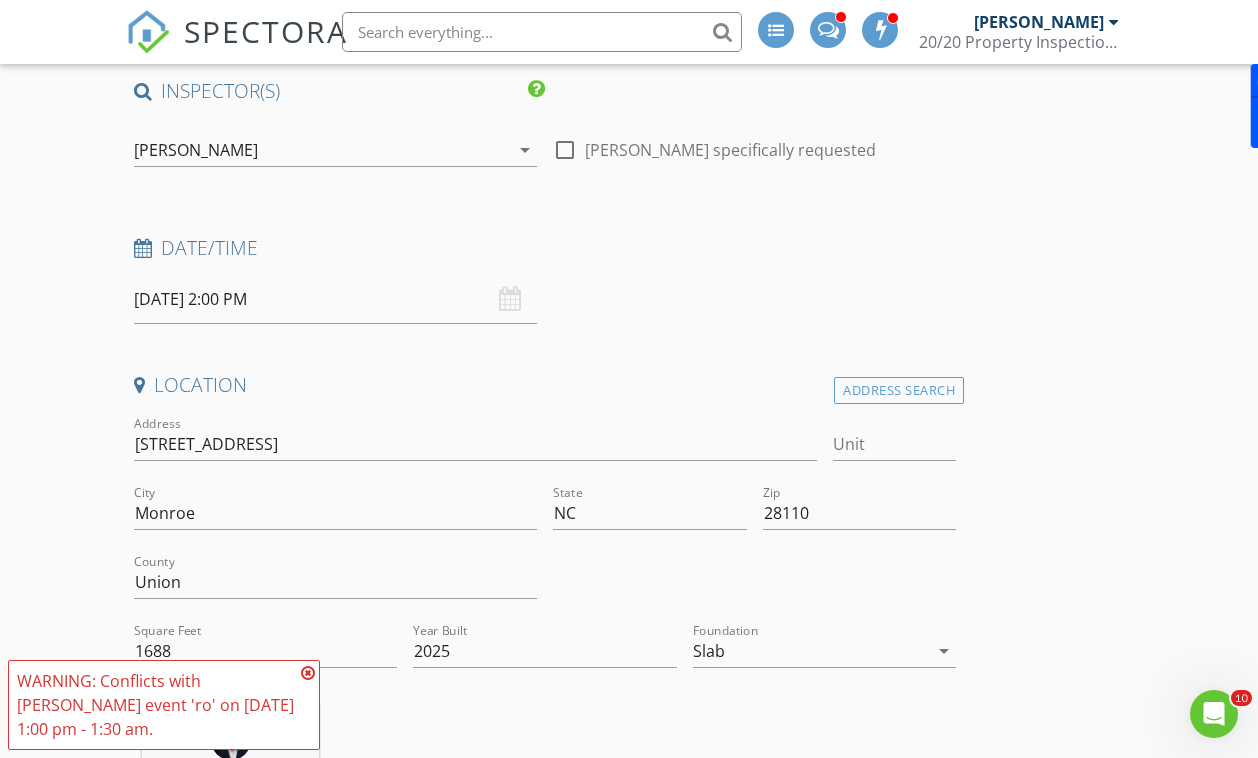 click on "SPECTORA
Jeff Tretter
20/20 Property Inspections
Role:
Inspector
Change Role
Dashboard
New Inspection
Inspections
Calendar
Template Editor
Contacts
Automations
Team
Metrics
Payments
Data Exports
Billing
Conversations
Tasks
Reporting
Advanced
Equipment
Settings
What's New
Sign Out
Change Active Role
Your account has more than one possible role. Please choose how you'd like to view the site:
Company/Agency
City
Role
Dashboard
Templates
Contacts
Metrics
Automations
Advanced
Settings
Support Center
Basement Slab Crawlspace" at bounding box center (629, 1836) 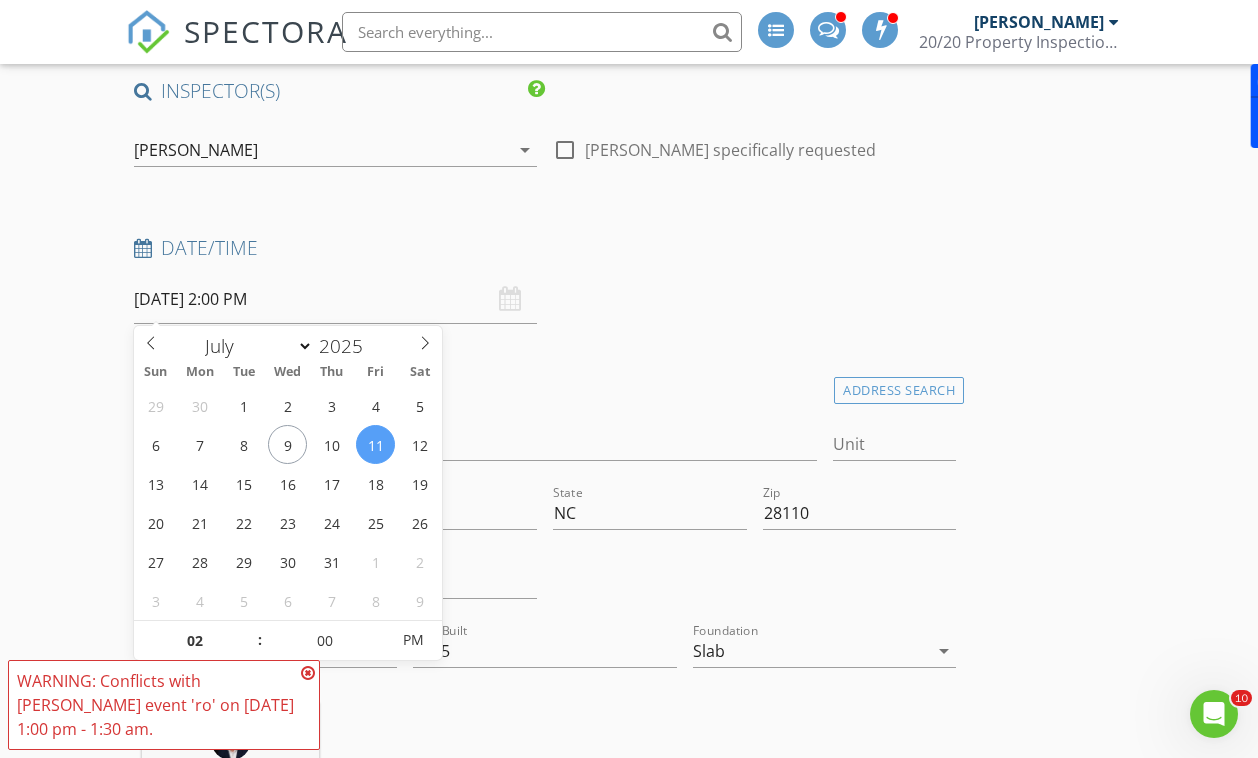 click on "INSPECTOR(S)
check_box   Jeff Tretter   PRIMARY   check_box_outline_blank   Mason Helms     Jeff Tretter arrow_drop_down   check_box_outline_blank Jeff Tretter specifically requested
Date/Time
07/11/2025 2:00 PM
Location
Address Search       Address 3526 Nimbell Rd   Unit   City Monroe   State NC   Zip 28110   County Union     Square Feet 1688   Year Built 2025   Foundation Slab arrow_drop_down     Jeff Tretter     55.4 miles     (an hour)
client
check_box Enable Client CC email for this inspection   Client Search     check_box_outline_blank Client is a Company/Organization     First Name Santosh   Last Name Bele   Email skbele@outlook.com   CC Email   Phone 813-753-7775         Tags         Notes   Private Notes
ADD ADDITIONAL client
SERVICES
check_box_outline_blank" at bounding box center [629, 1939] 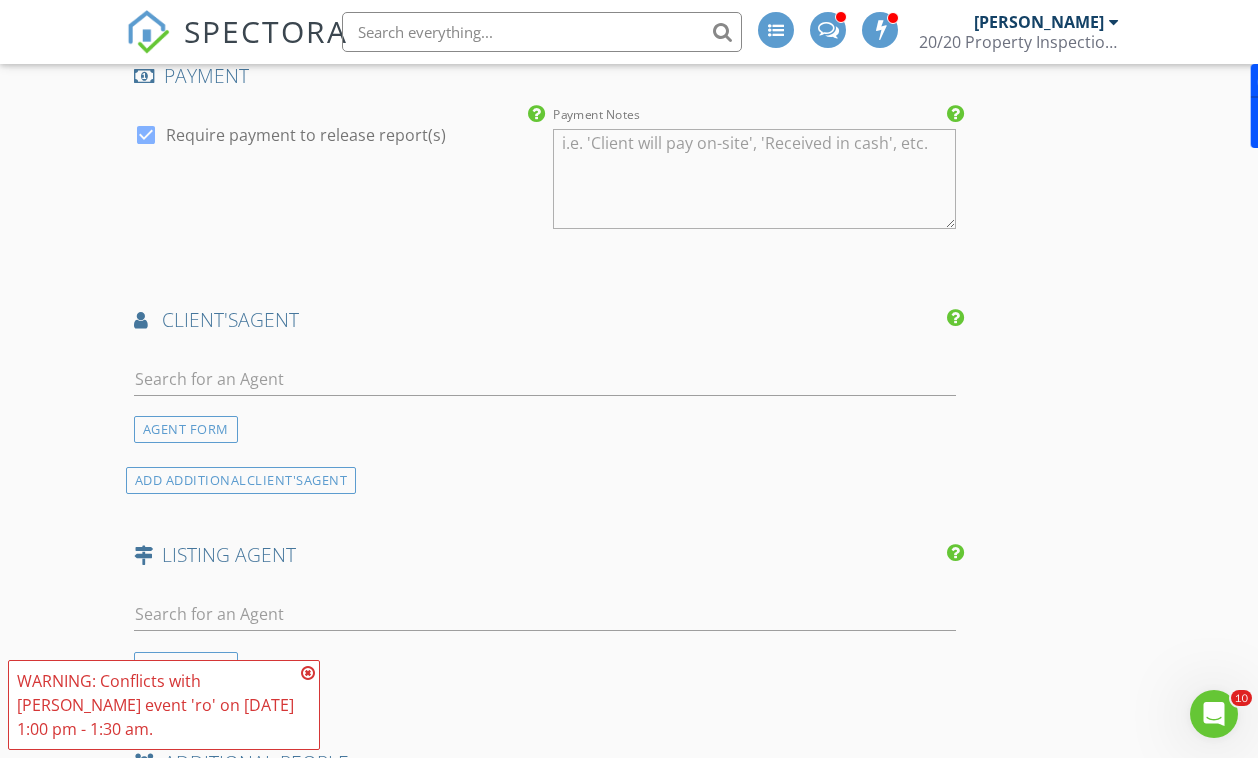 scroll, scrollTop: 2367, scrollLeft: 0, axis: vertical 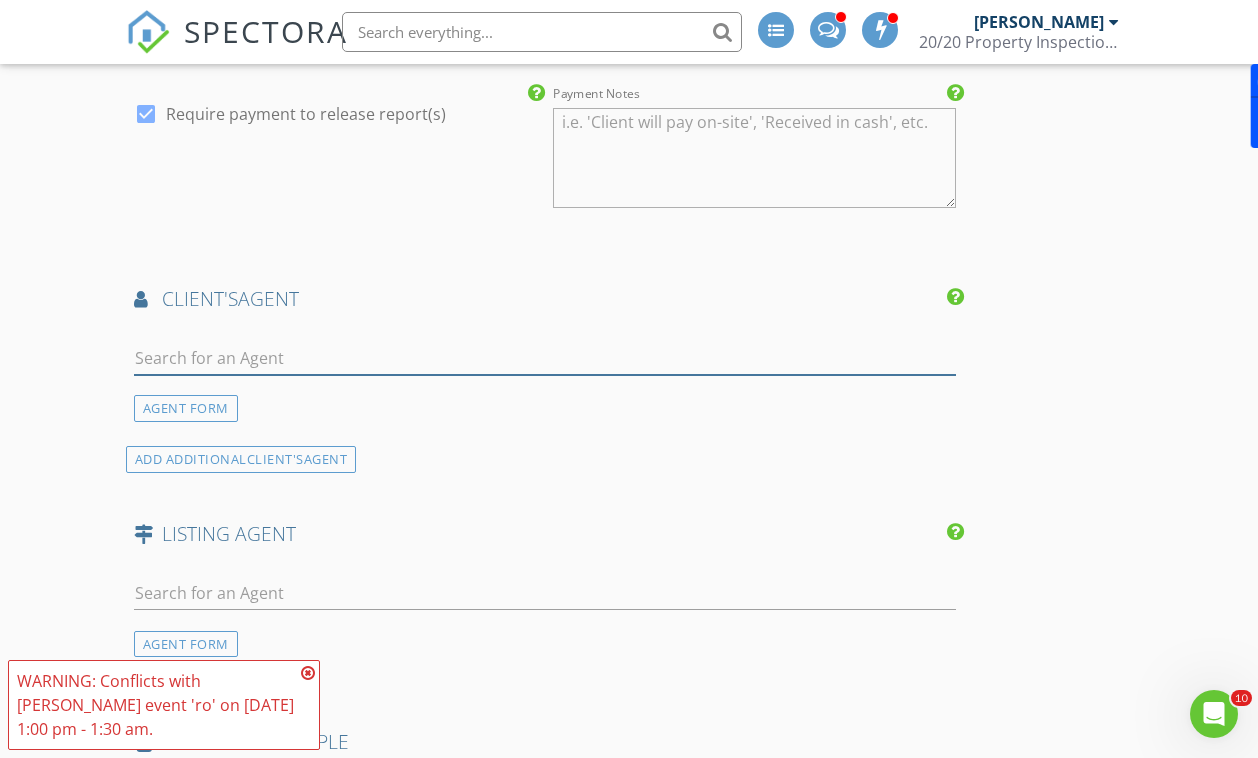 click at bounding box center [545, 358] 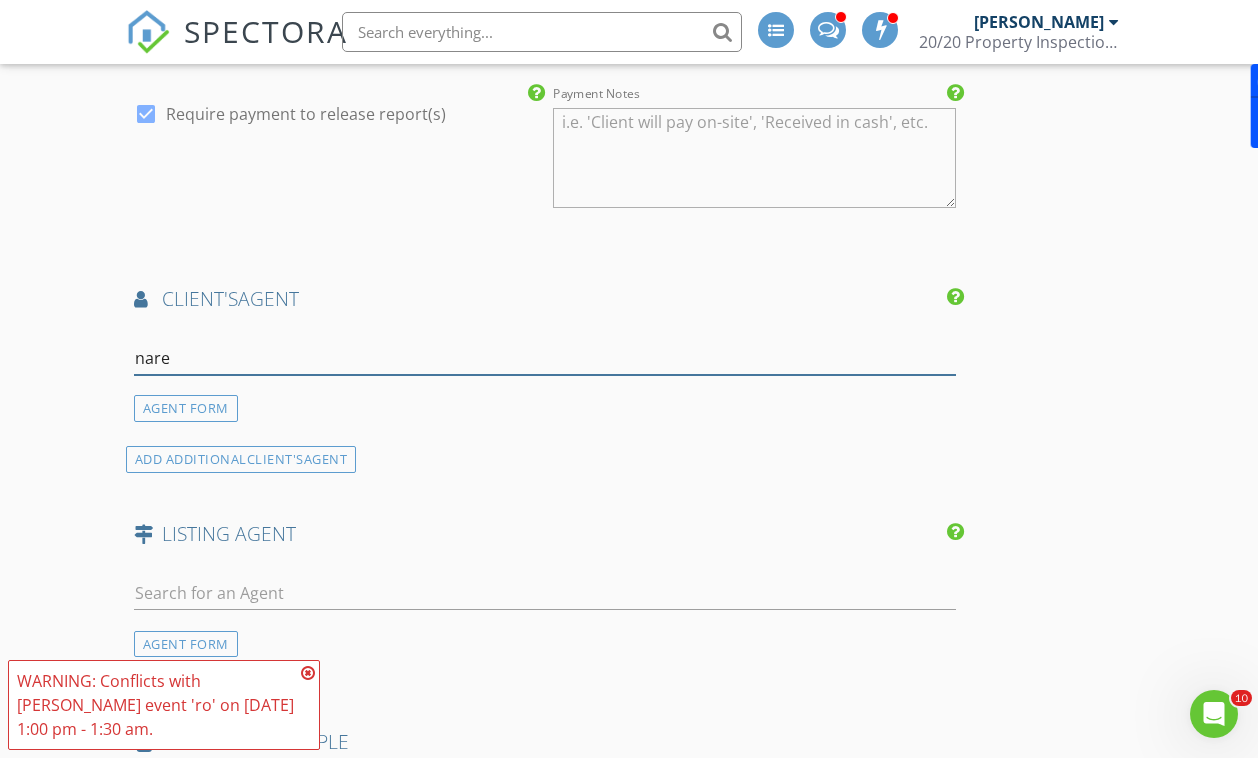type on "naren" 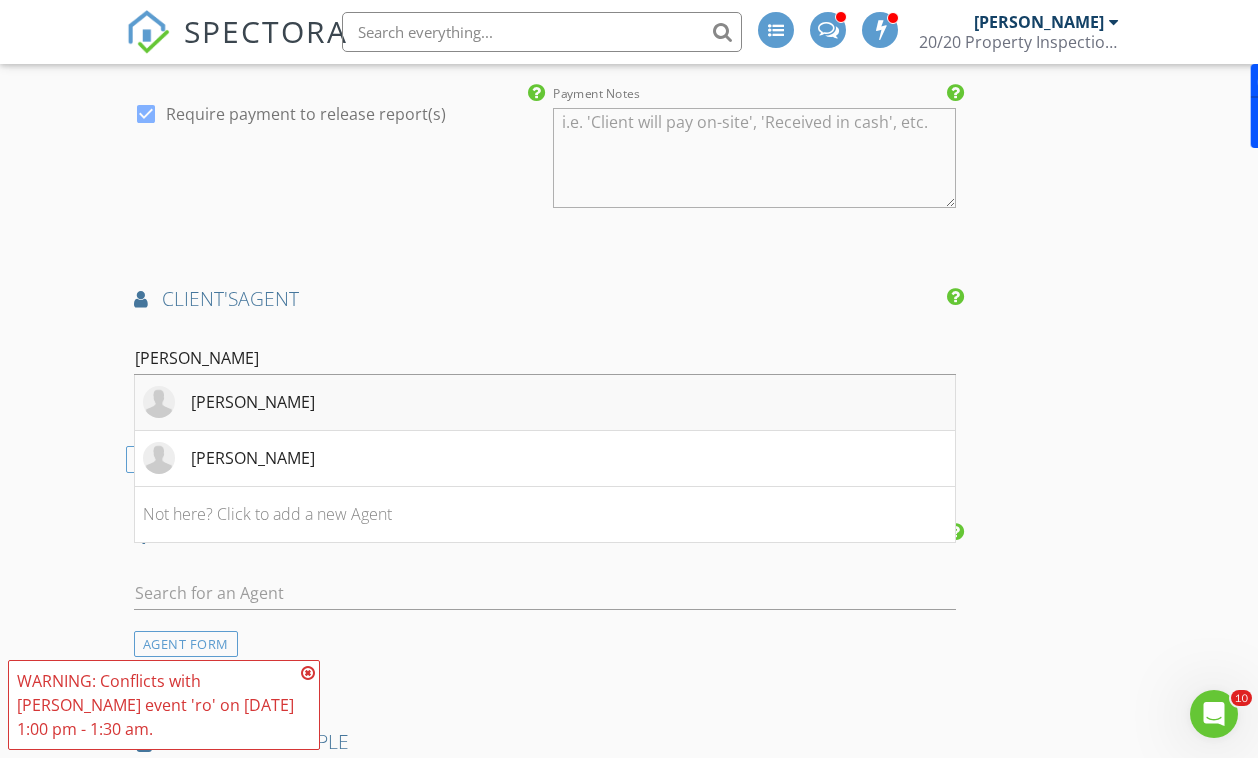 click on "Naren Devarapalli" at bounding box center (229, 402) 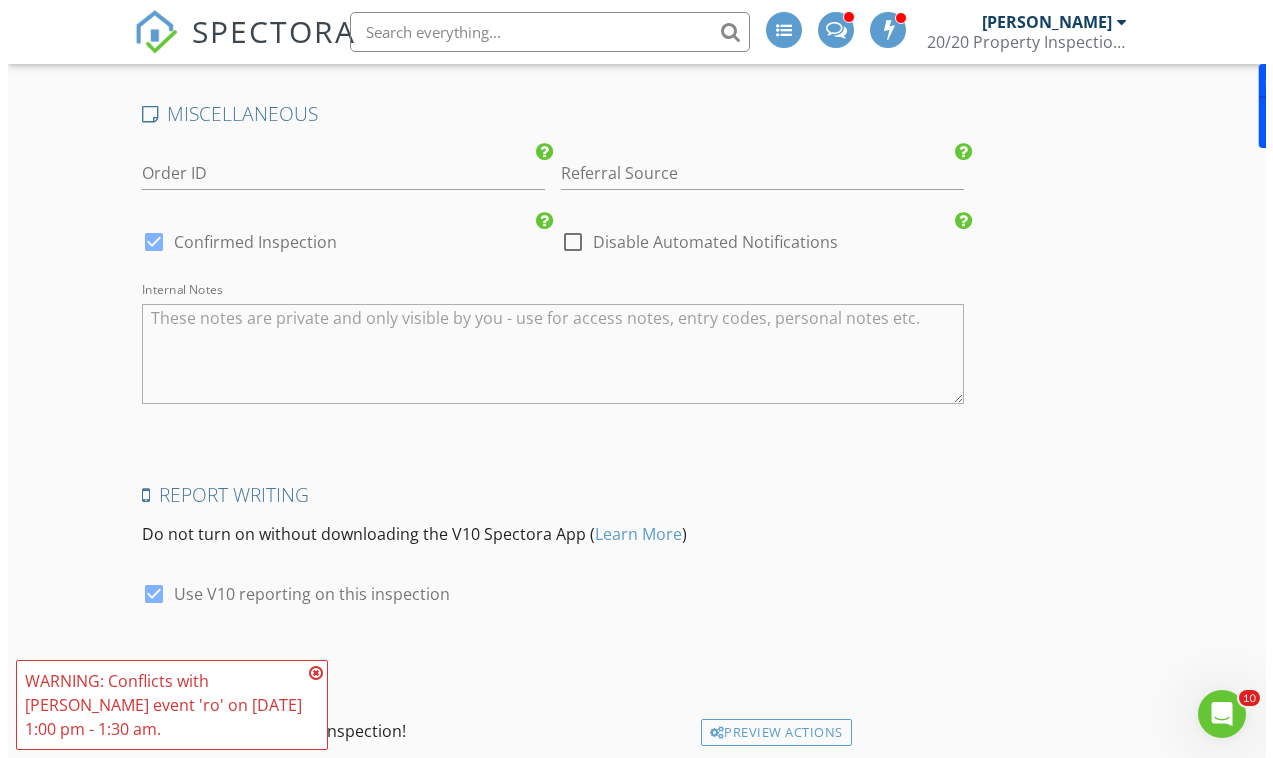 scroll, scrollTop: 3661, scrollLeft: 0, axis: vertical 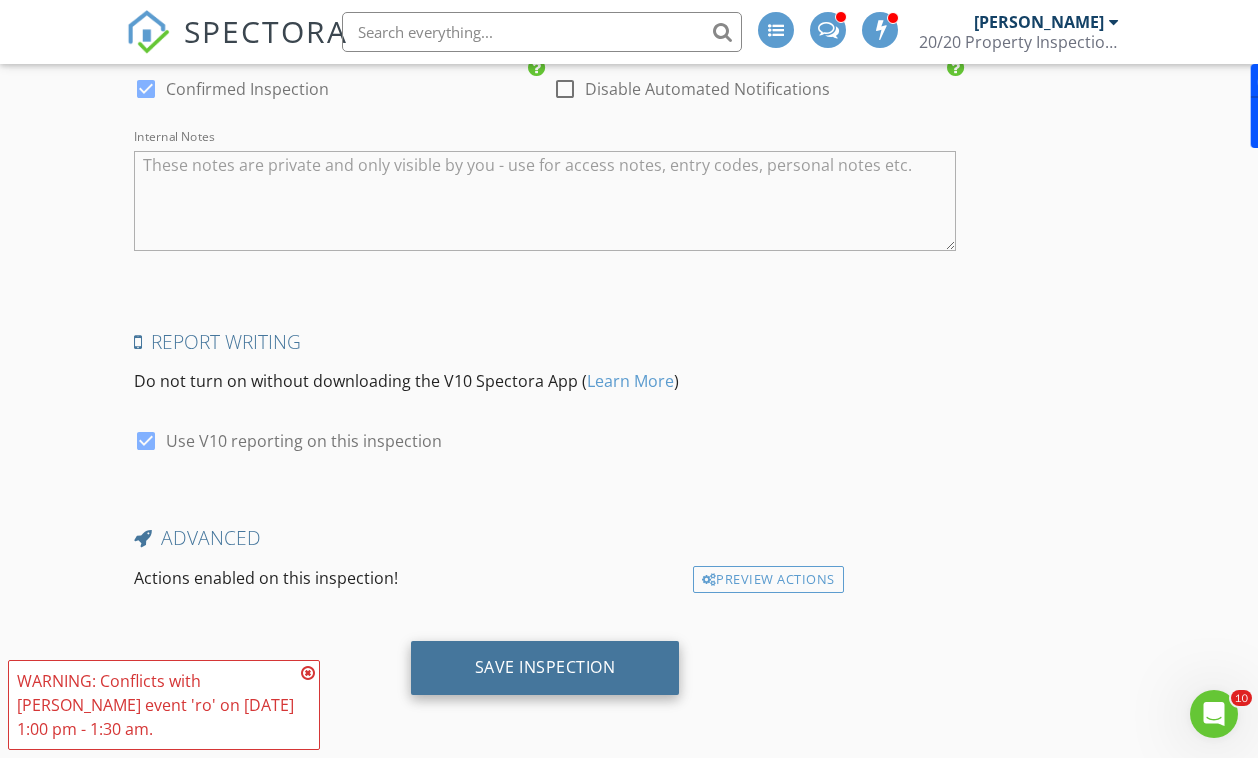click on "Save Inspection" at bounding box center [545, 667] 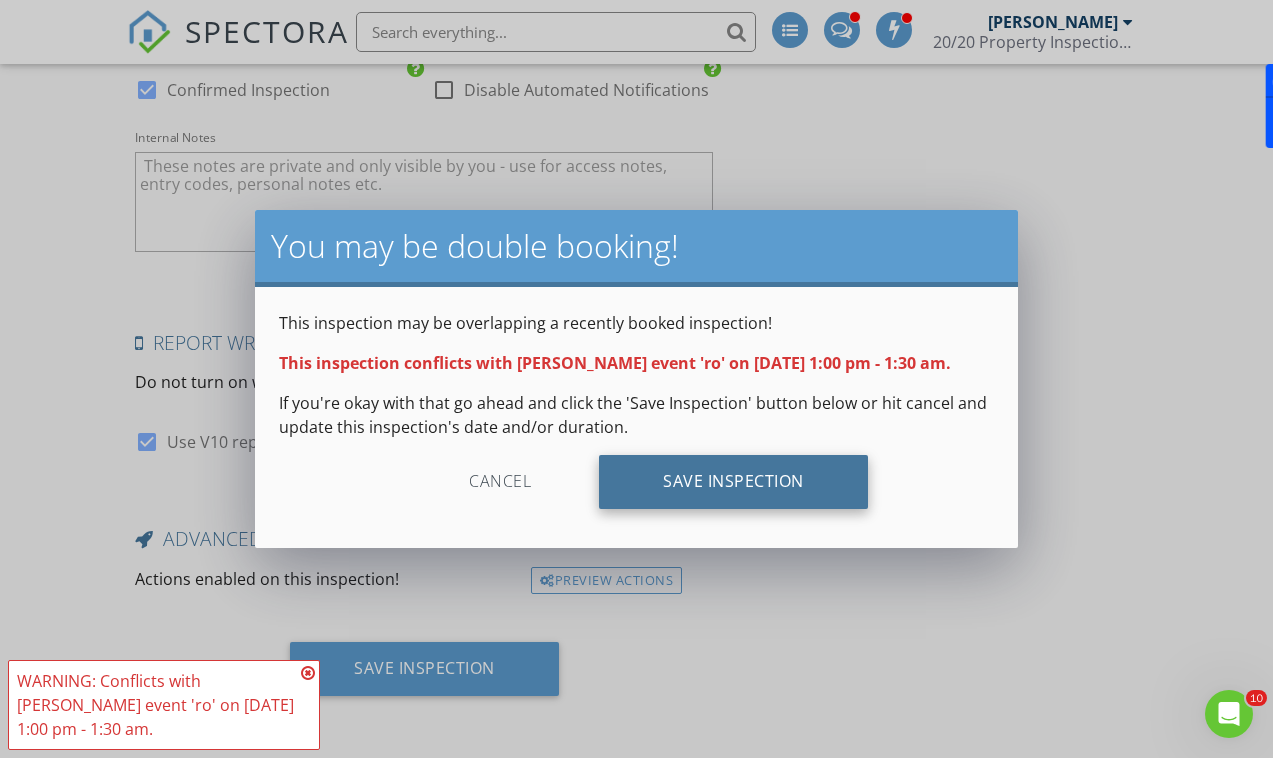 click on "Save Inspection" at bounding box center [733, 482] 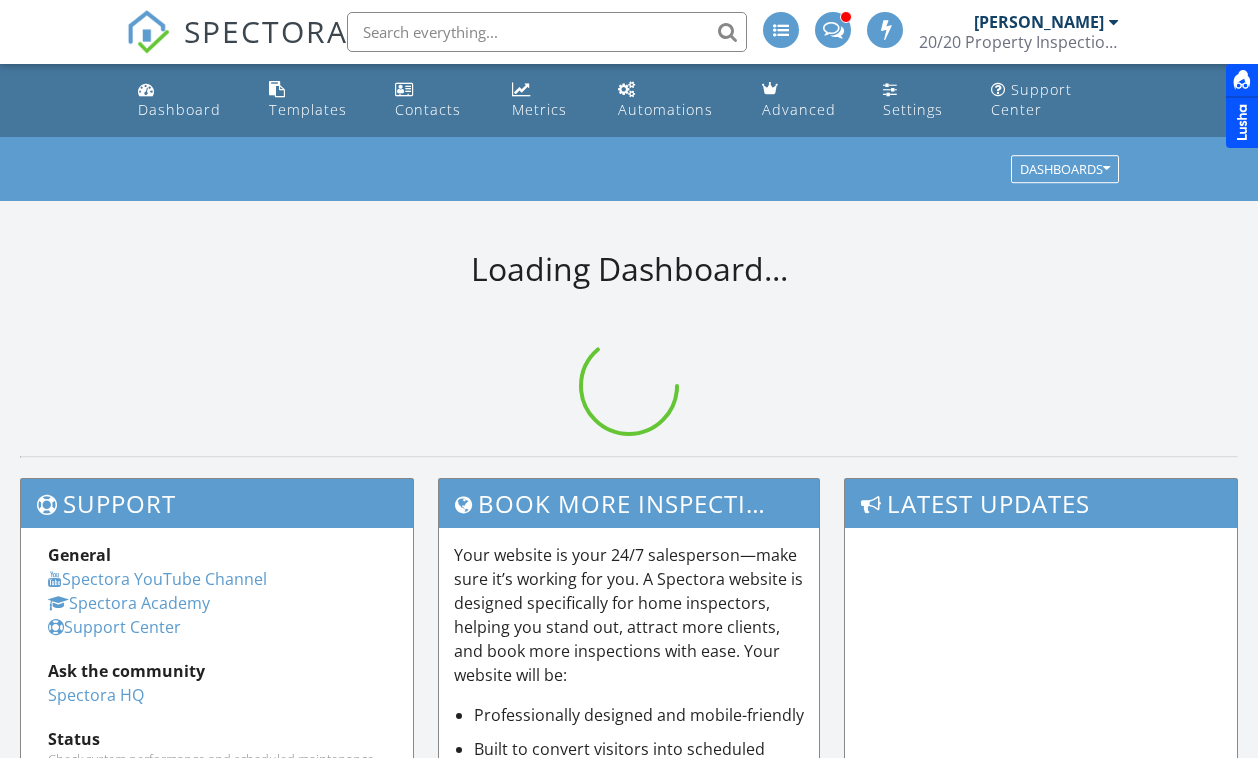 scroll, scrollTop: 0, scrollLeft: 0, axis: both 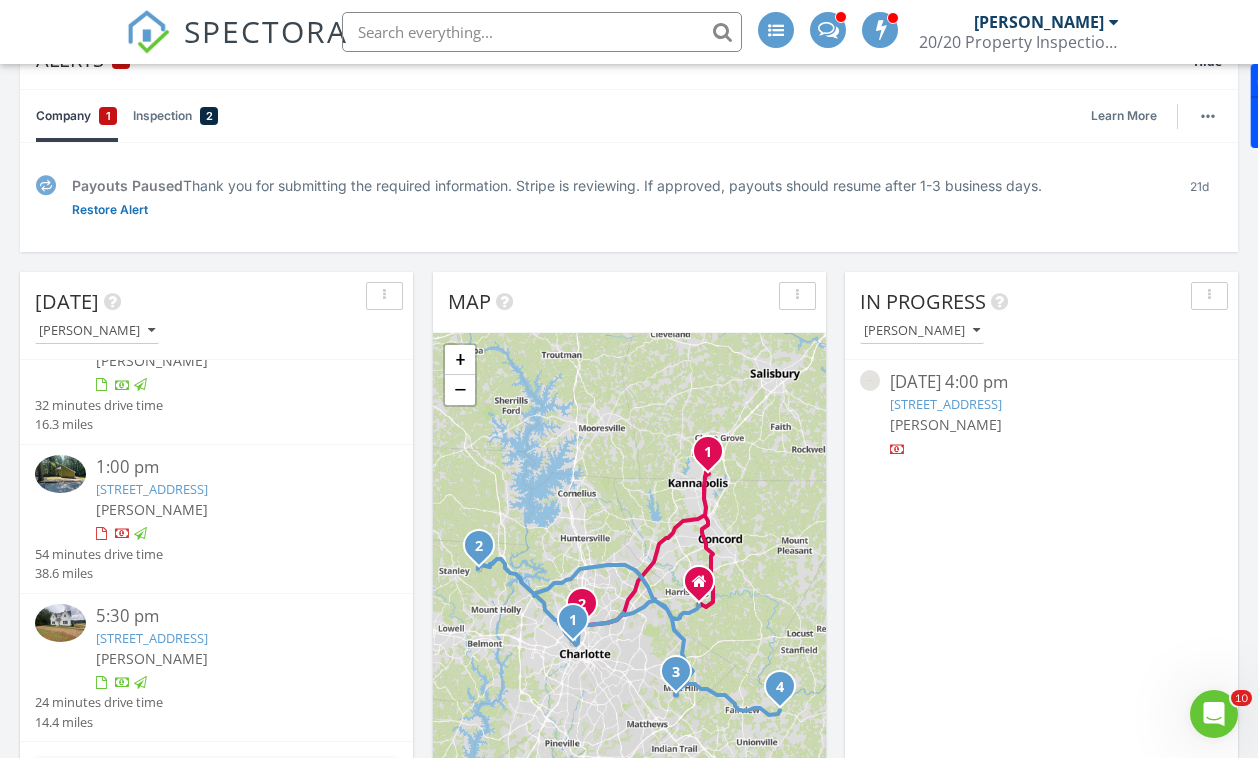 click on "3622 E Brief Rd, Monroe, NC 28110" at bounding box center (152, 638) 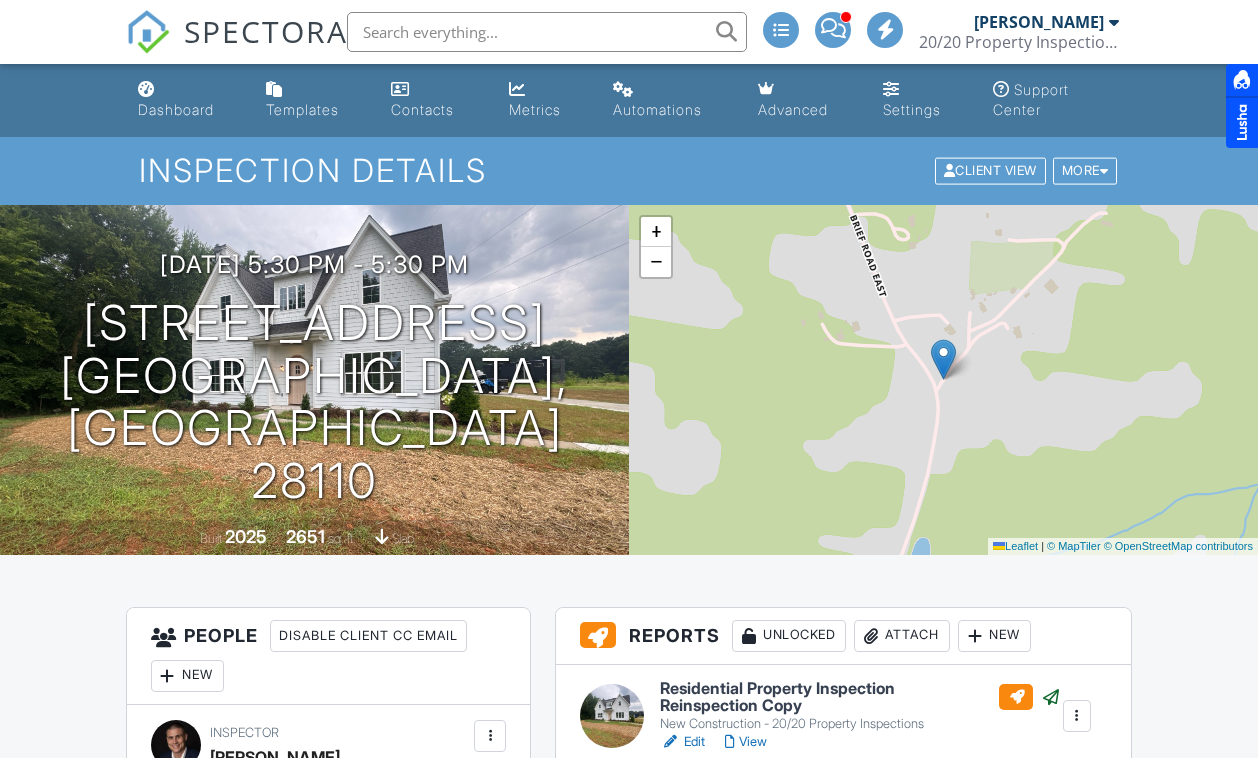 scroll, scrollTop: 143, scrollLeft: 0, axis: vertical 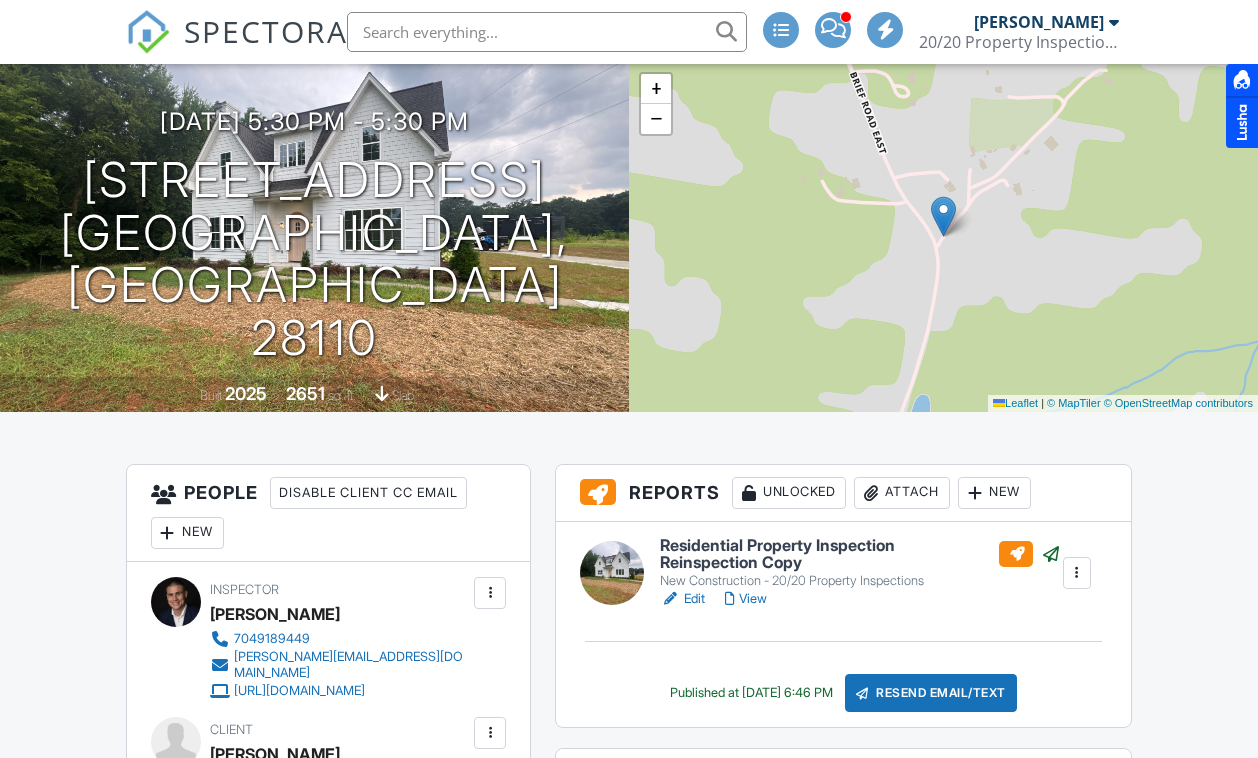 click on "View" at bounding box center [746, 599] 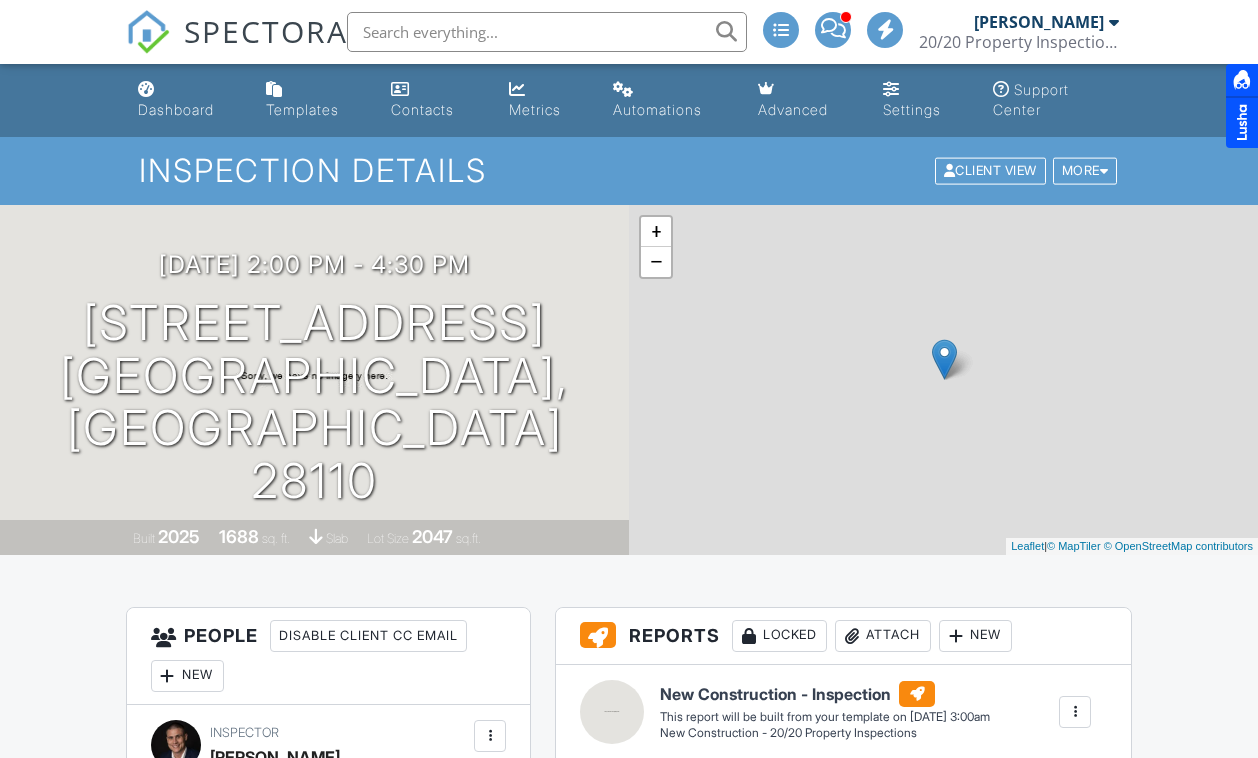 scroll, scrollTop: 0, scrollLeft: 0, axis: both 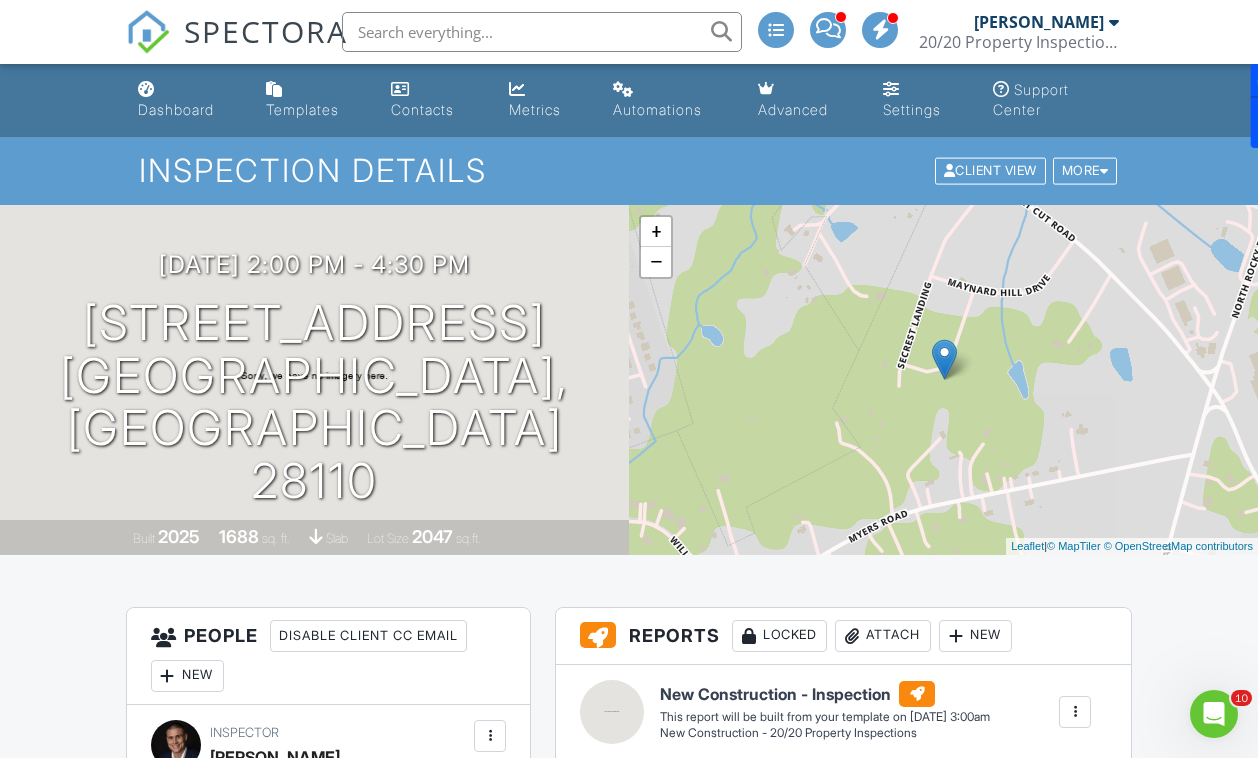 click at bounding box center [542, 32] 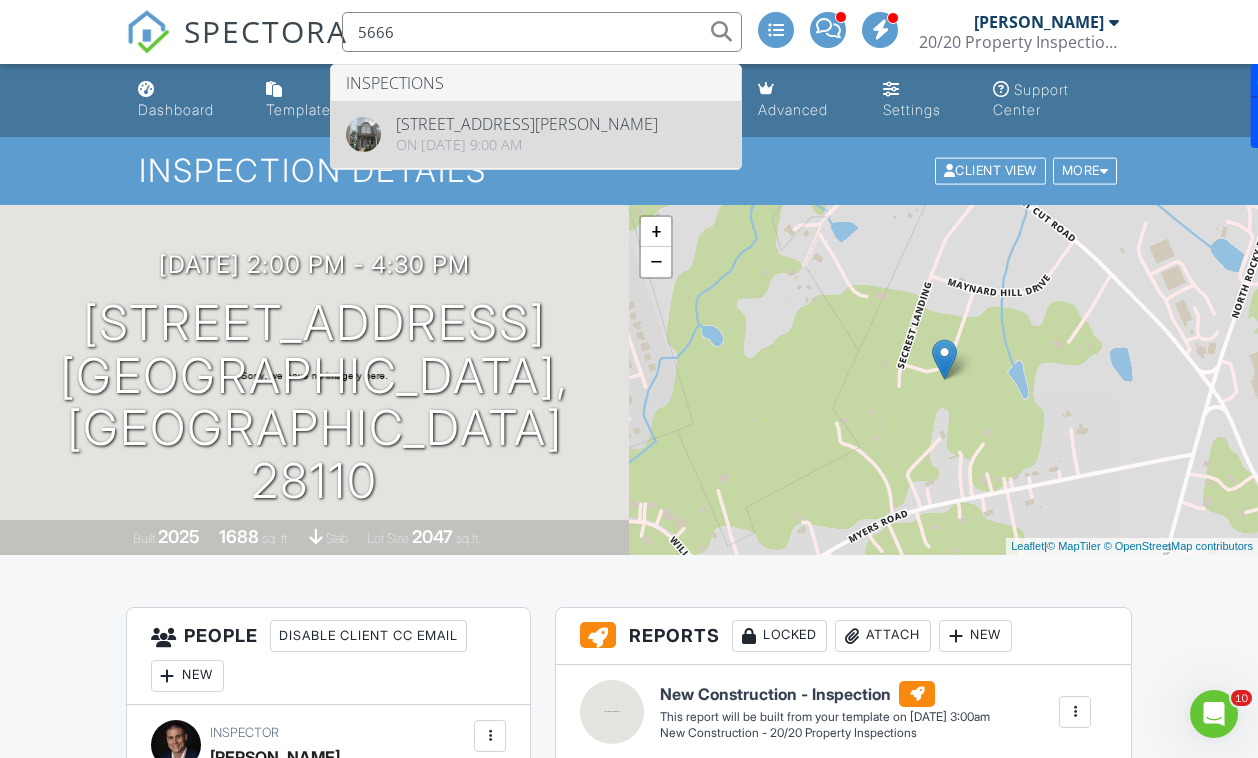 type on "5666" 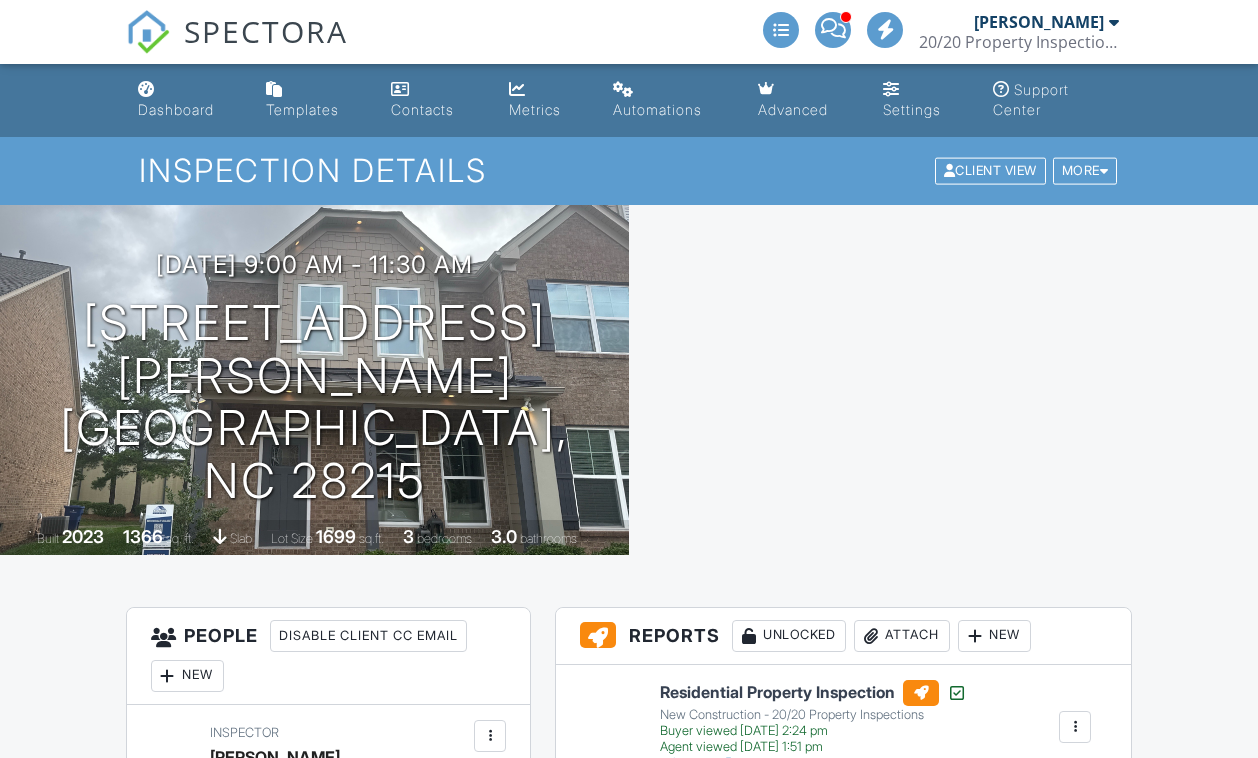 scroll, scrollTop: 0, scrollLeft: 0, axis: both 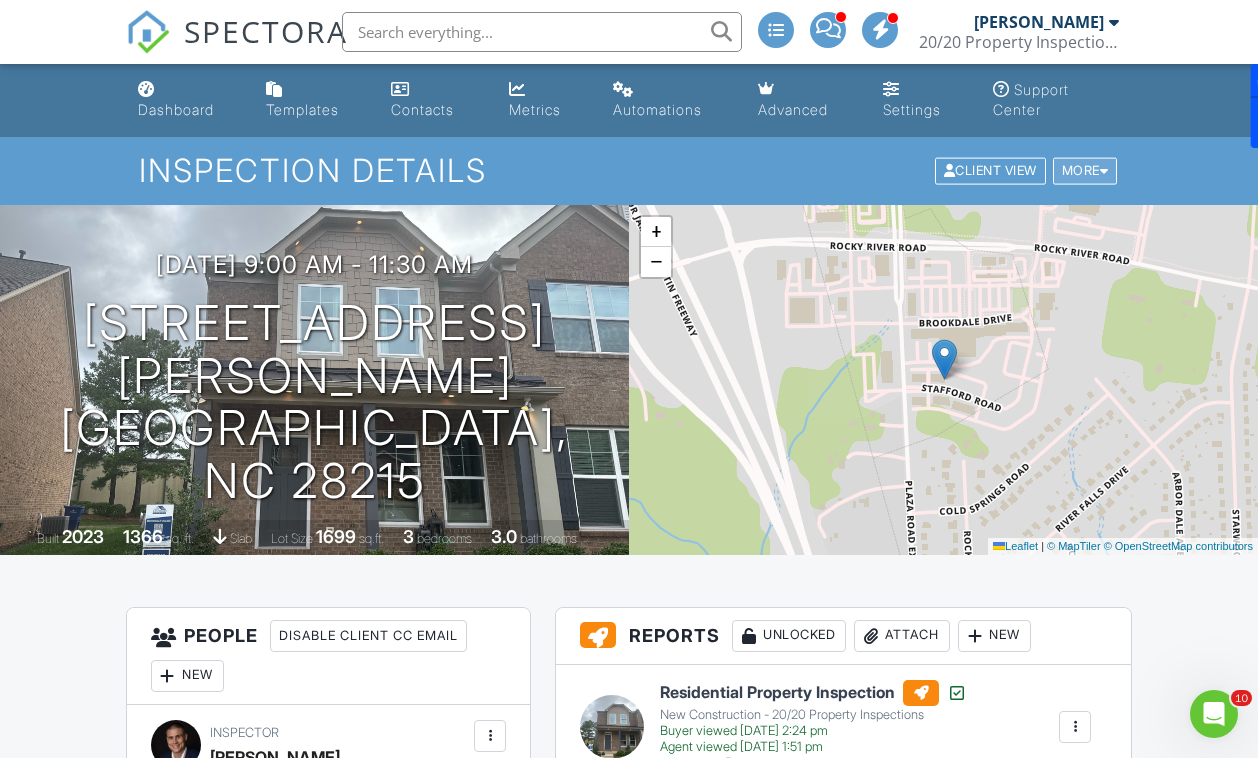 click on "More" at bounding box center (1085, 171) 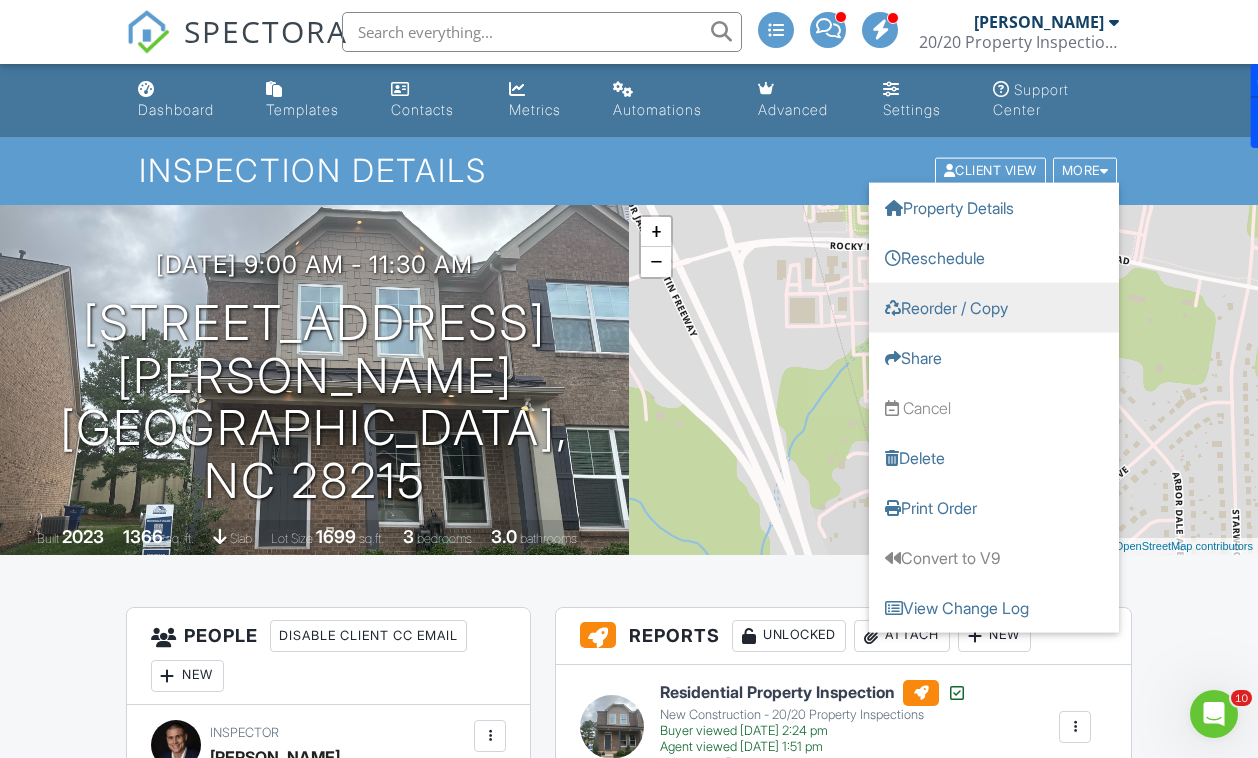 click on "Reorder / Copy" at bounding box center [994, 308] 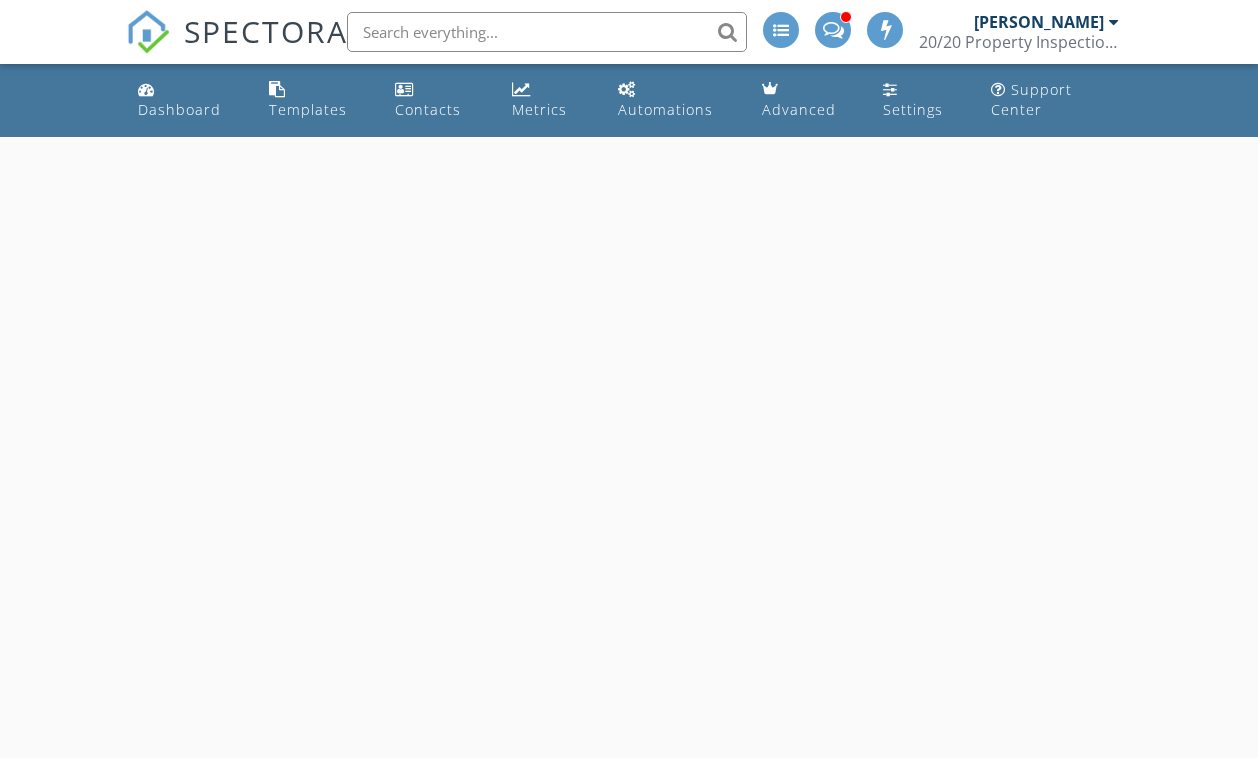 scroll, scrollTop: 0, scrollLeft: 0, axis: both 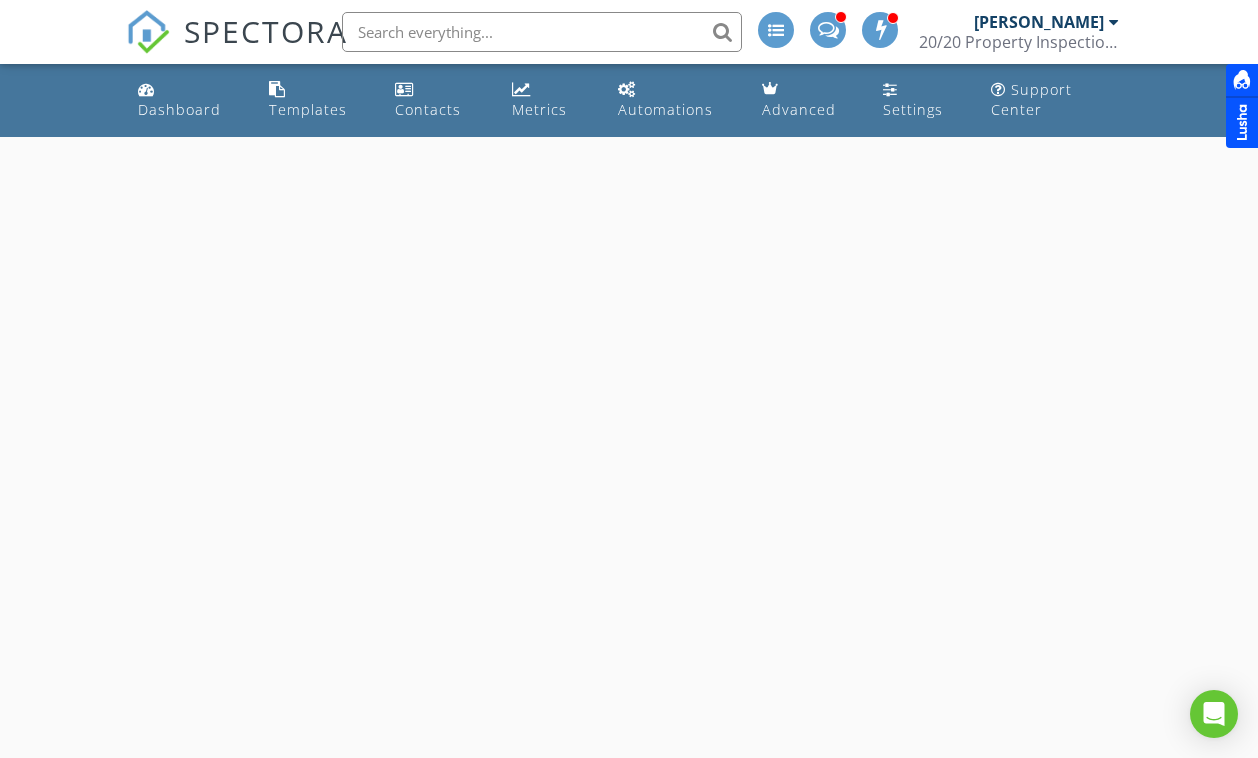 select on "6" 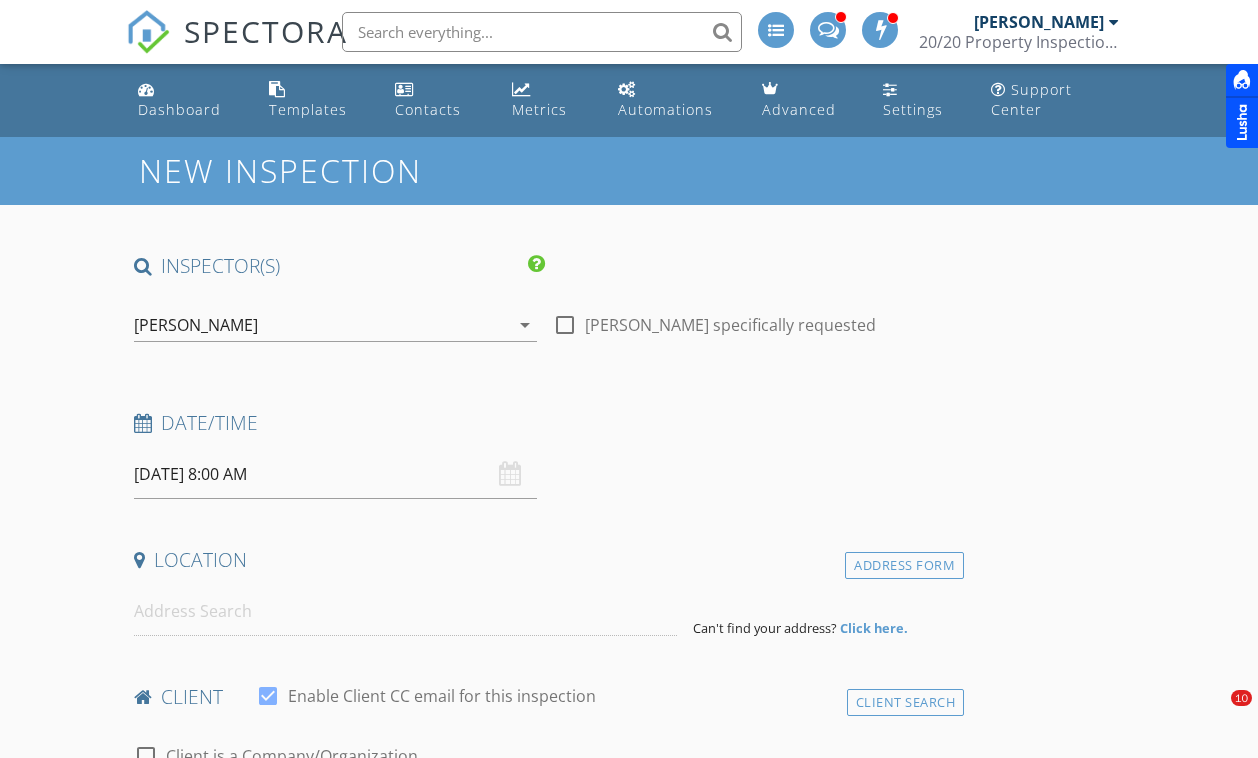 type on "[PERSON_NAME] & [PERSON_NAME] [PERSON_NAME]" 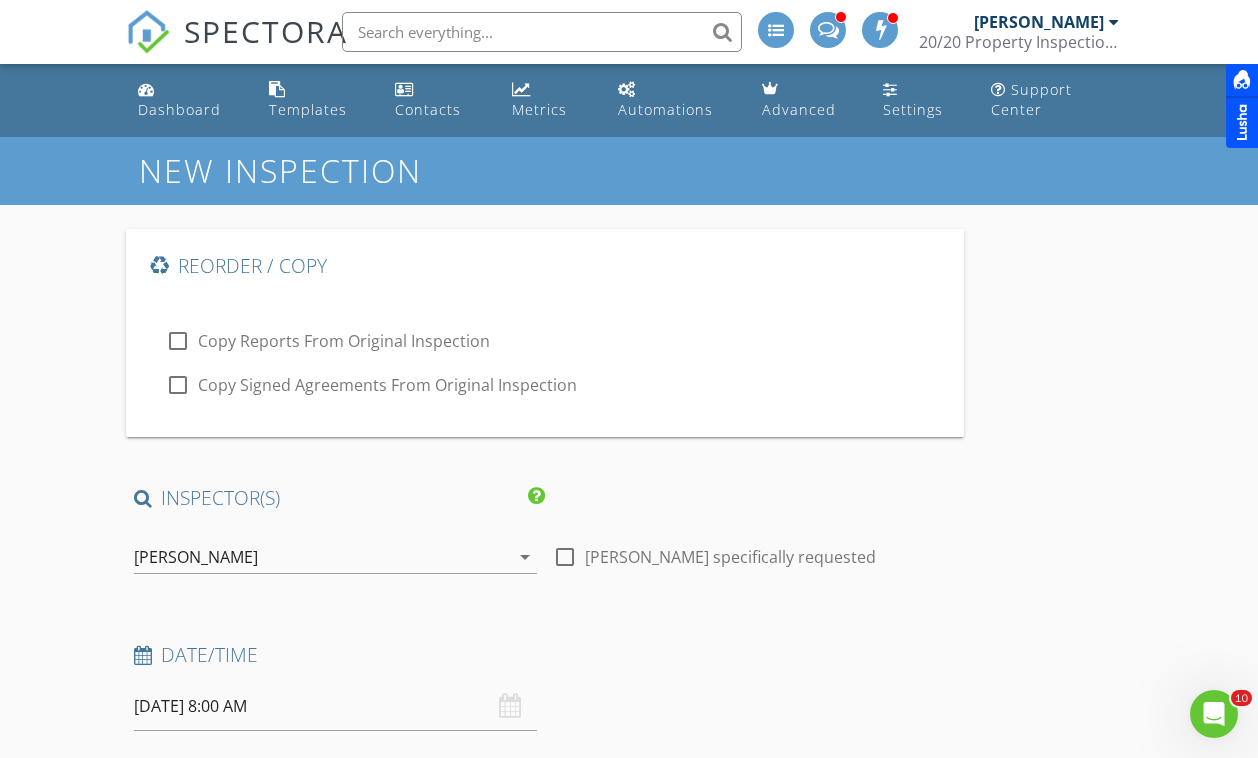 scroll, scrollTop: 0, scrollLeft: 0, axis: both 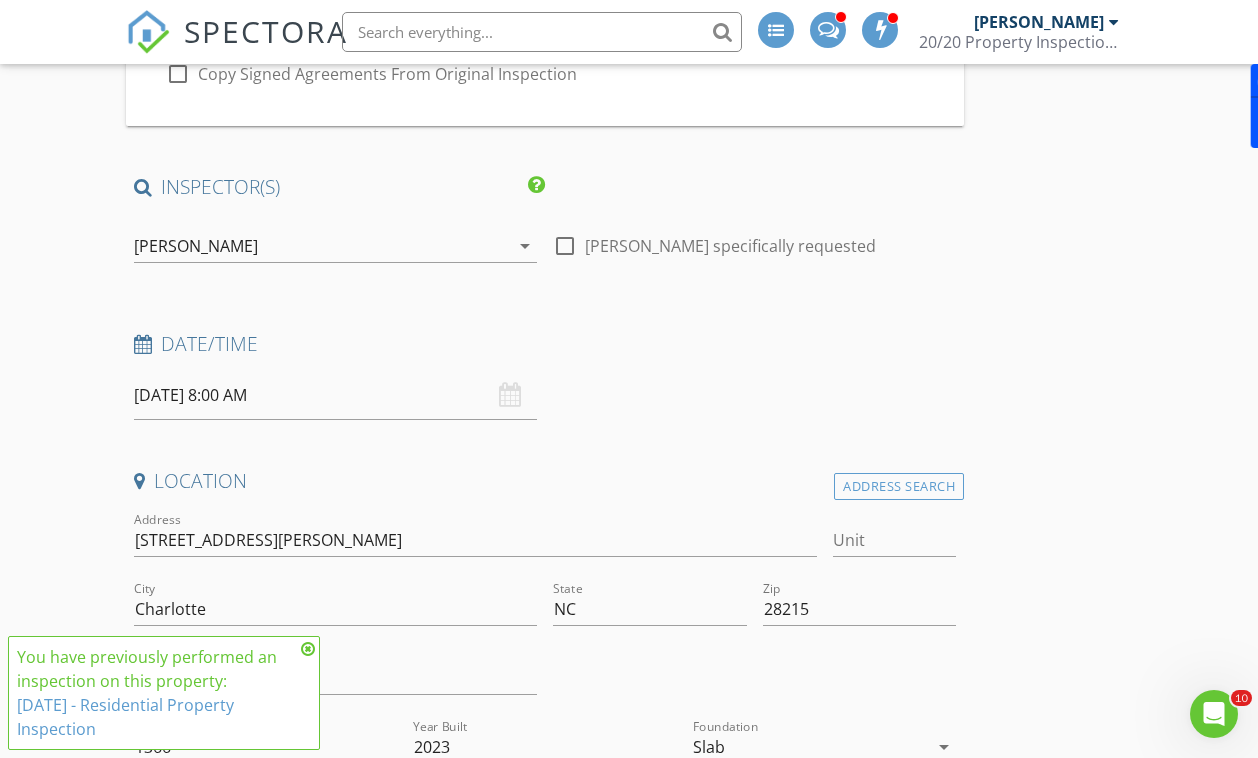 click on "SPECTORA
[PERSON_NAME]
20/20 Property Inspections
Role:
Inspector
Change Role
Dashboard
New Inspection
Inspections
Calendar
Template Editor
Contacts
Automations
Team
Metrics
Payments
Data Exports
Billing
Conversations
Tasks
Reporting
Advanced
Equipment
Settings
What's New
Sign Out
Change Active Role
Your account has more than one possible role. Please choose how you'd like to view the site:
Company/Agency
City
Role
Dashboard
Templates
Contacts
Metrics
Automations
Advanced
Settings
Support Center
No data available Basement Slab Crawlspace" at bounding box center [629, 1888] 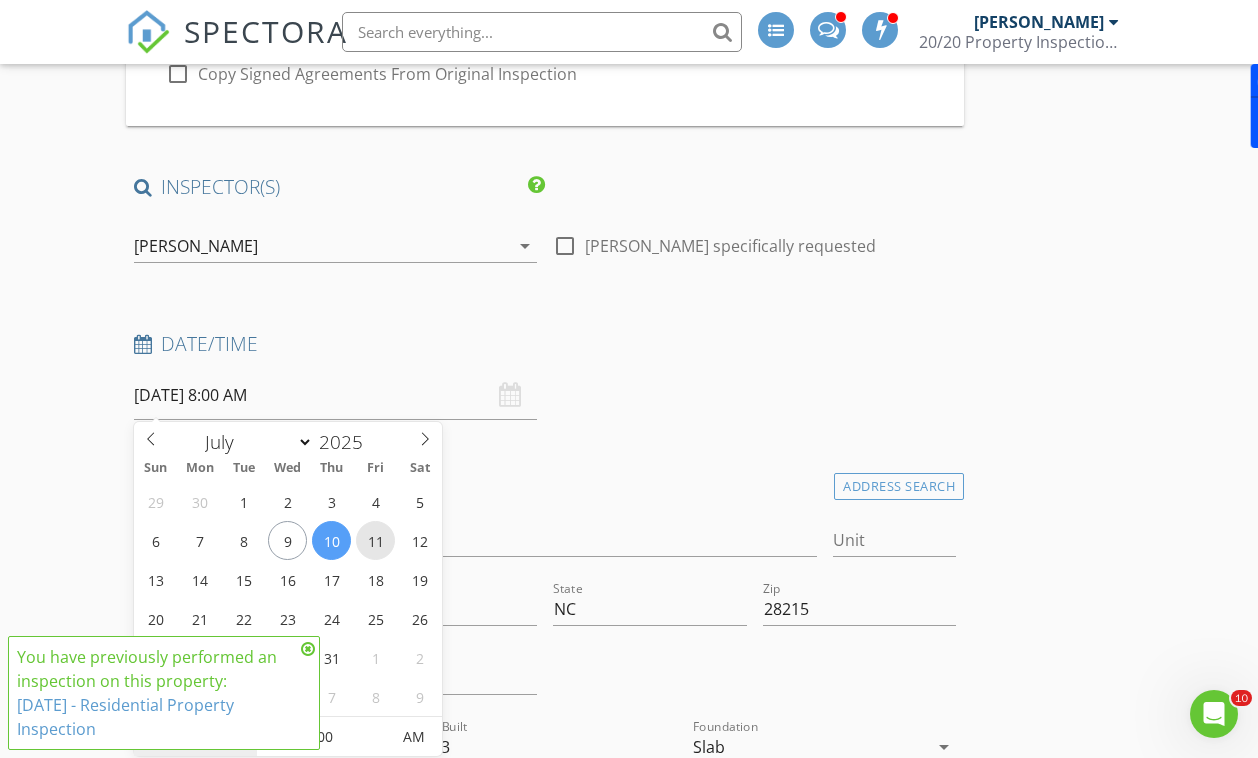 type on "07/11/2025 8:00 AM" 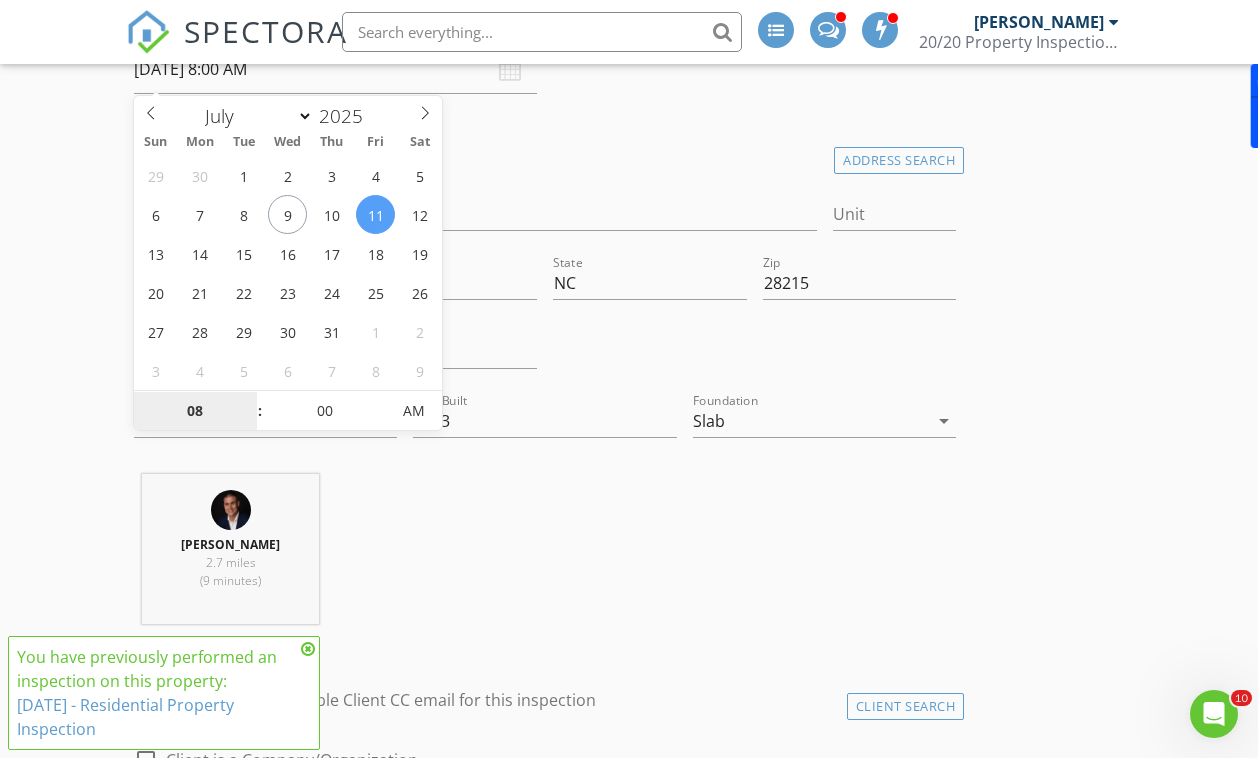 scroll, scrollTop: 661, scrollLeft: 0, axis: vertical 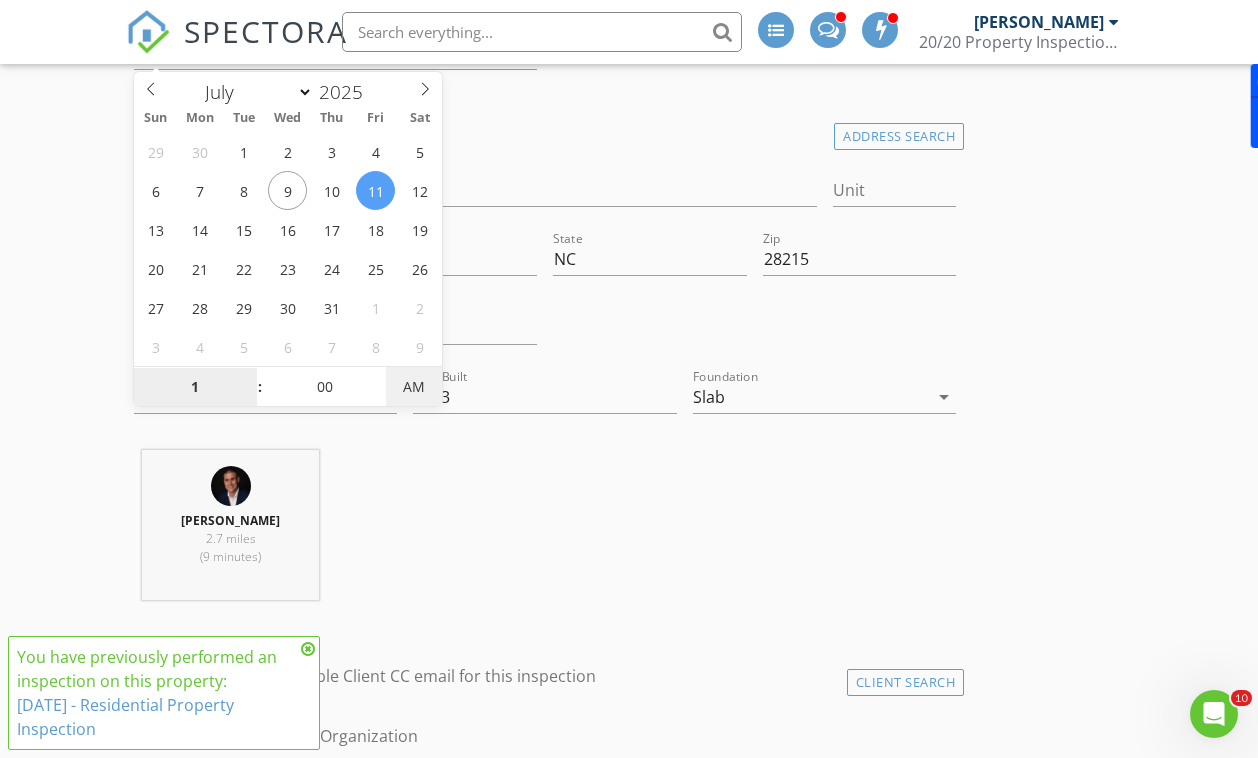 click on "AM" at bounding box center [413, 387] 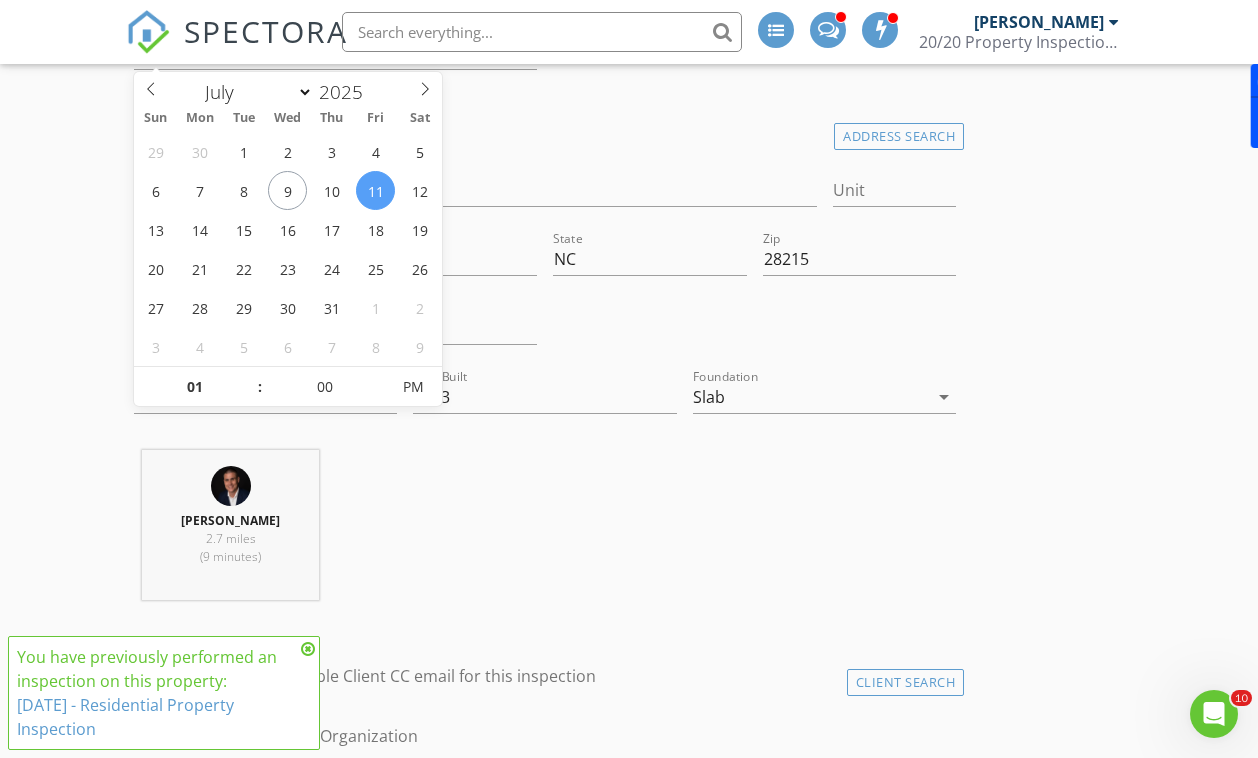 click on "Reorder / Copy
check_box_outline_blank Copy Reports From Original Inspection   check_box_outline_blank Copy Signed Agreements From Original Inspection
INSPECTOR(S)
check_box   Jeff Tretter   PRIMARY   check_box_outline_blank   Mason Helms     Jeff Tretter arrow_drop_down   check_box_outline_blank Jeff Tretter specifically requested
Date/Time
07/11/2025 1:00 PM
Location
Address Search       Address 5666 Stafford Rd   Unit   City Charlotte   State NC   Zip 28215   County Cabarrus     Square Feet 1366   Year Built 2023   Foundation Slab arrow_drop_down     Jeff Tretter     2.7 miles     (9 minutes)
client
check_box Enable Client CC email for this inspection   Client Search     check_box_outline_blank Client is a Company/Organization     First Name Fabiola Madrigal Hernandez & Omar Luis Santos   Last Name   Email fmadrigal86@gmail.com" at bounding box center (629, 1628) 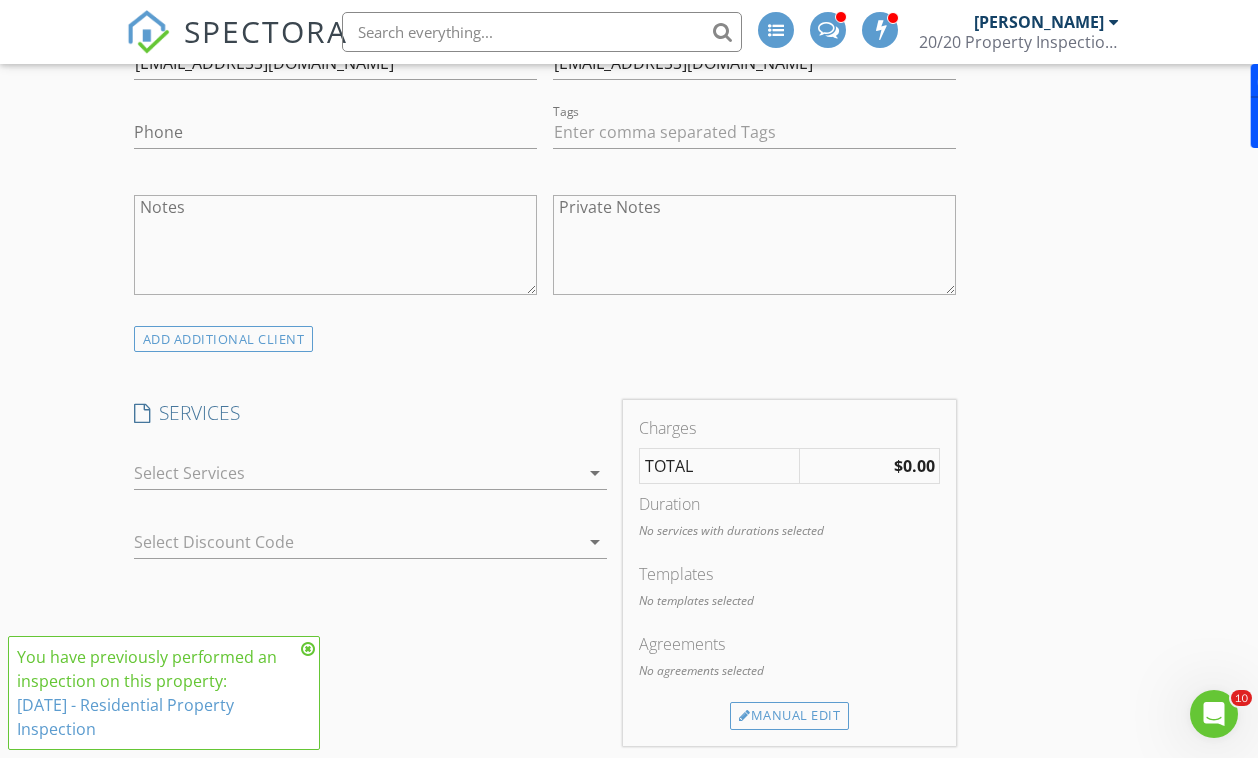 scroll, scrollTop: 1549, scrollLeft: 0, axis: vertical 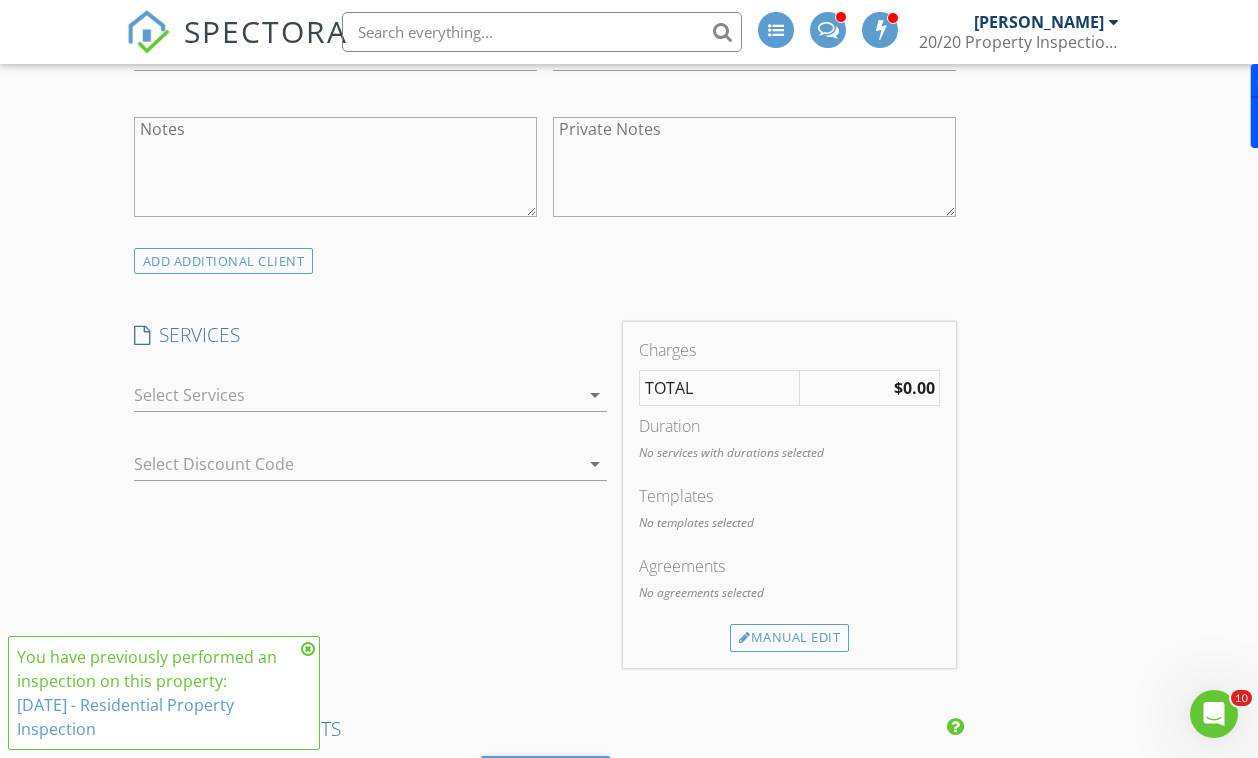 click at bounding box center (356, 395) 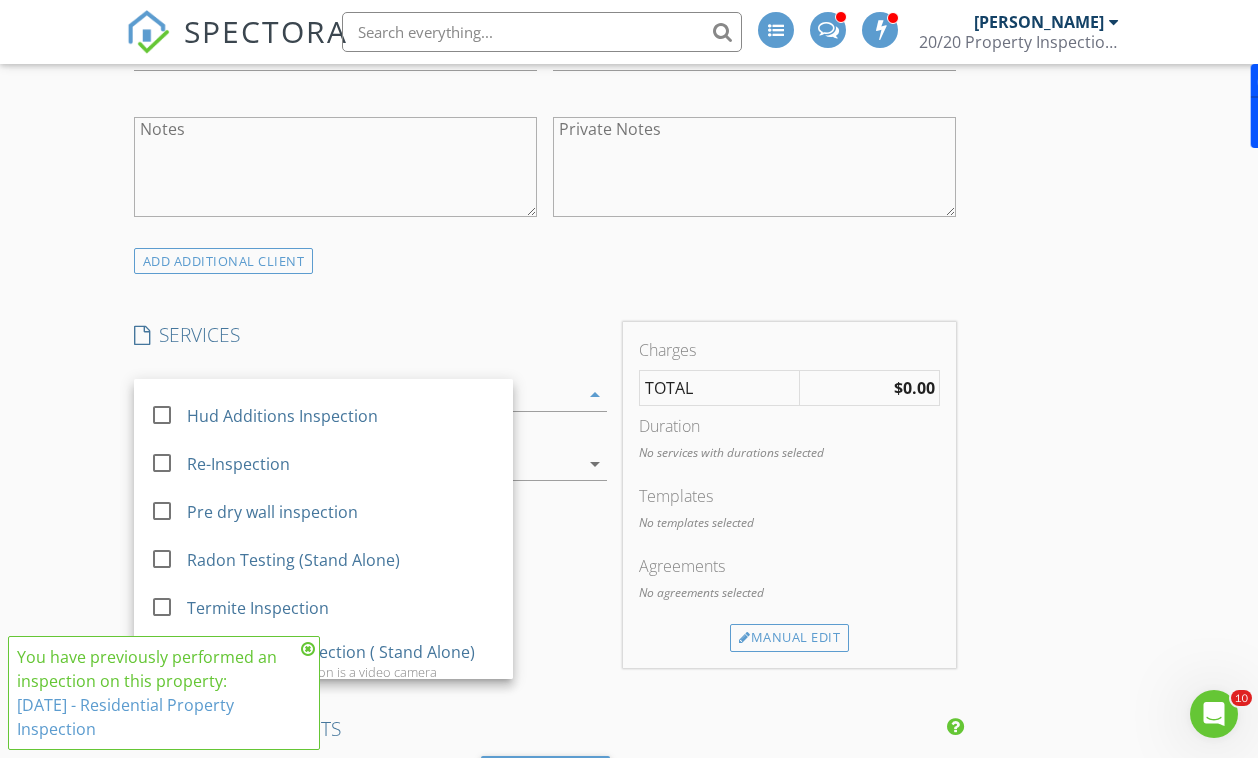 scroll, scrollTop: 207, scrollLeft: 0, axis: vertical 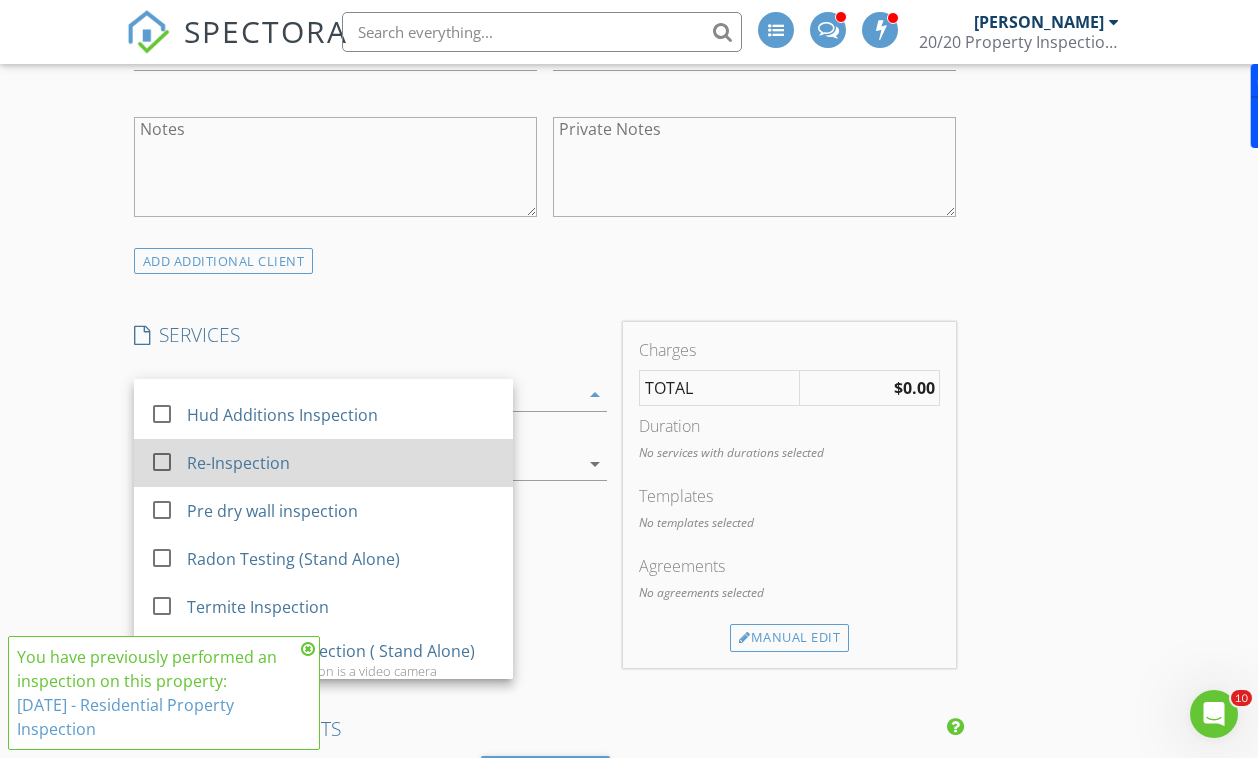 click on "Re-Inspection" at bounding box center [342, 463] 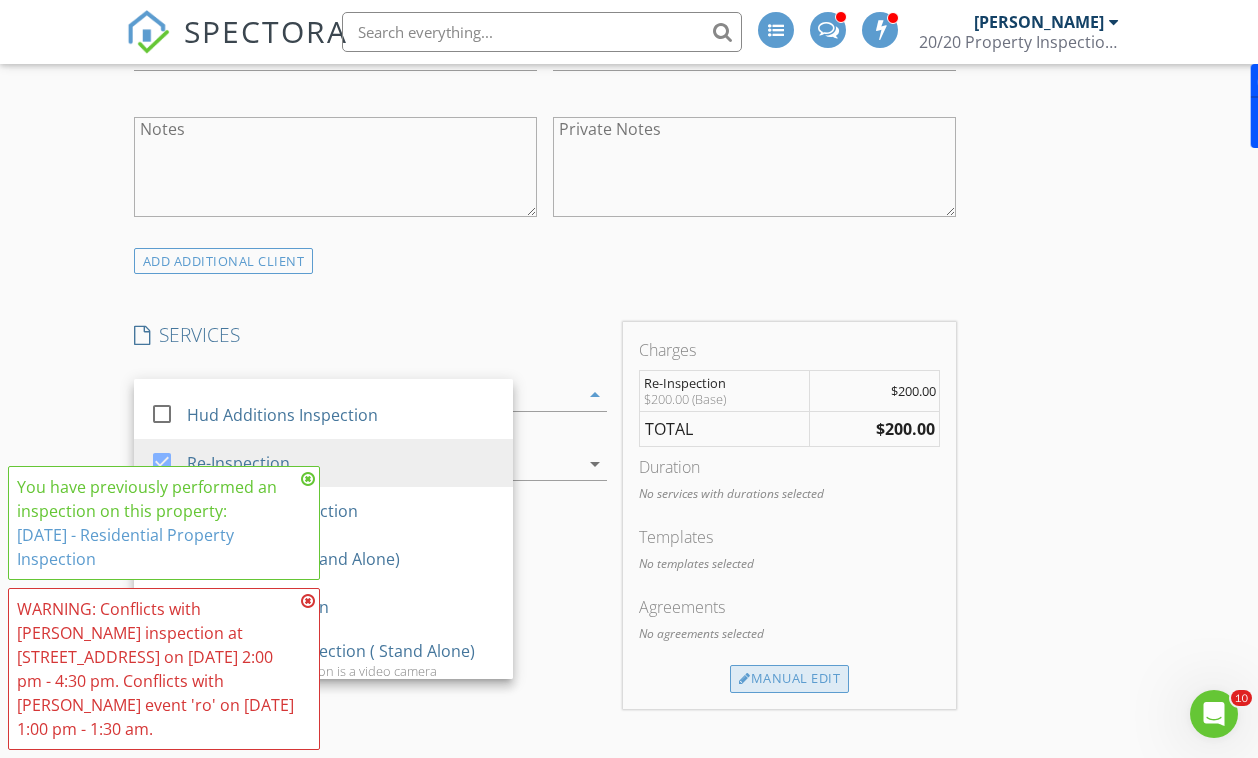 click on "Manual Edit" at bounding box center [789, 679] 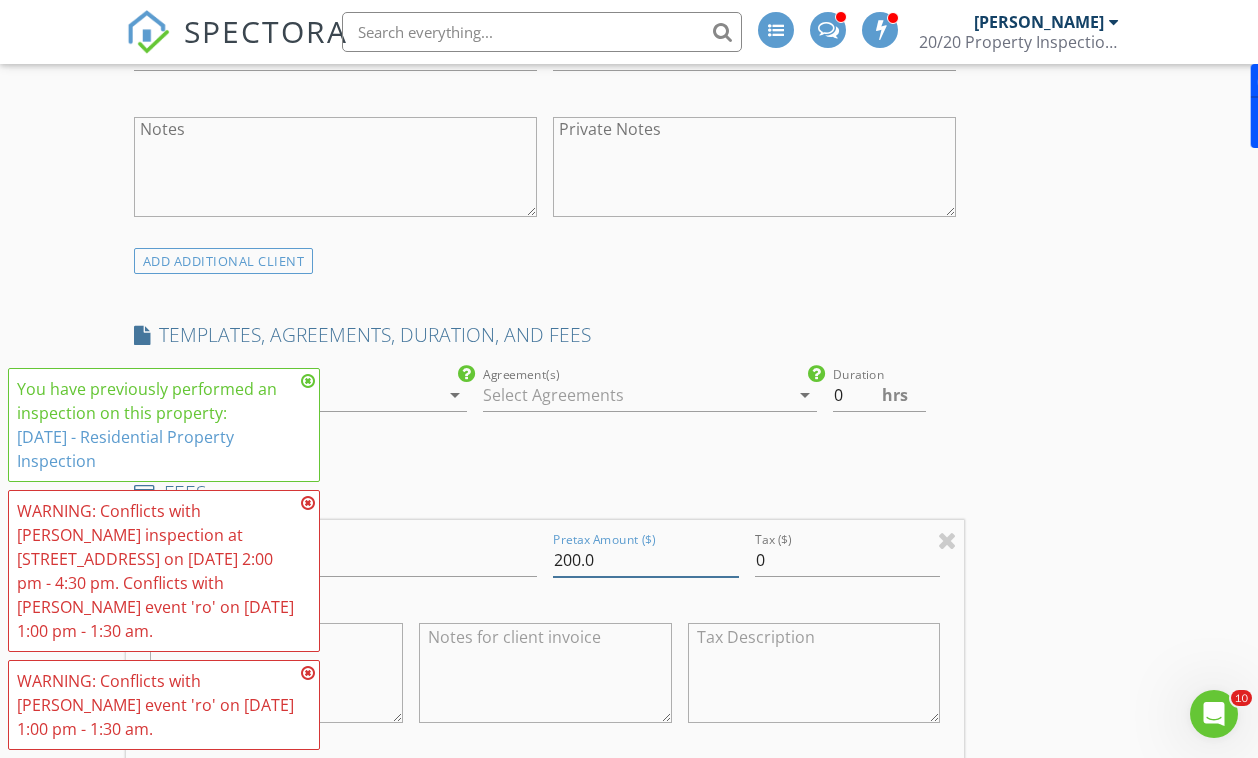 click on "200.0" at bounding box center (646, 560) 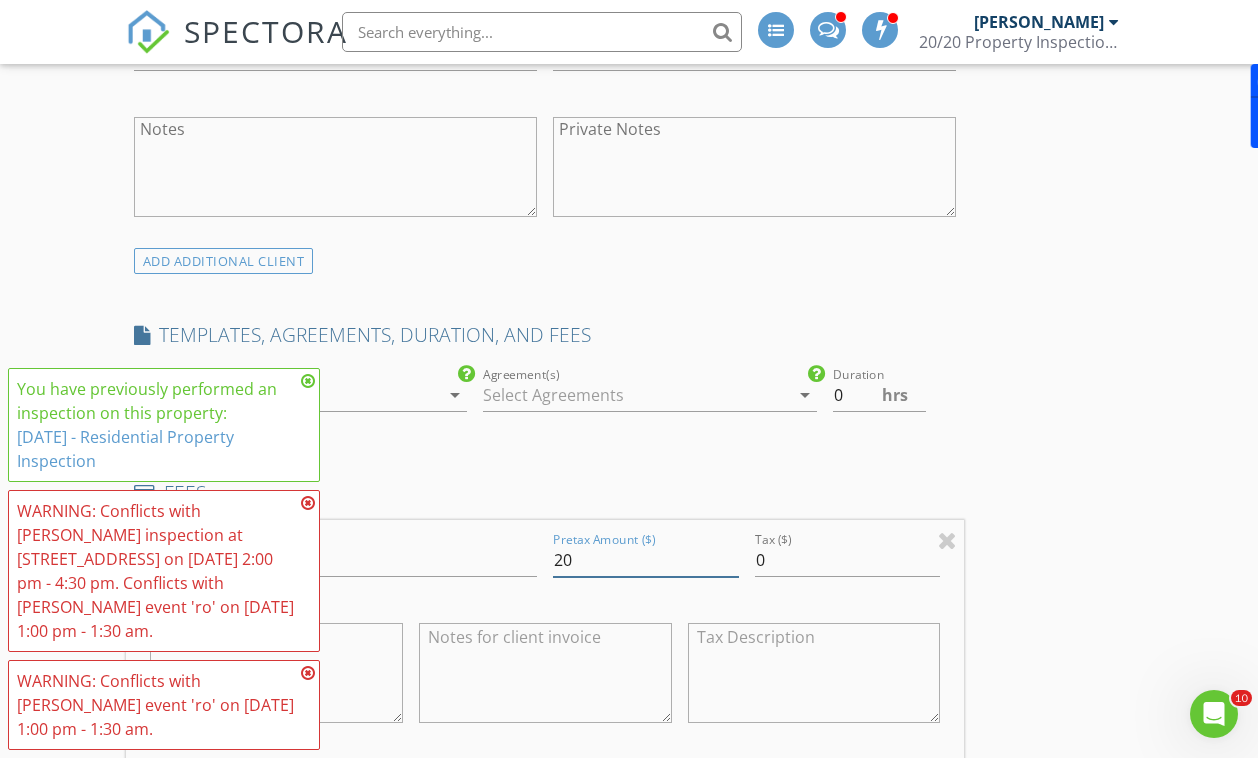 type on "2" 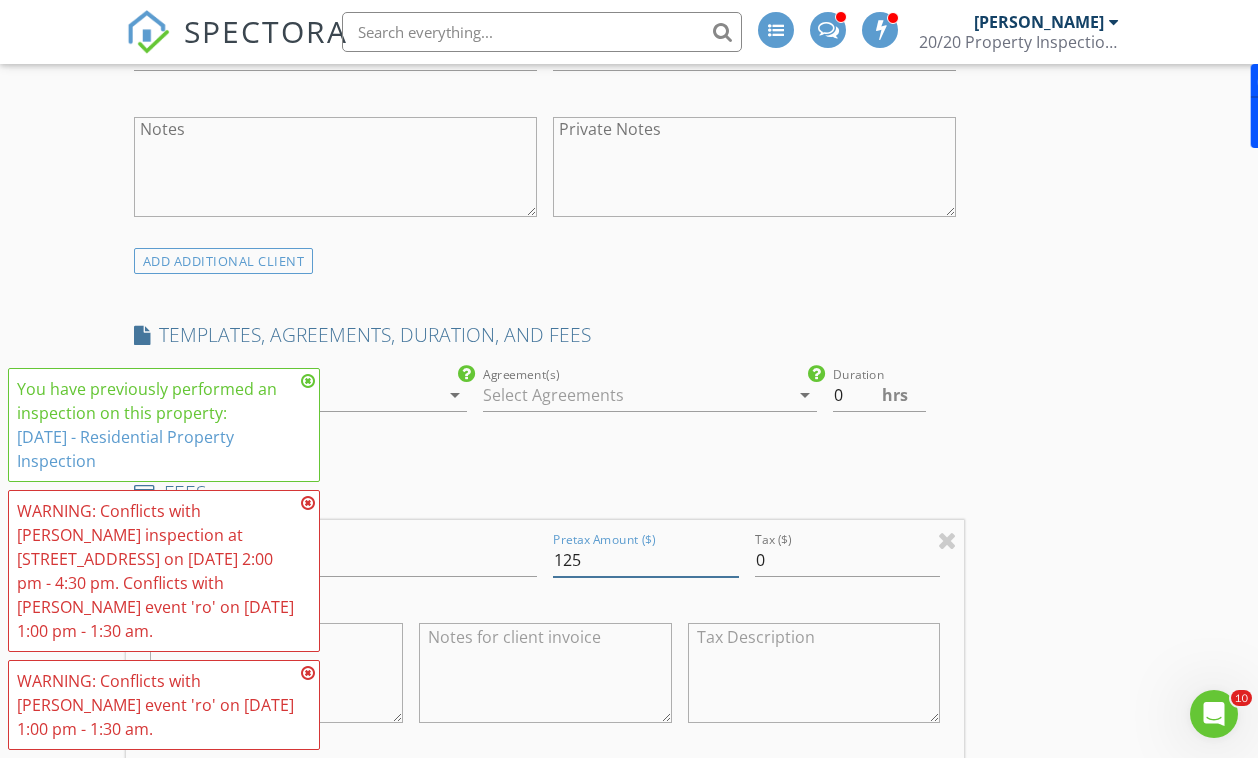 type on "125" 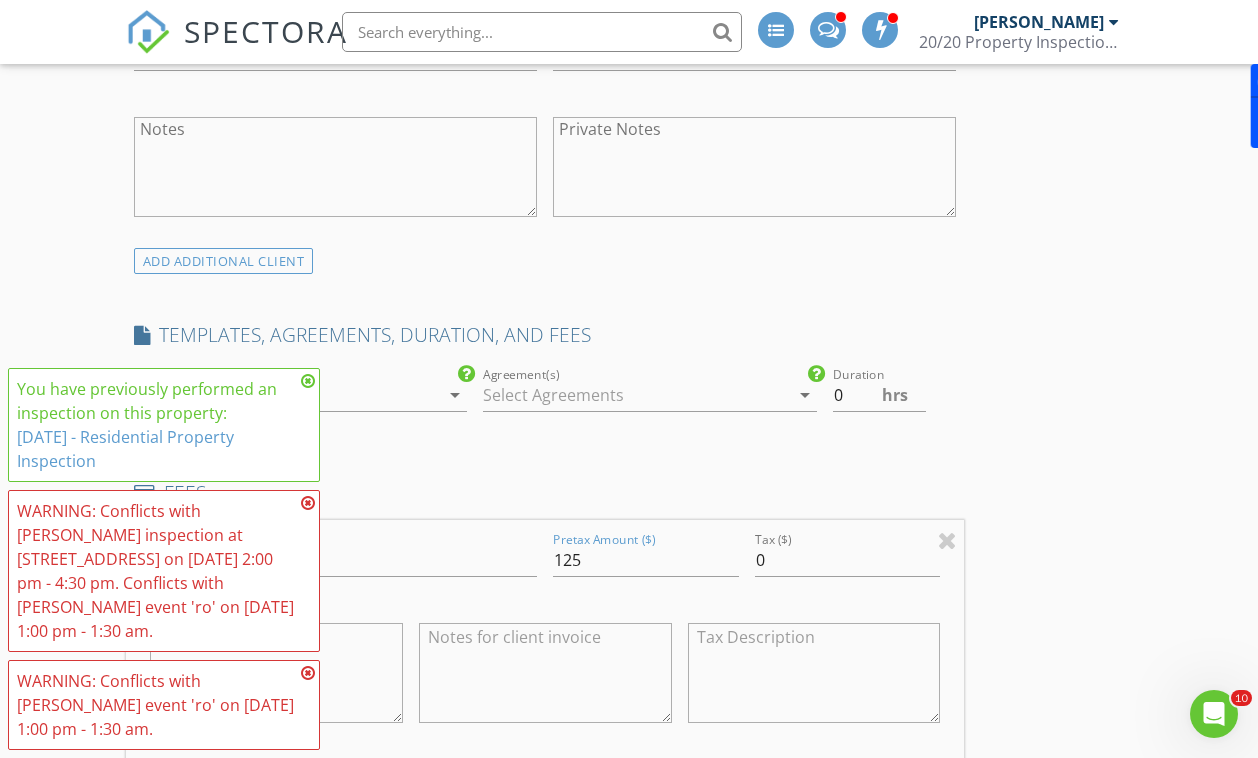 click on "Reorder / Copy
check_box_outline_blank Copy Reports From Original Inspection   check_box_outline_blank Copy Signed Agreements From Original Inspection
INSPECTOR(S)
check_box   Jeff Tretter   PRIMARY   check_box_outline_blank   Mason Helms     Jeff Tretter arrow_drop_down   check_box_outline_blank Jeff Tretter specifically requested
Date/Time
07/11/2025 1:00 PM
Location
Address Search       Address 5666 Stafford Rd   Unit   City Charlotte   State NC   Zip 28215   County Cabarrus     Square Feet 1366   Year Built 2023   Foundation Slab arrow_drop_down     Jeff Tretter     2.7 miles     (9 minutes)
client
check_box Enable Client CC email for this inspection   Client Search     check_box_outline_blank Client is a Company/Organization     First Name Fabiola Madrigal Hernandez & Omar Luis Santos   Last Name   Email fmadrigal86@gmail.com" at bounding box center (629, 850) 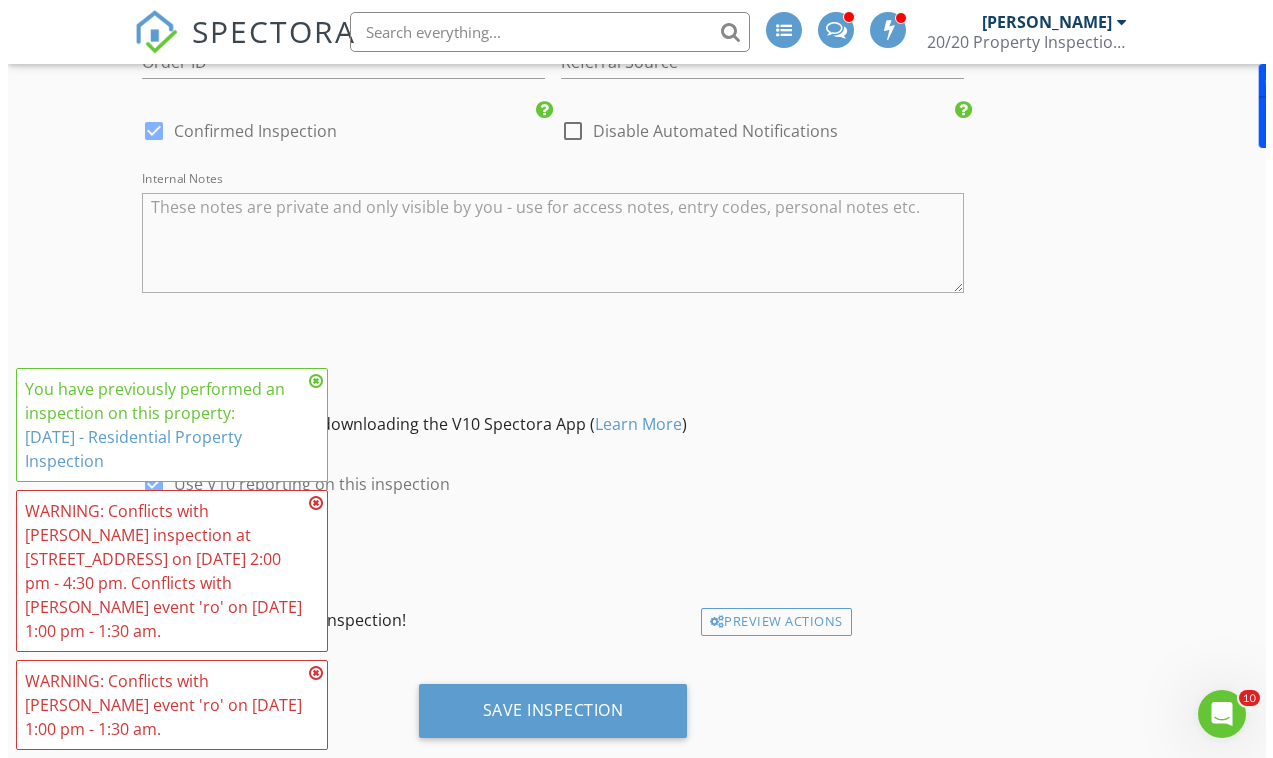 scroll, scrollTop: 3857, scrollLeft: 0, axis: vertical 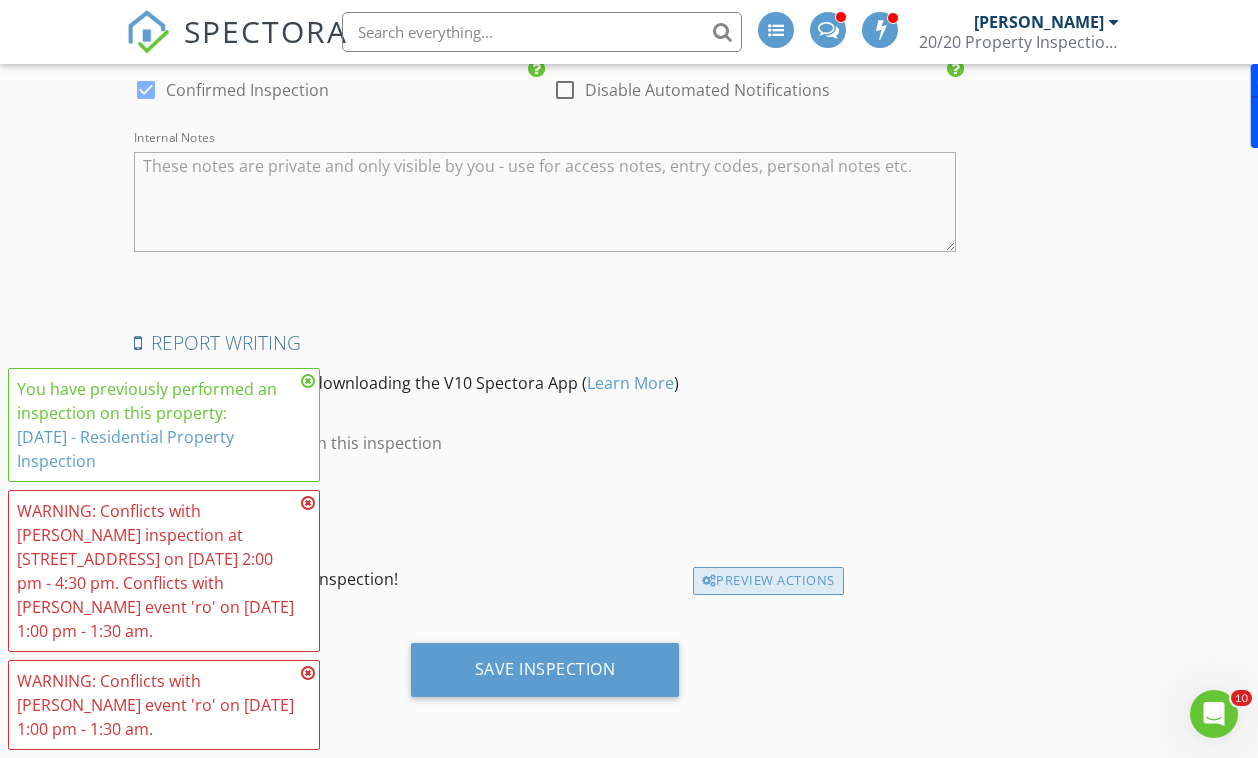 click on "Preview Actions" at bounding box center [768, 581] 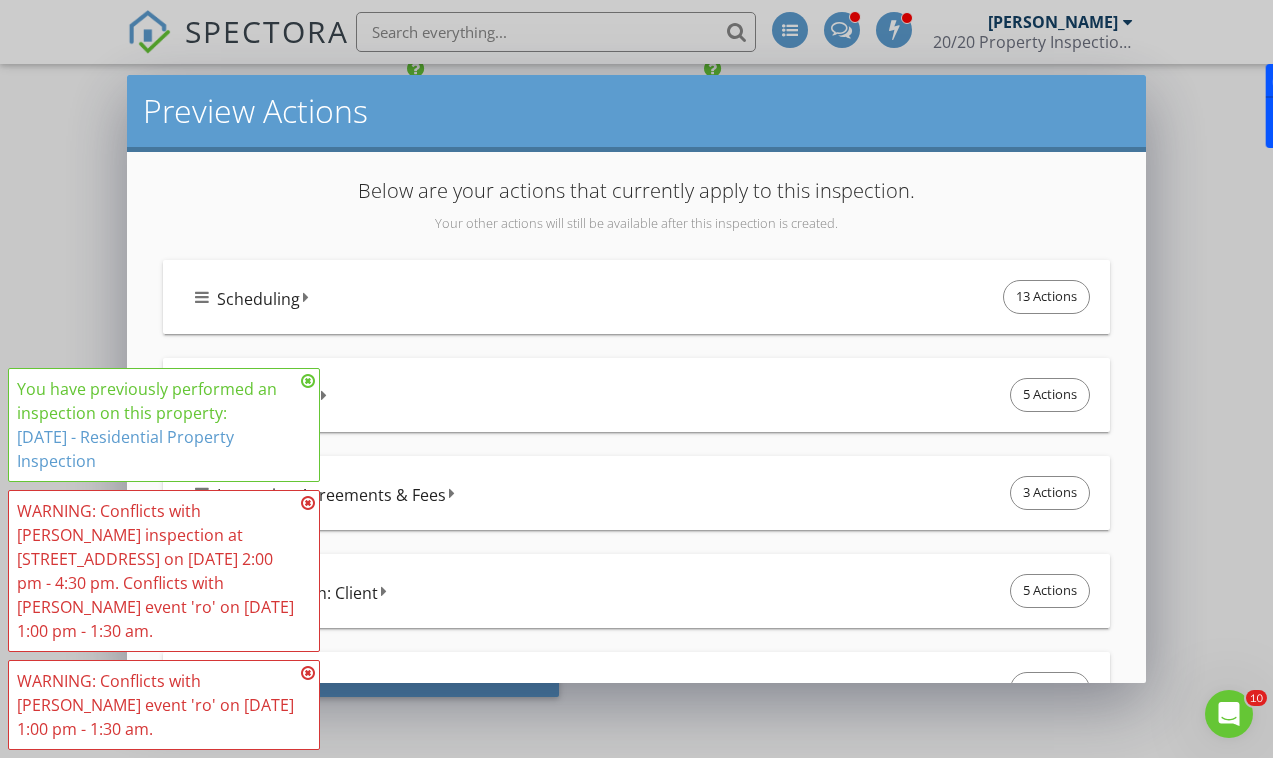 click at bounding box center [308, 381] 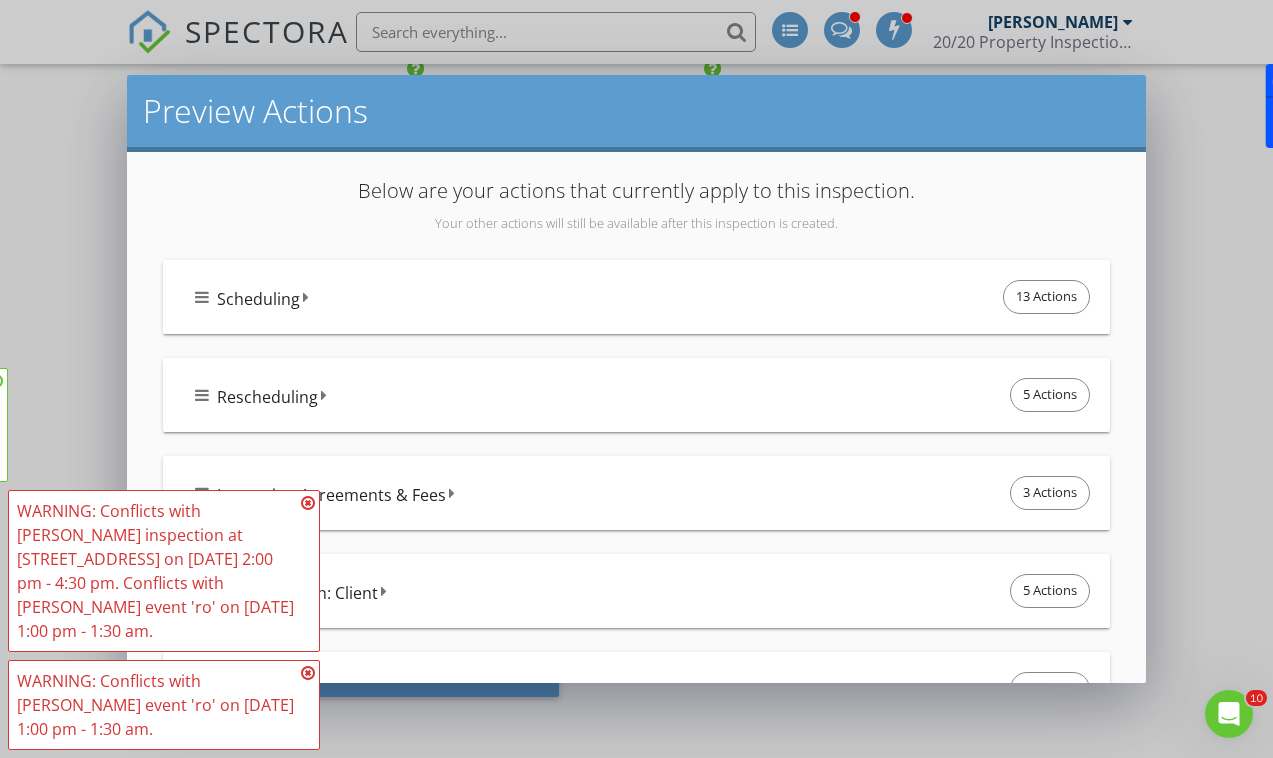 click at bounding box center [308, 503] 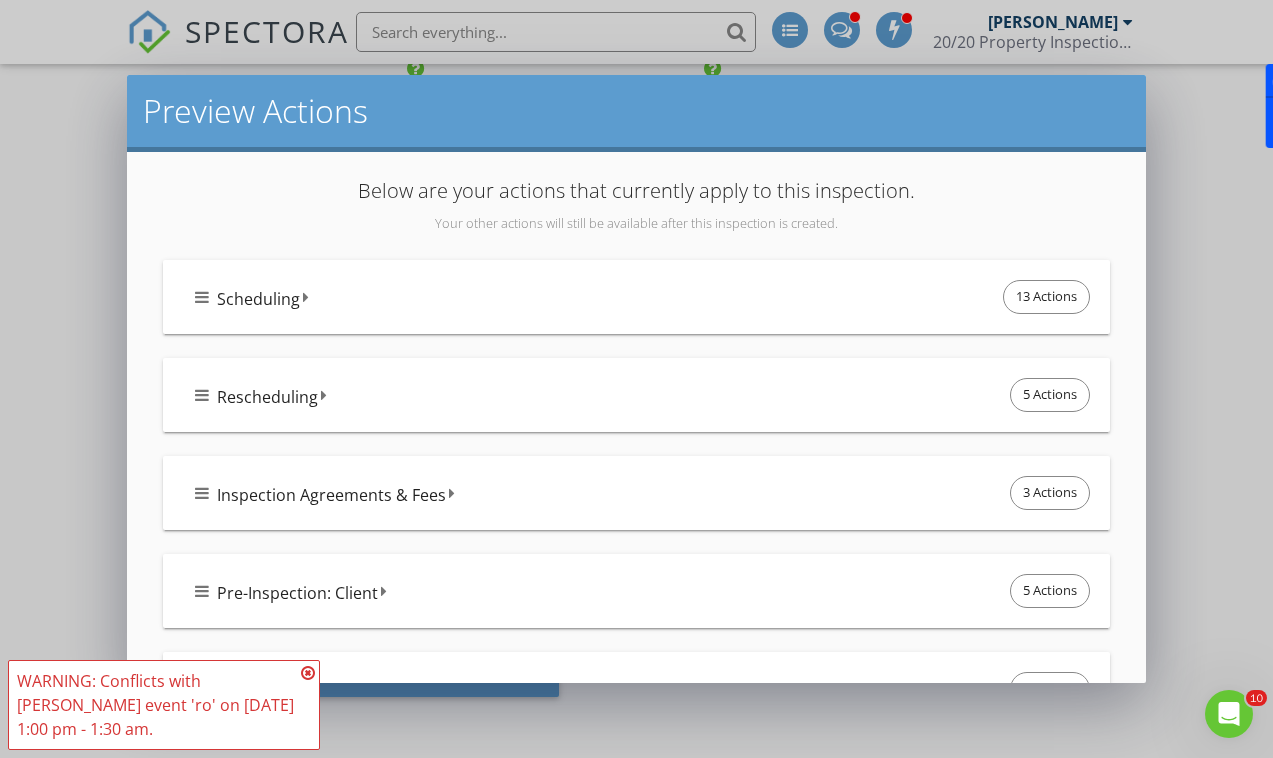 click on "Preview Actions
Below are your actions that currently apply to this
inspection.
Your other actions will still be available after this
inspection is created.
Scheduling
13 Actions
Rescheduling
5 Actions
Inspection Agreements & Fees
3 Actions
Pre-Inspection: Client
5 Actions
Pre-Inspection: Client's Agent
3 Actions
Pre-Inspection: Listing Agent" at bounding box center [636, 379] 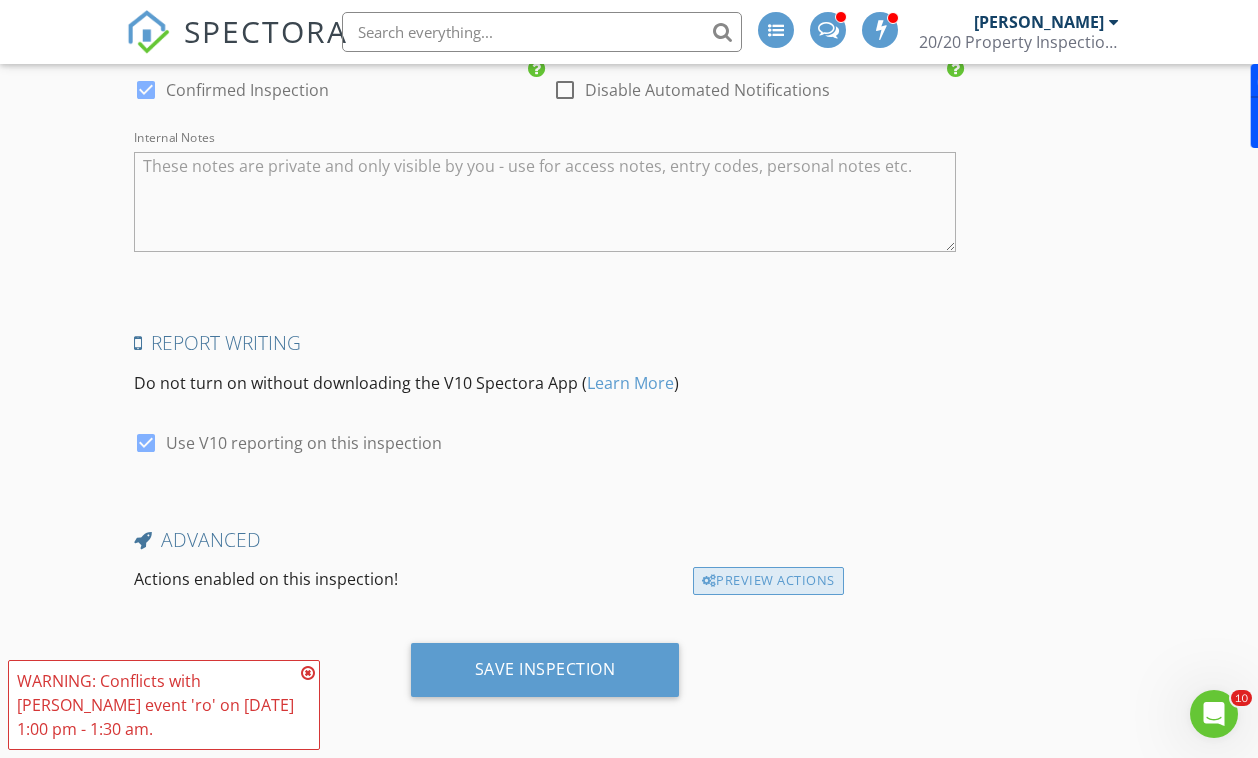 click on "Preview Actions" at bounding box center (768, 581) 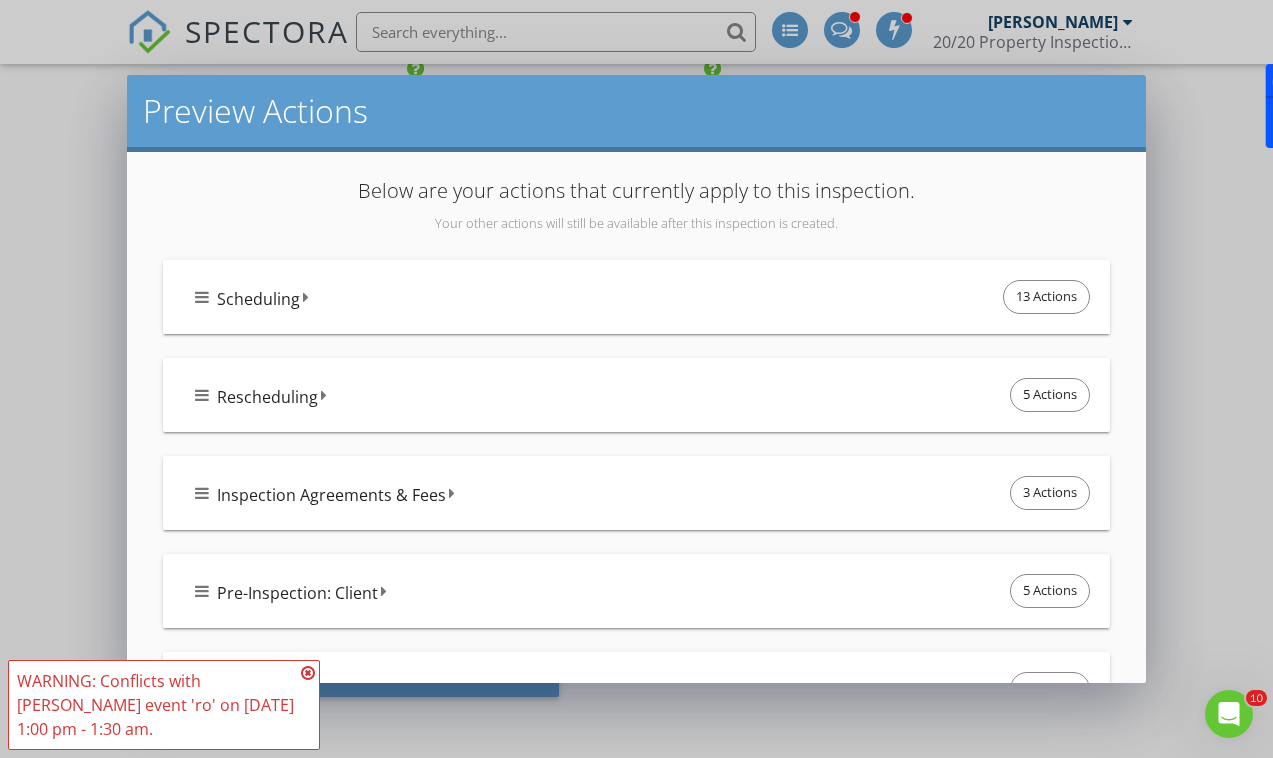 click at bounding box center (202, 297) 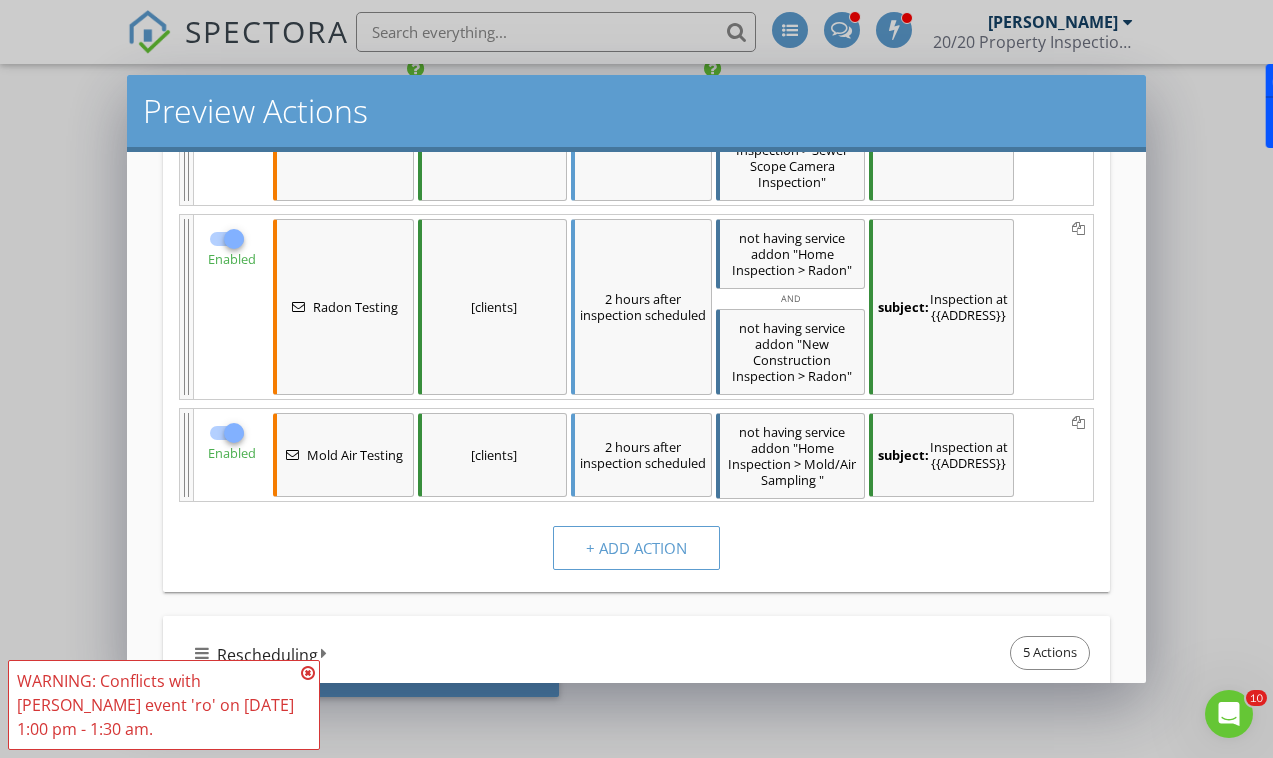 scroll, scrollTop: 1500, scrollLeft: 0, axis: vertical 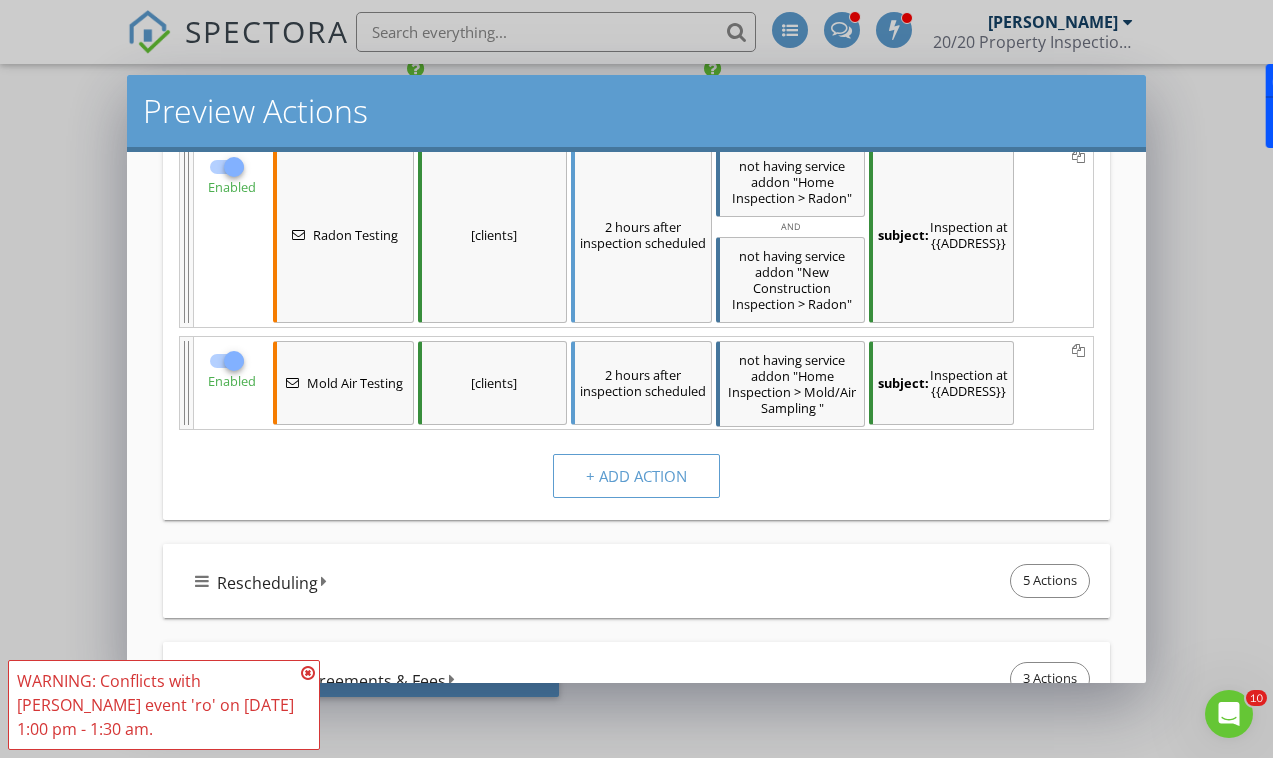 click at bounding box center (234, 361) 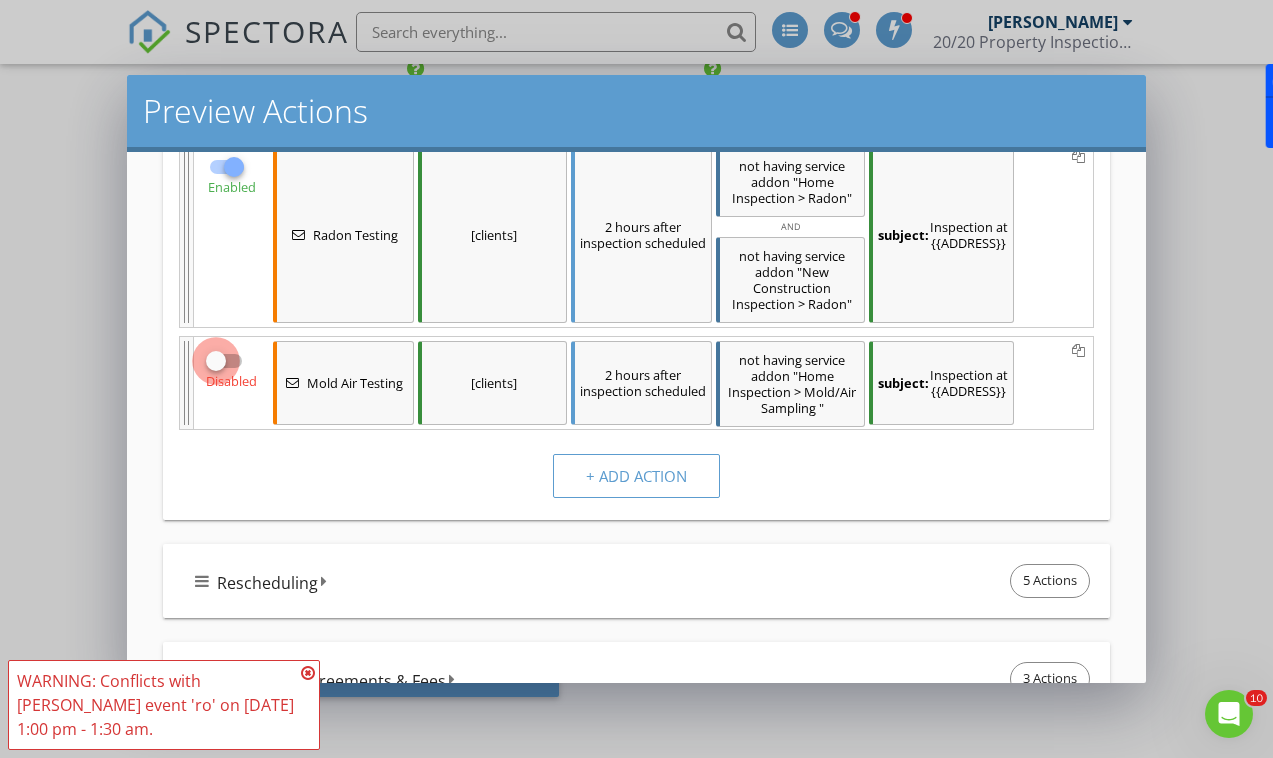 click at bounding box center [234, 167] 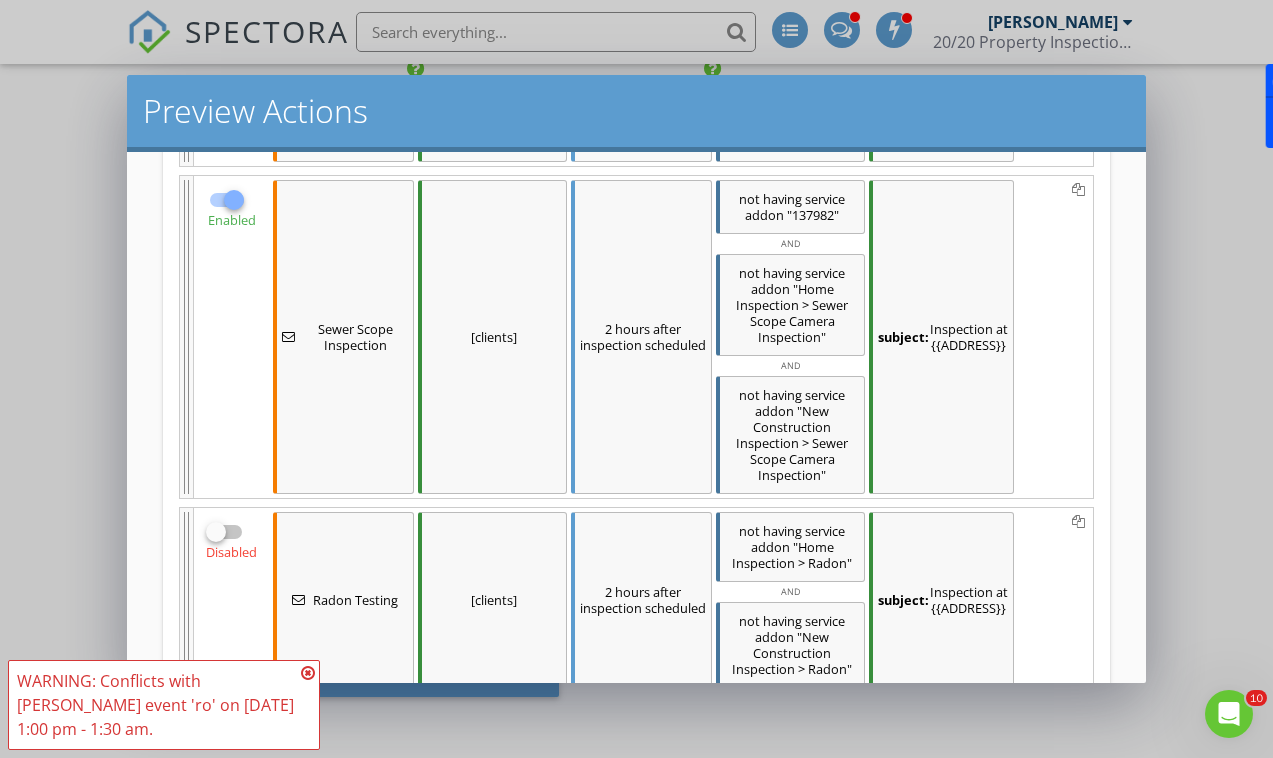 click at bounding box center (234, 200) 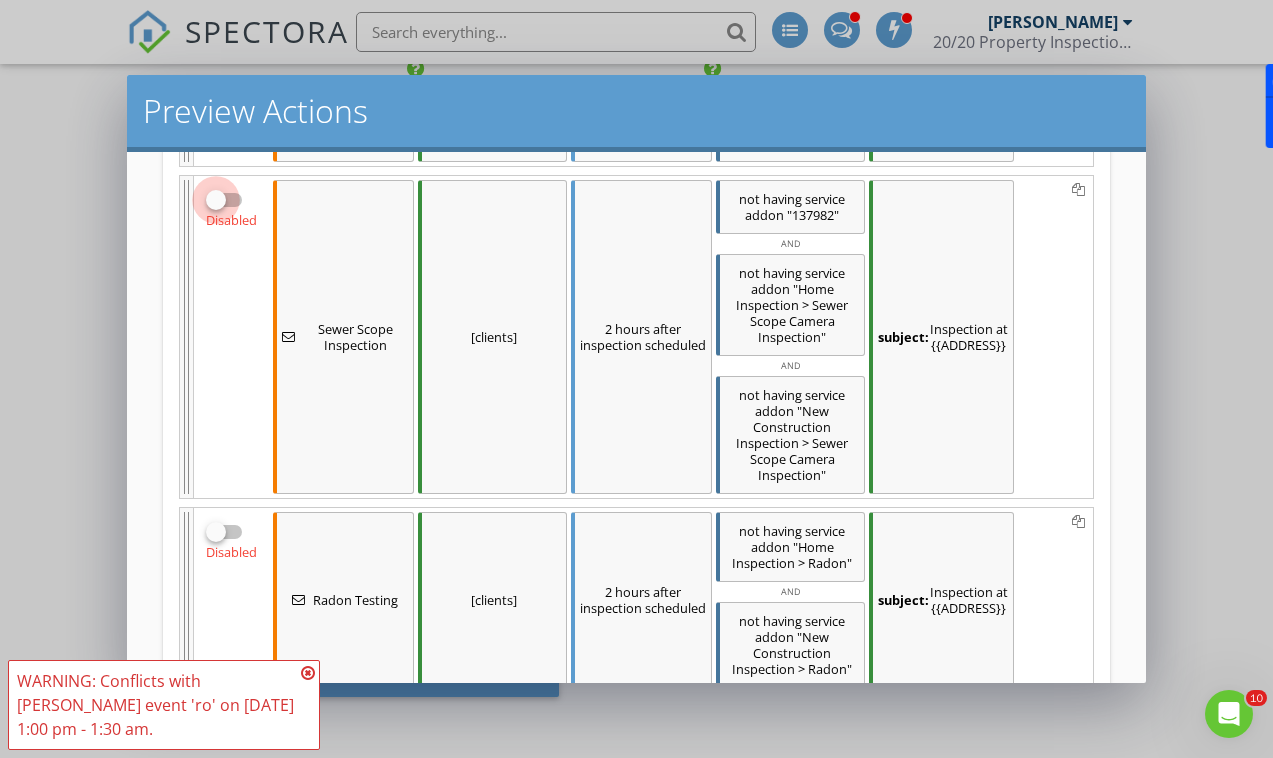 checkbox on "false" 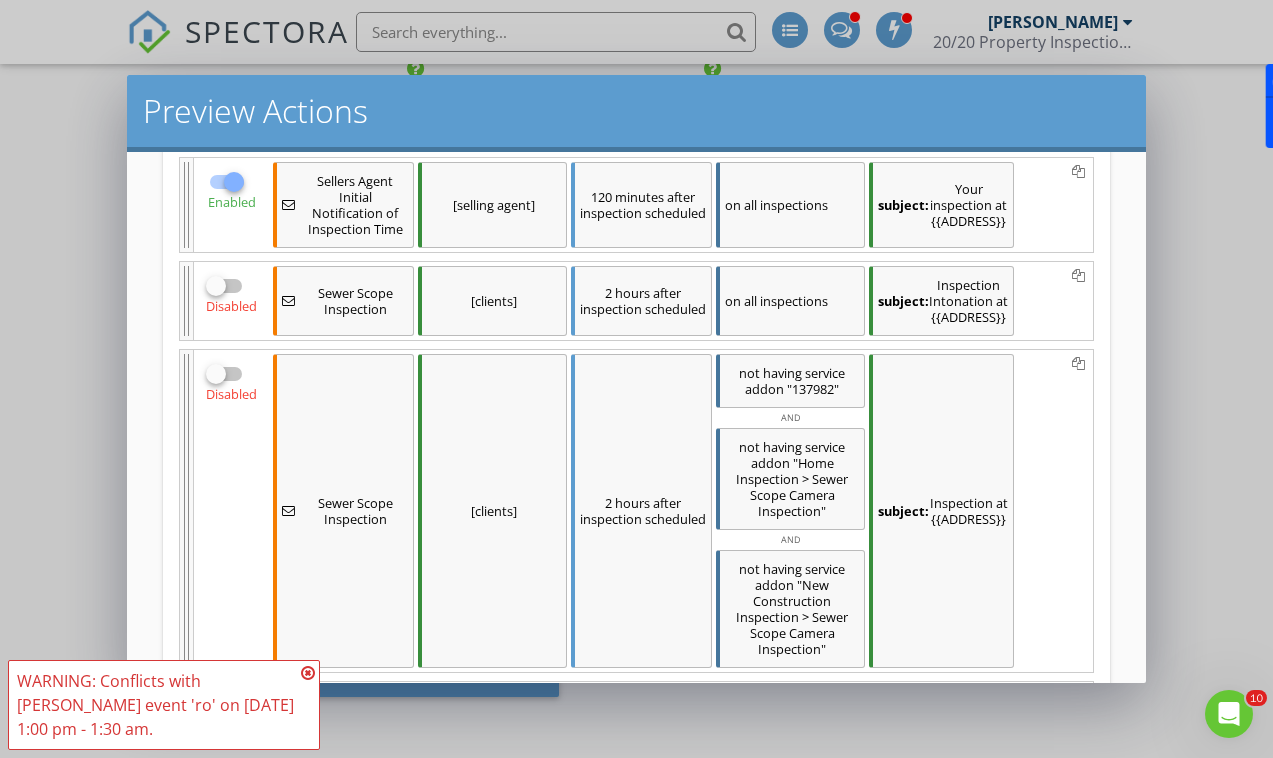 scroll, scrollTop: 902, scrollLeft: 0, axis: vertical 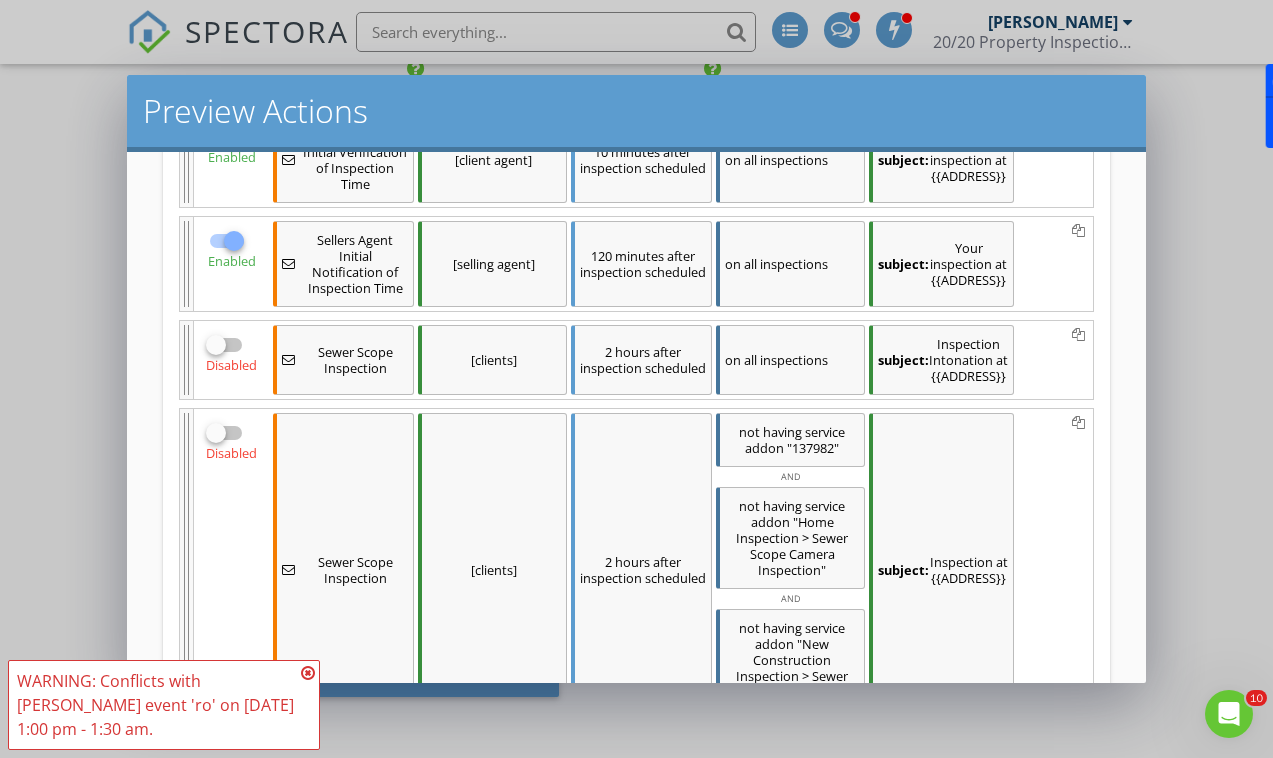 click on "Preview Actions
Below are your actions that currently apply to this
inspection.
Your other actions will still be available after this
inspection is created.
Scheduling
13 Actions
Type/Name     To     Event     Rules     Details
Enabled
Send text
at time of inspection scheduled
[selling agent]
At time of
inspection scheduled
on all inspections
body:
Hi {{SELLING_AGENT_NAME}}, a home ins...
Enabled
Inspection Scheduled
[client agent]
body:" at bounding box center [636, 379] 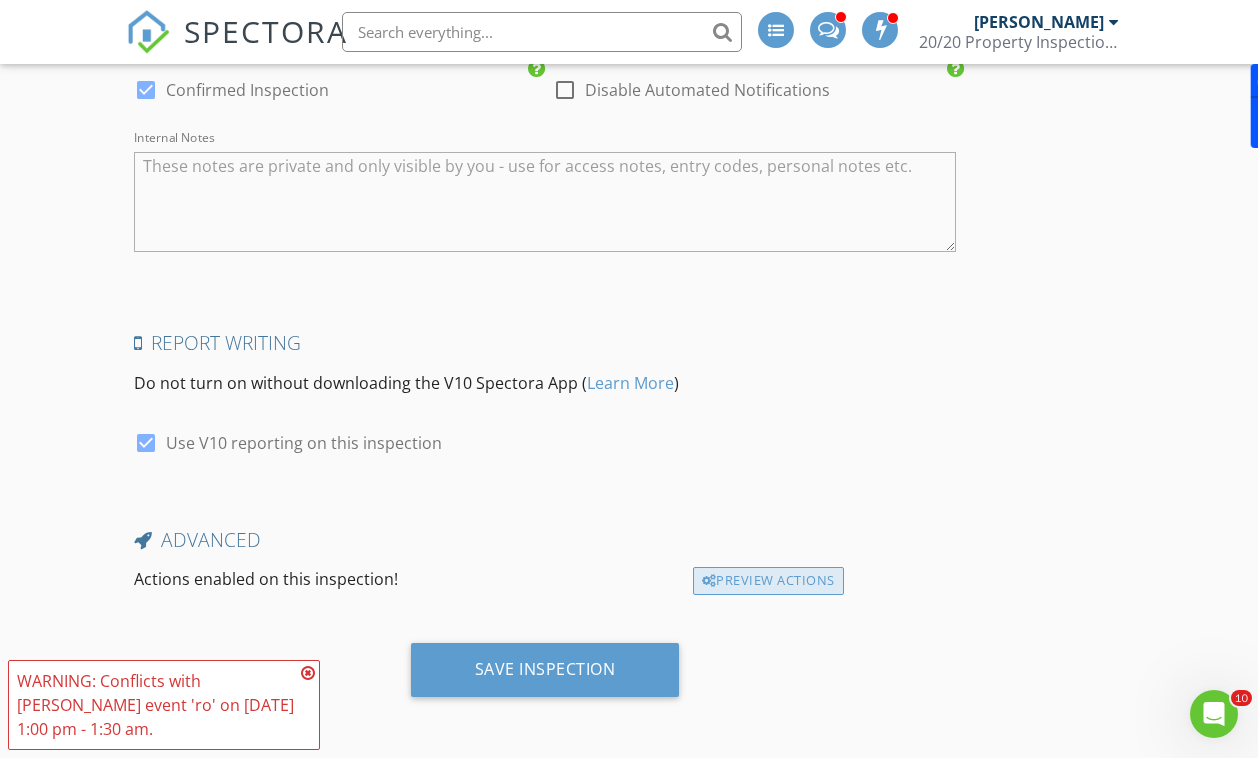 click on "Preview Actions" at bounding box center (768, 581) 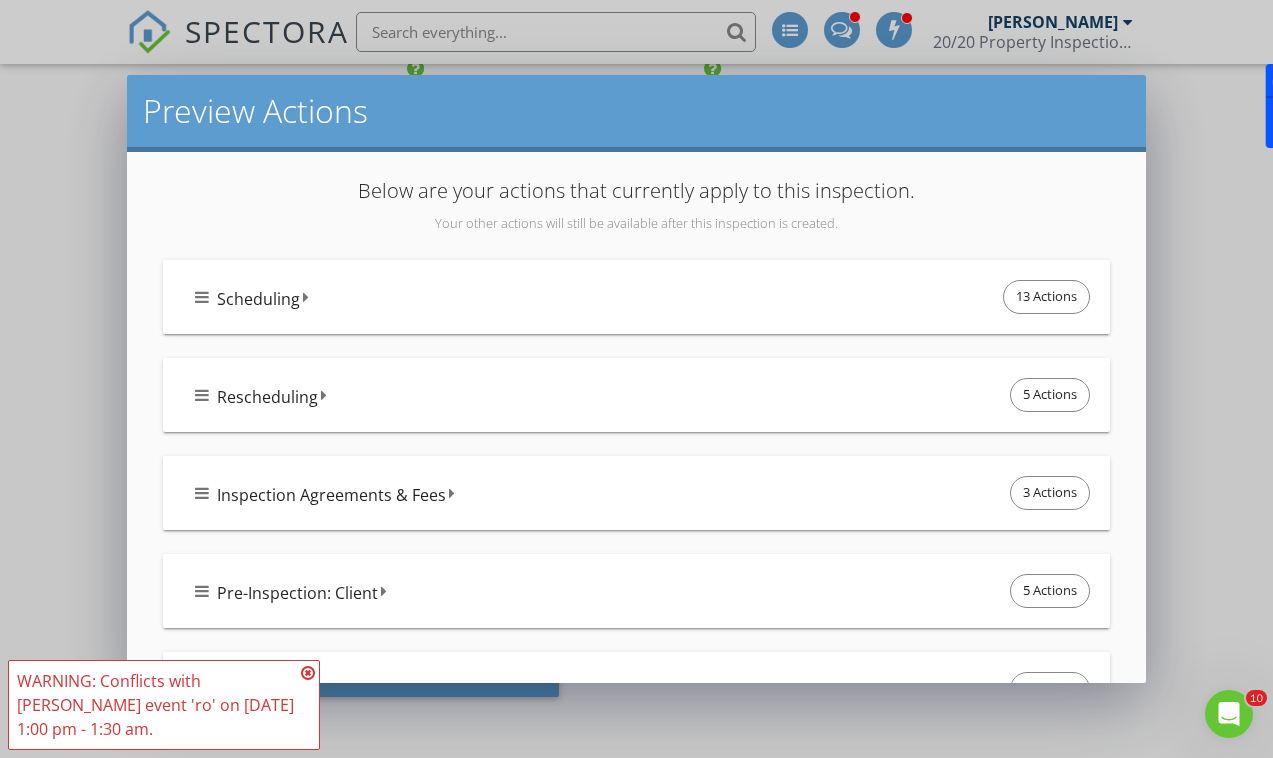 click on "Scheduling
13 Actions" at bounding box center [644, 297] 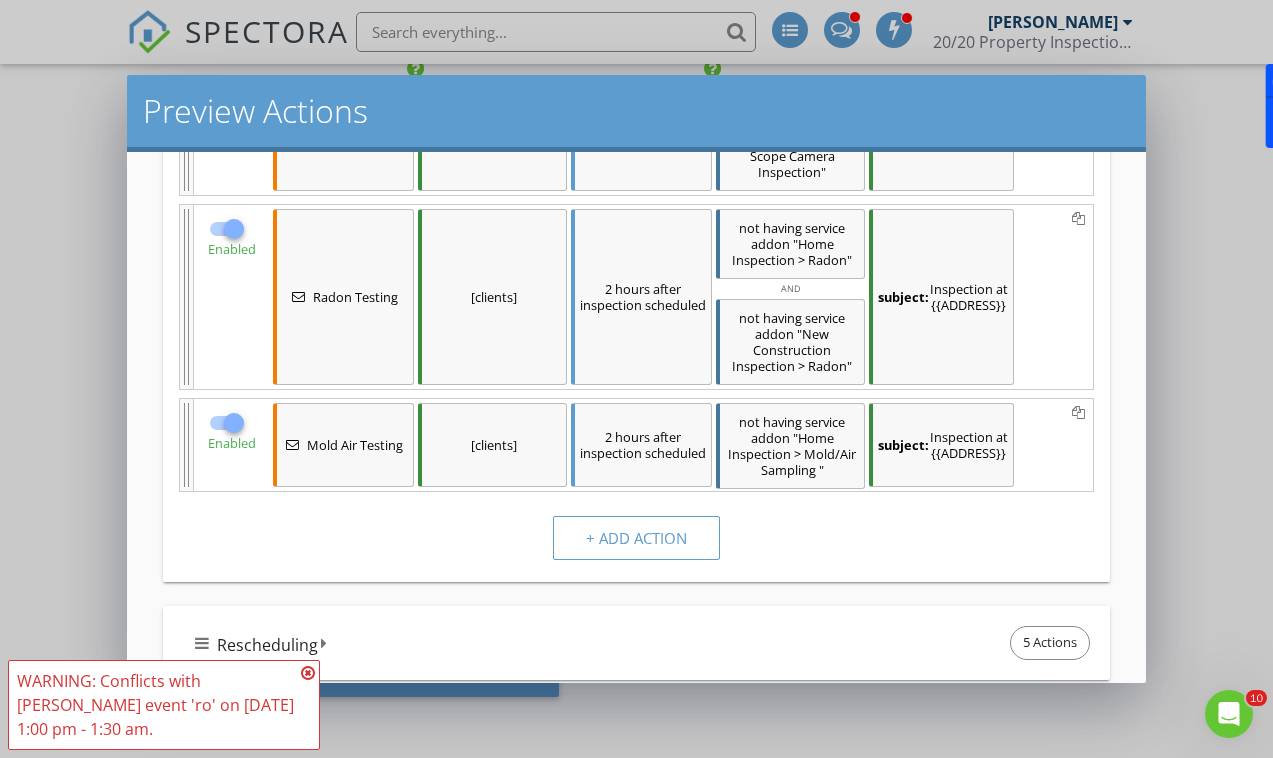 scroll, scrollTop: 1550, scrollLeft: 0, axis: vertical 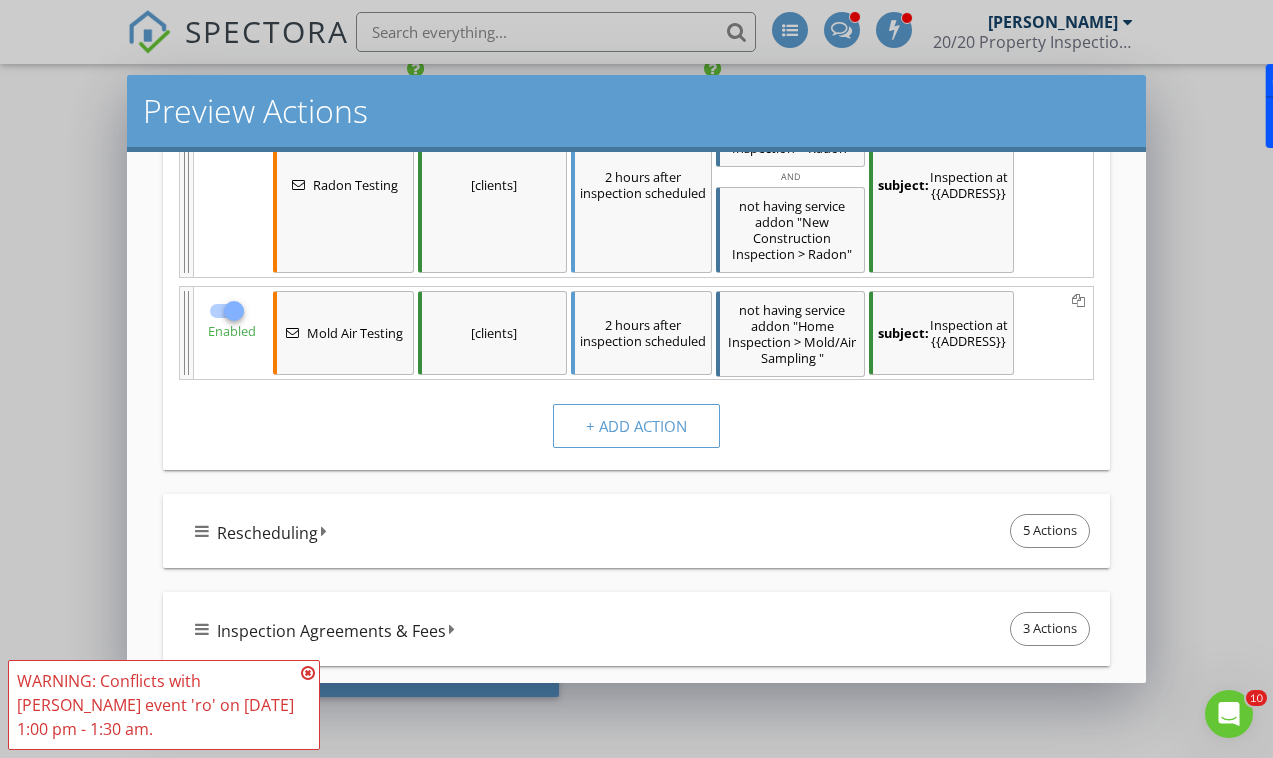 click at bounding box center (234, 311) 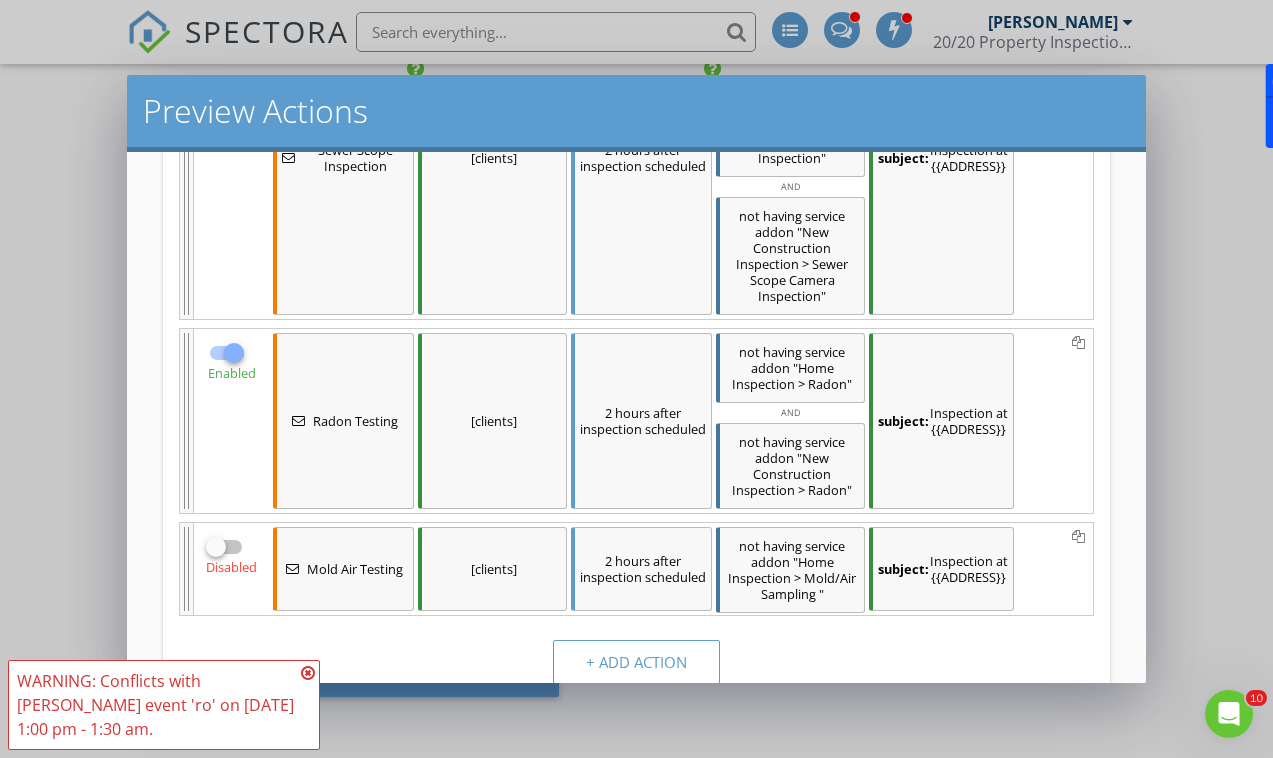 click at bounding box center (234, 353) 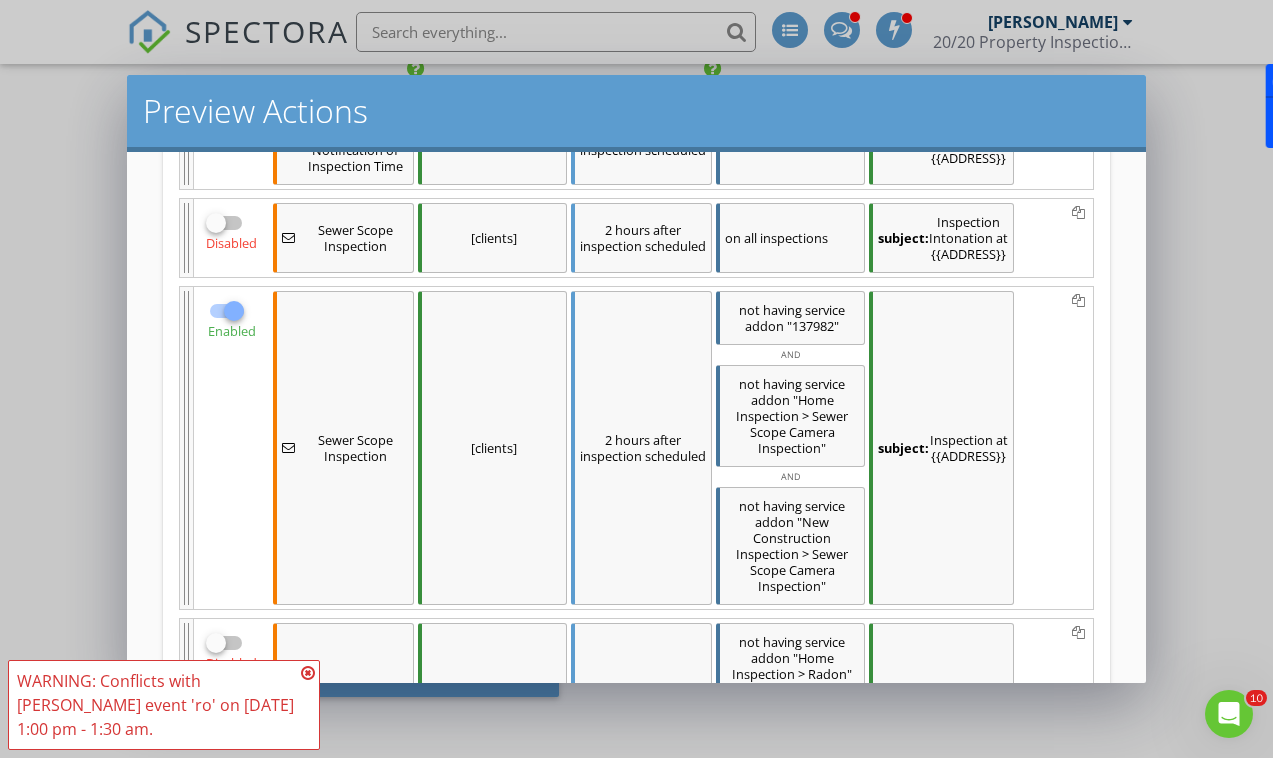 click at bounding box center [234, 311] 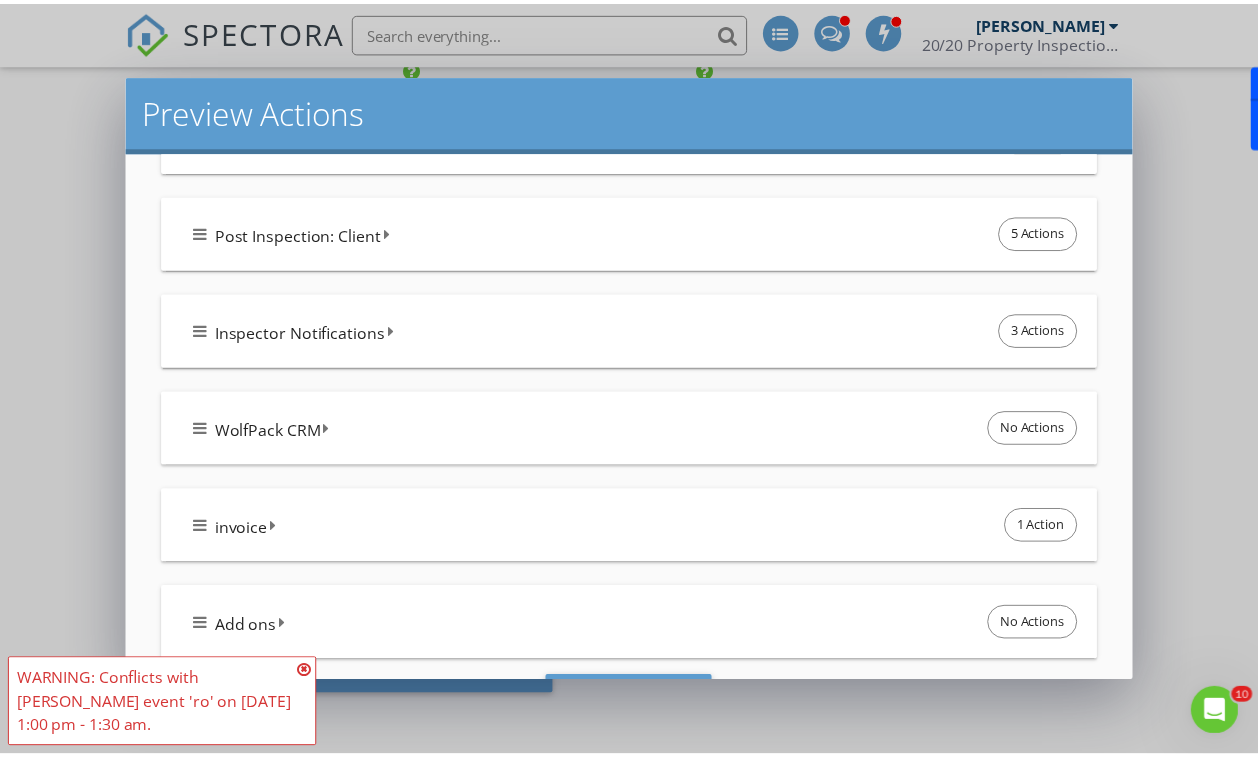 scroll, scrollTop: 2540, scrollLeft: 0, axis: vertical 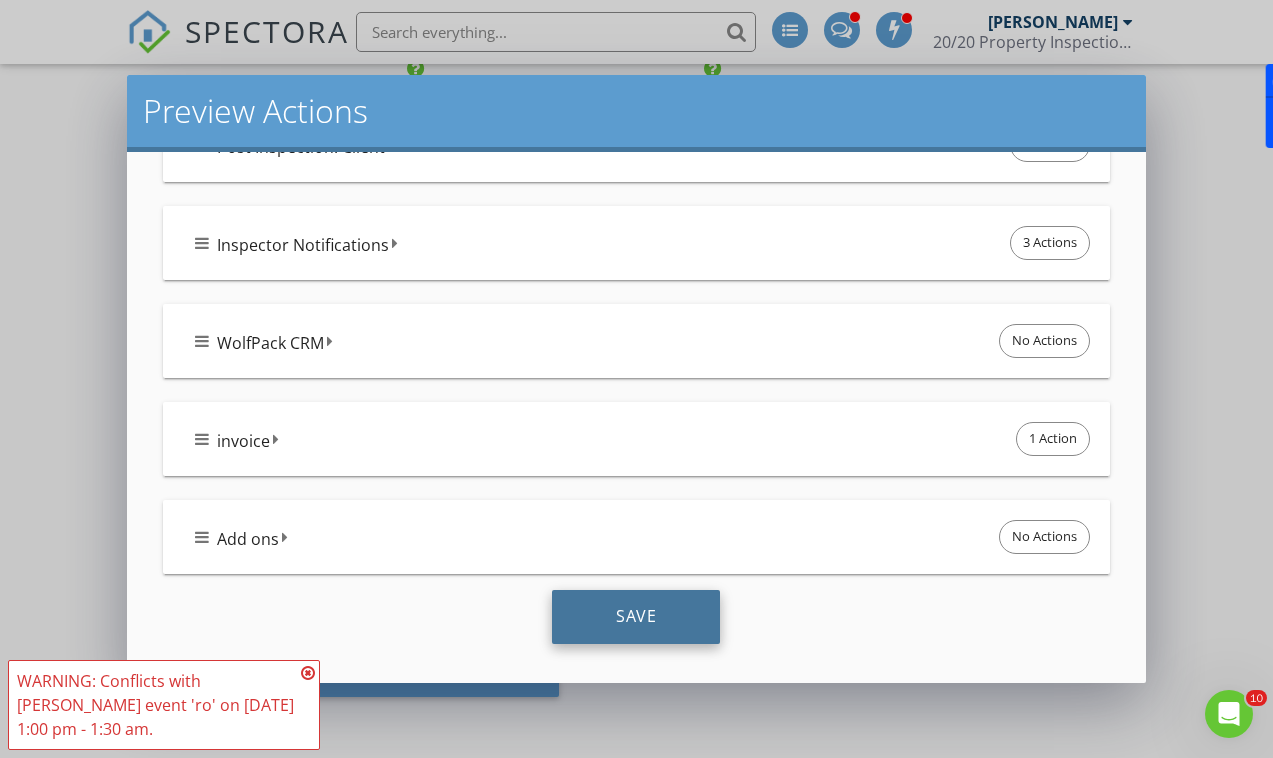 click on "Save" at bounding box center (636, 617) 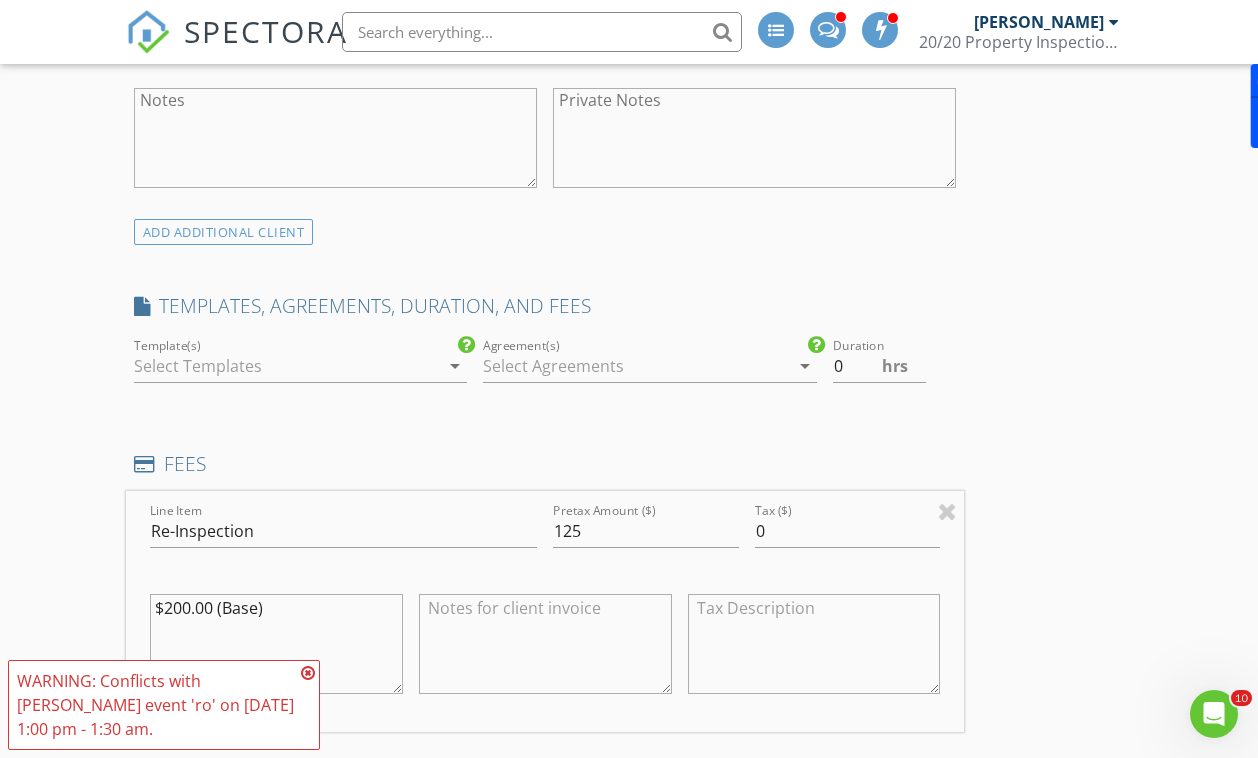 scroll, scrollTop: 1536, scrollLeft: 0, axis: vertical 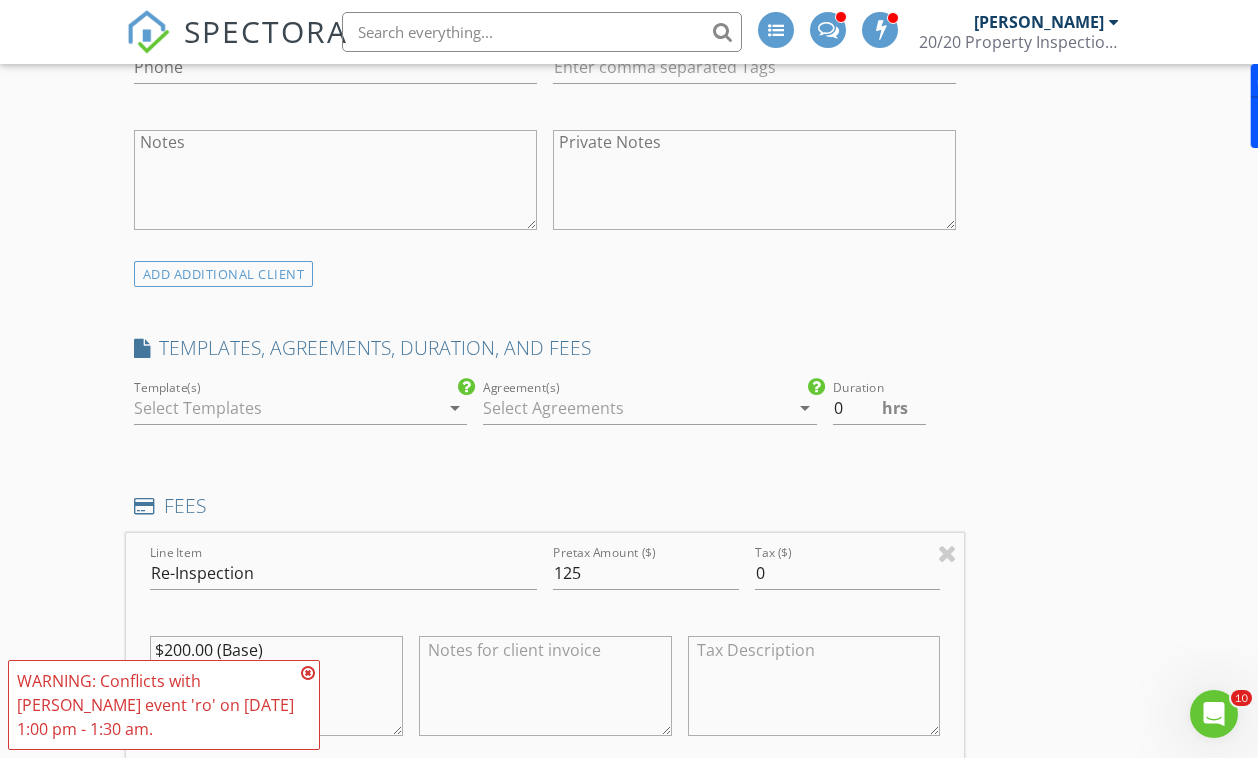 click at bounding box center [635, 408] 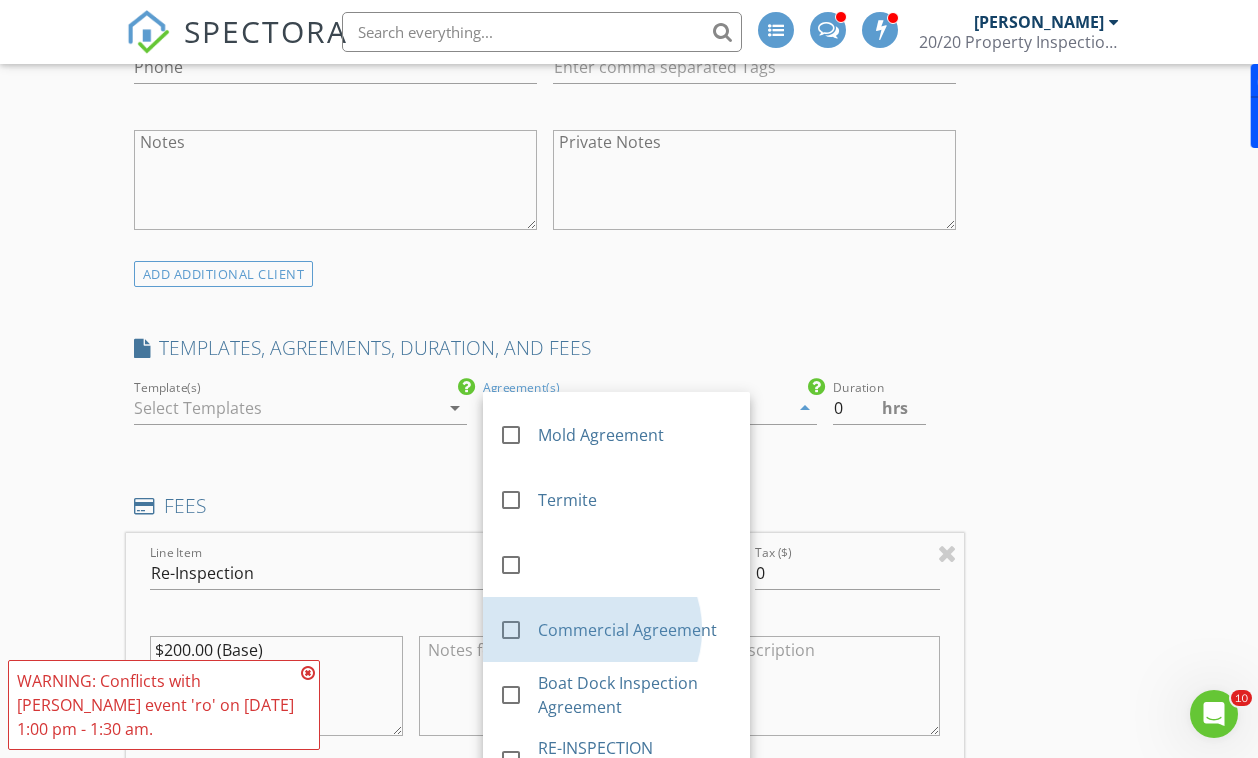 scroll, scrollTop: 342, scrollLeft: 0, axis: vertical 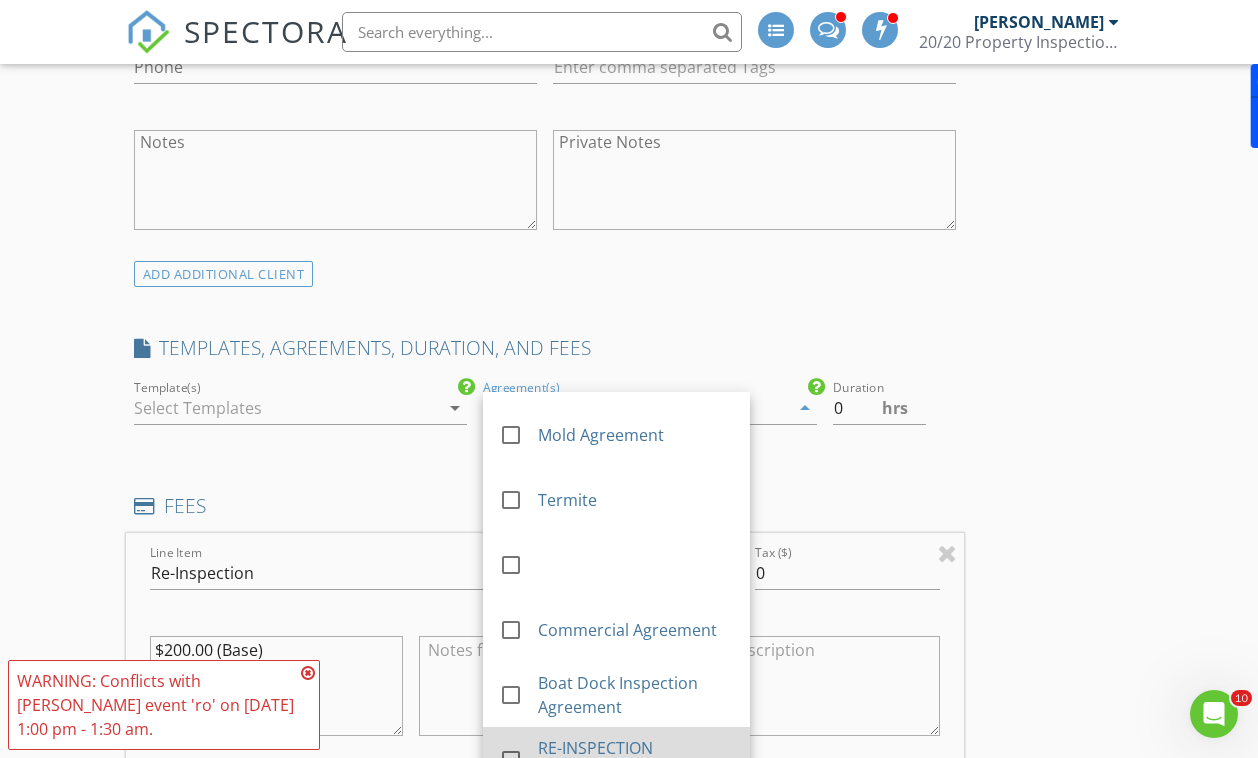 click on "RE-INSPECTION AGREEMENT" at bounding box center [636, 759] 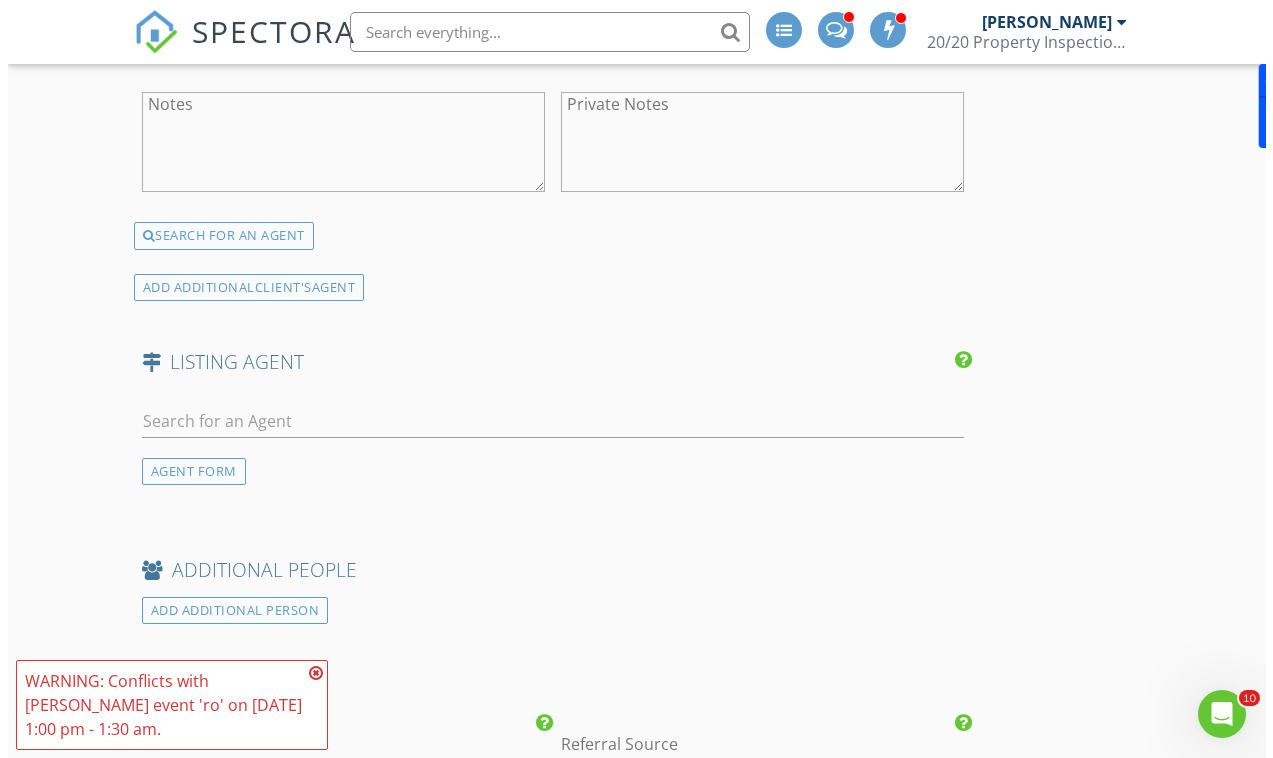 scroll, scrollTop: 3875, scrollLeft: 0, axis: vertical 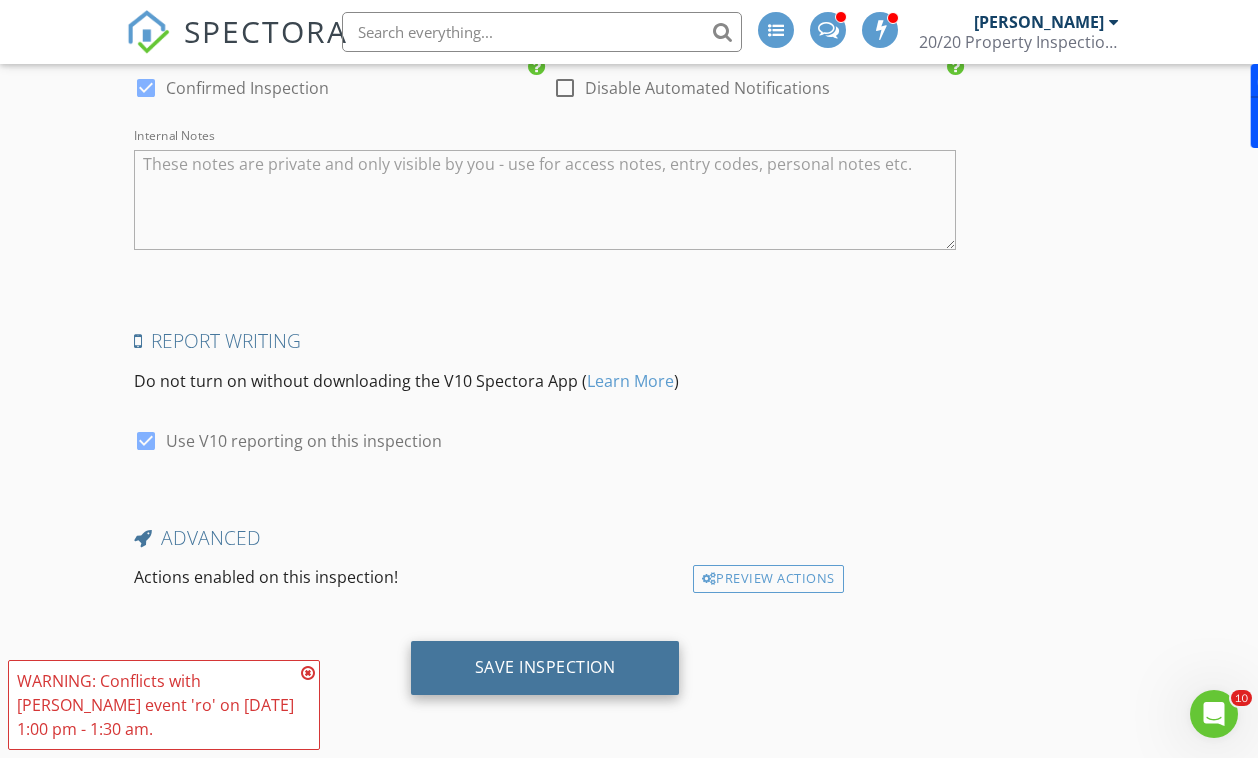click on "Save Inspection" at bounding box center (545, 667) 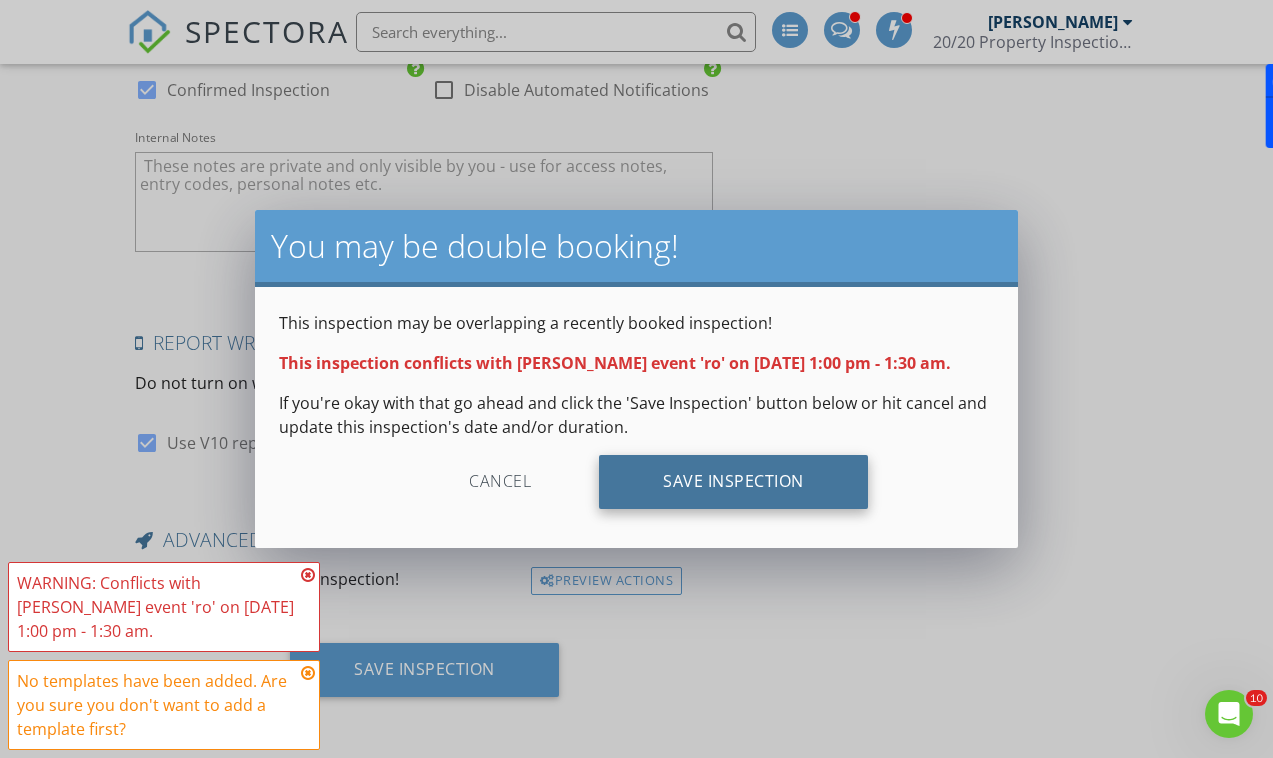 click on "Save Inspection" at bounding box center (733, 482) 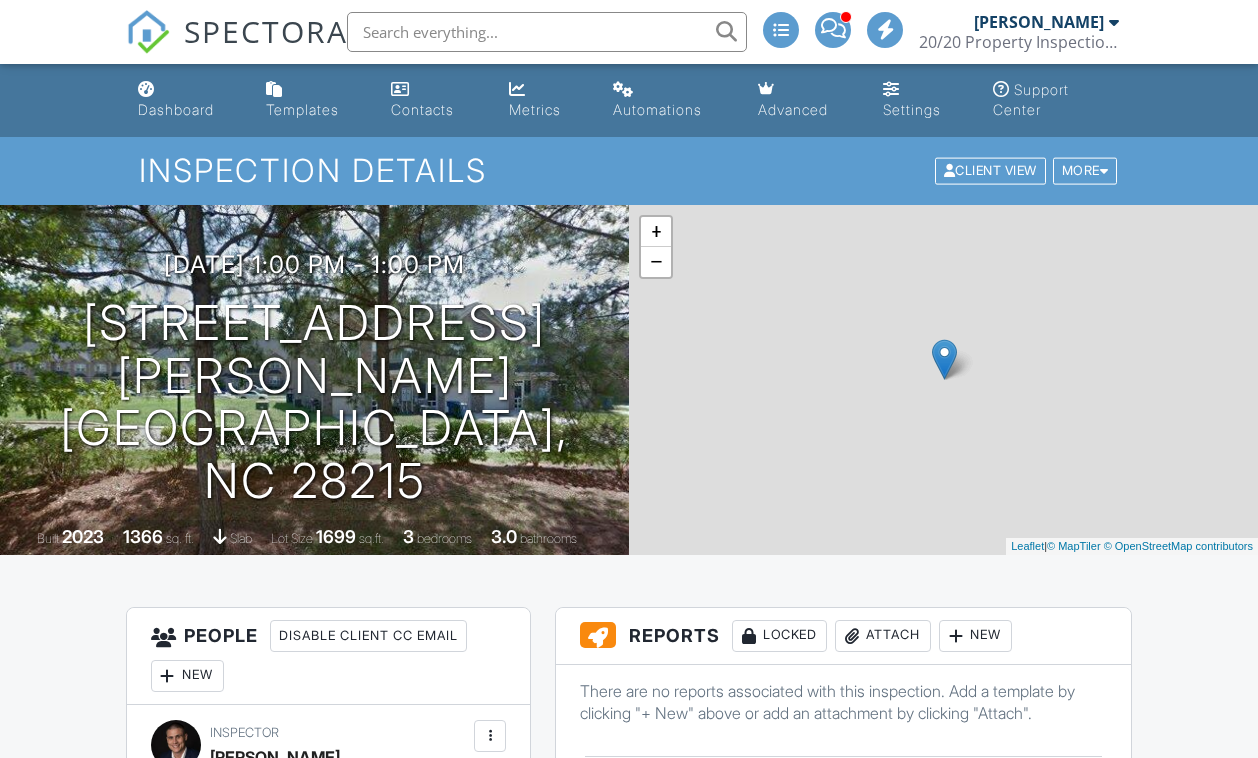 scroll, scrollTop: 0, scrollLeft: 0, axis: both 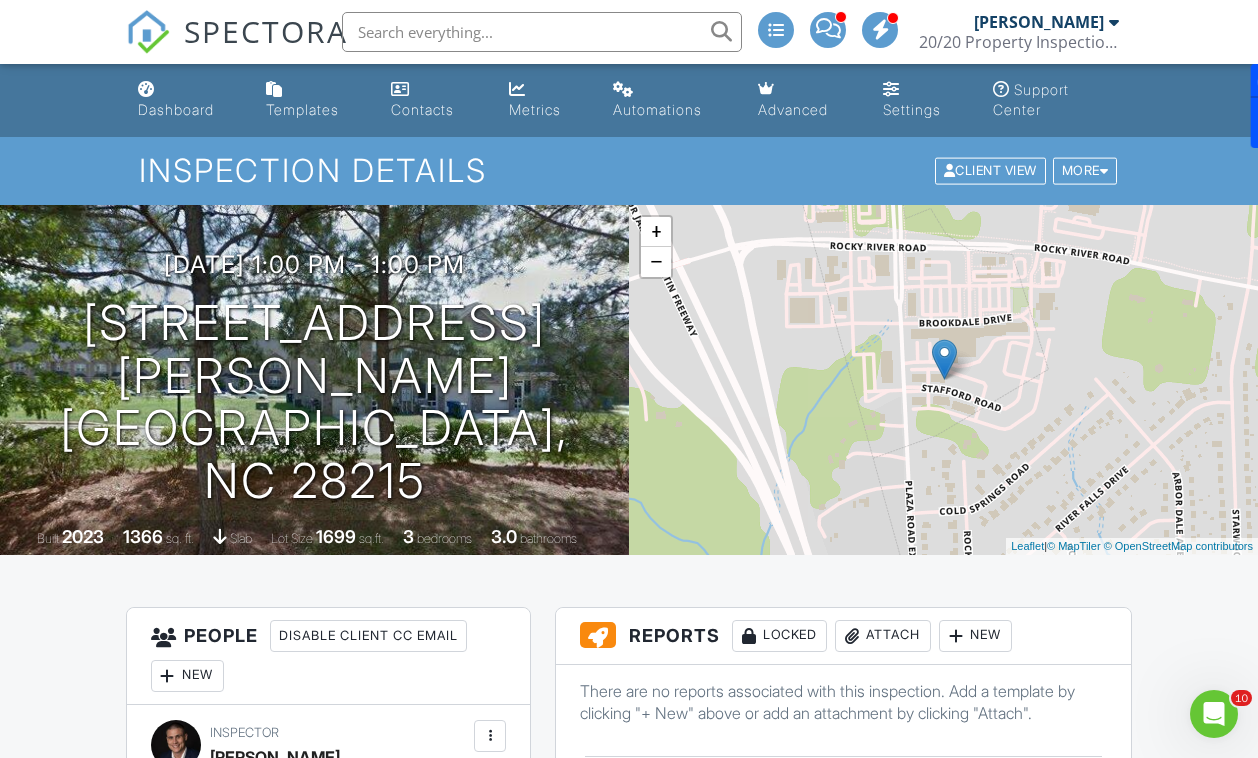 click at bounding box center [542, 32] 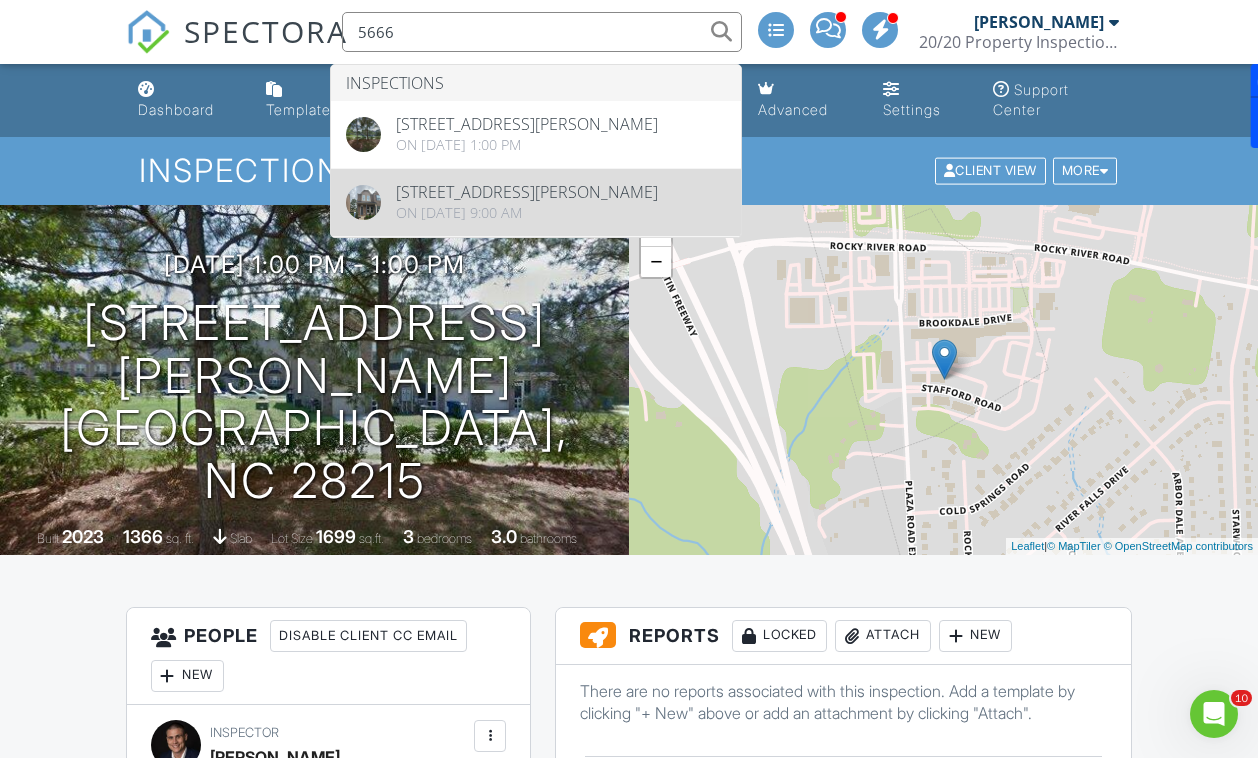 type on "5666" 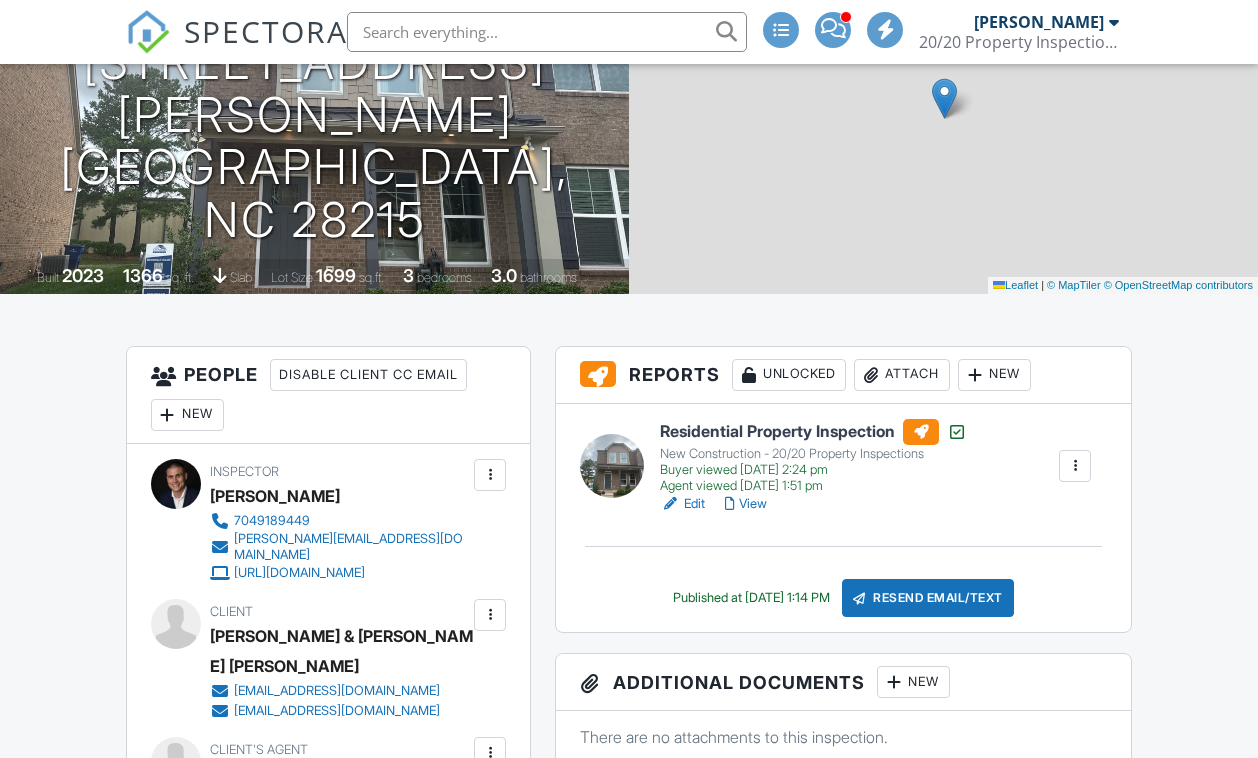 click at bounding box center (1075, 466) 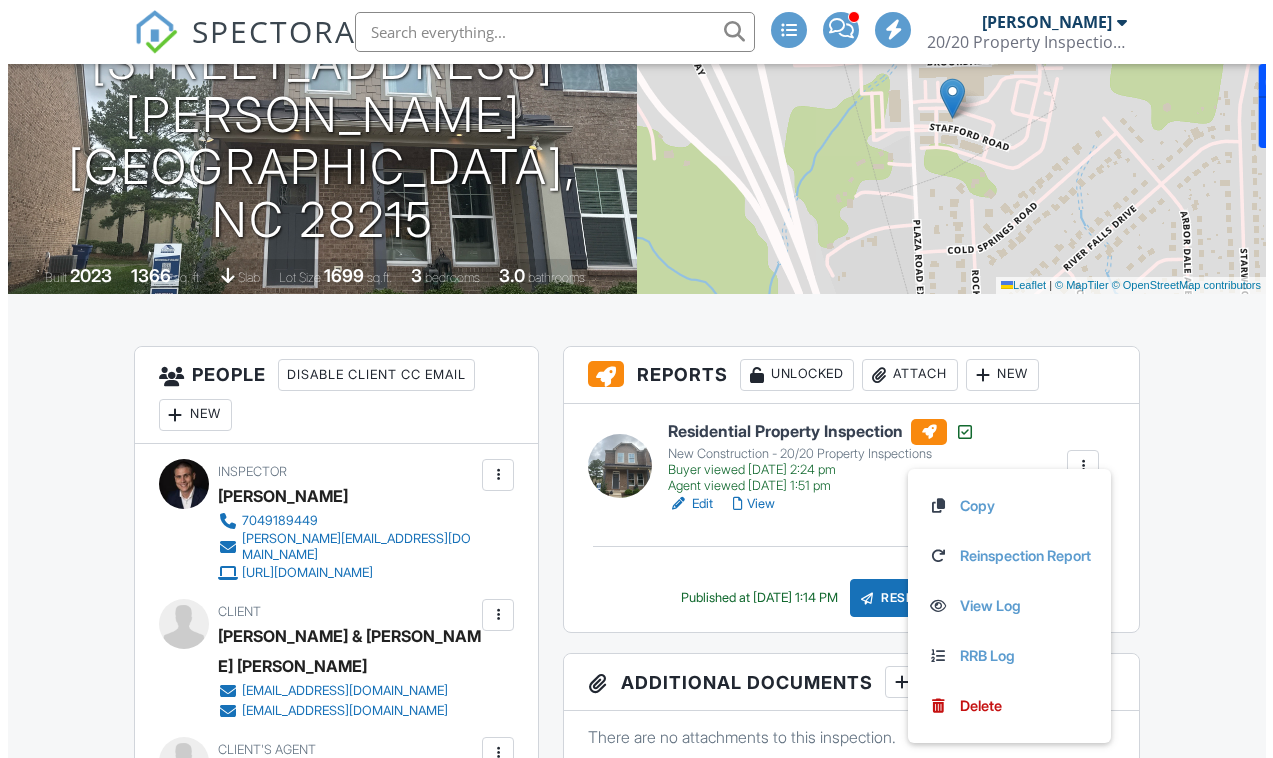 scroll, scrollTop: 0, scrollLeft: 0, axis: both 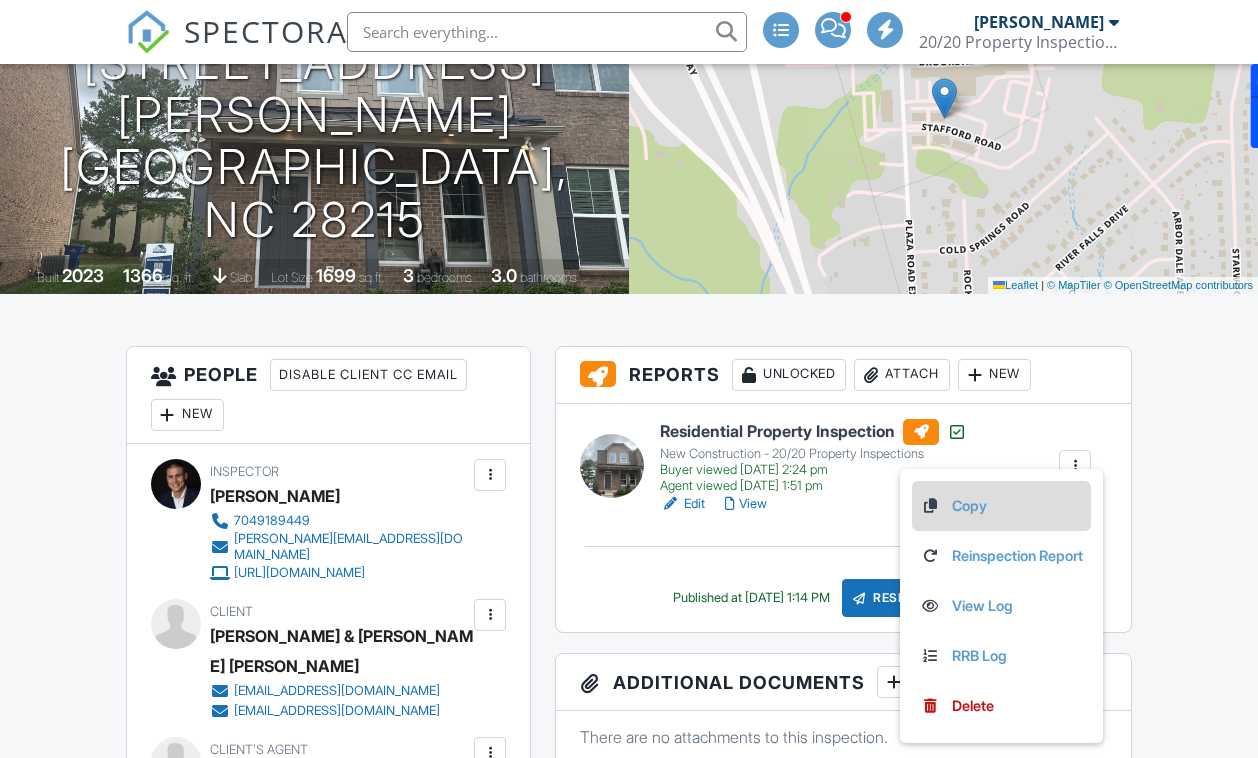 click on "Copy" at bounding box center [1001, 506] 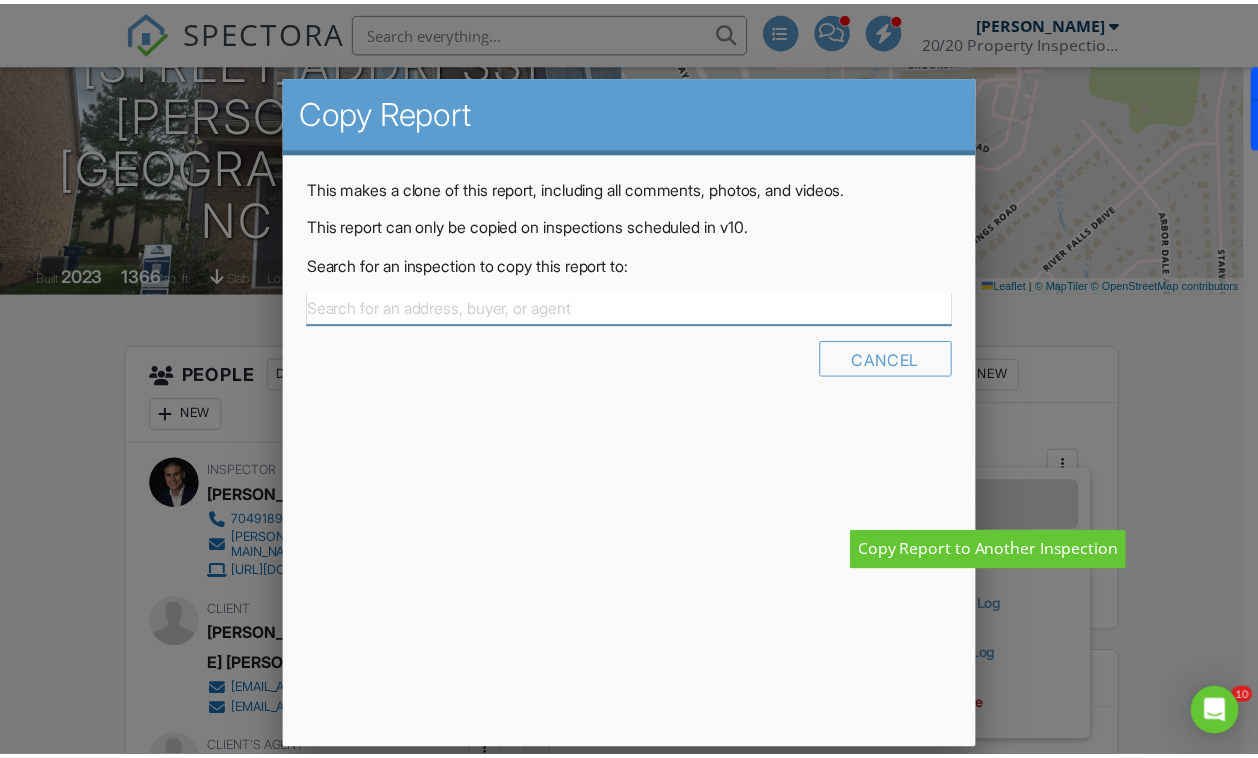 scroll, scrollTop: 0, scrollLeft: 0, axis: both 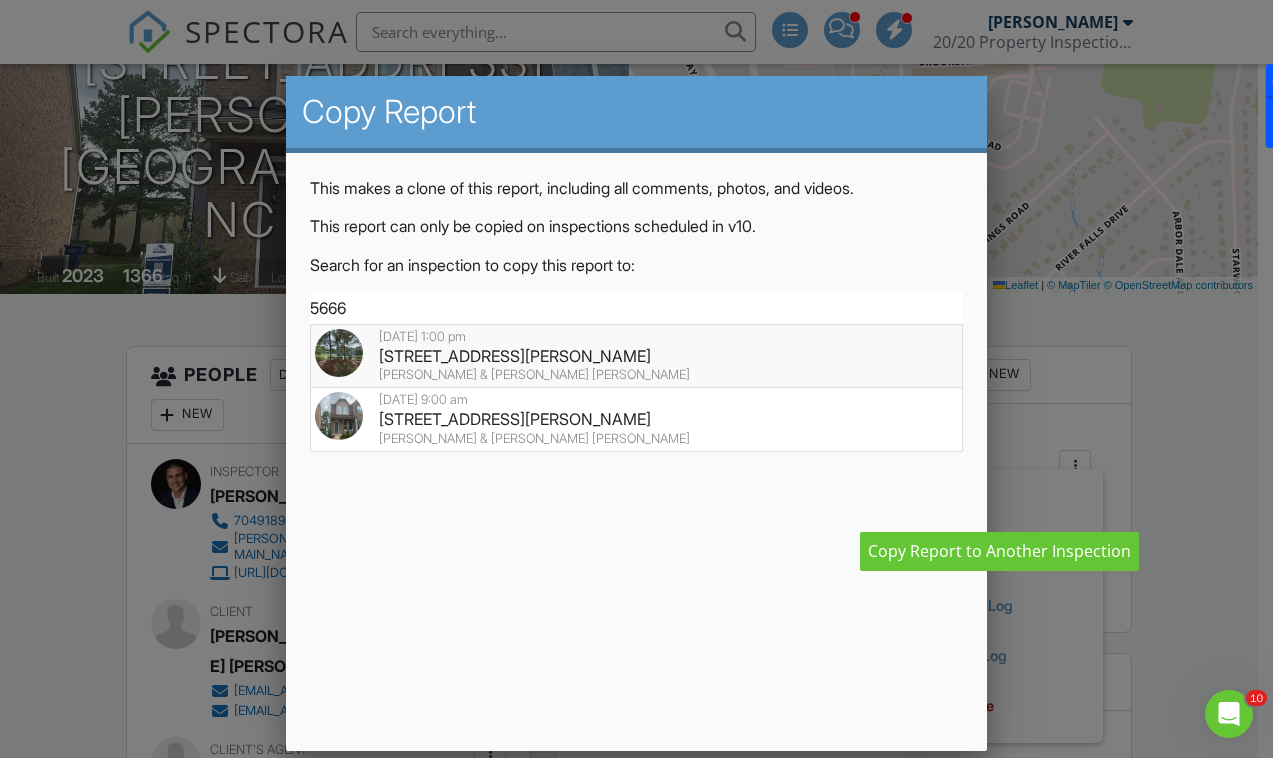 click on "5666 Stafford Rd, Charlotte, NC 28215" at bounding box center [636, 356] 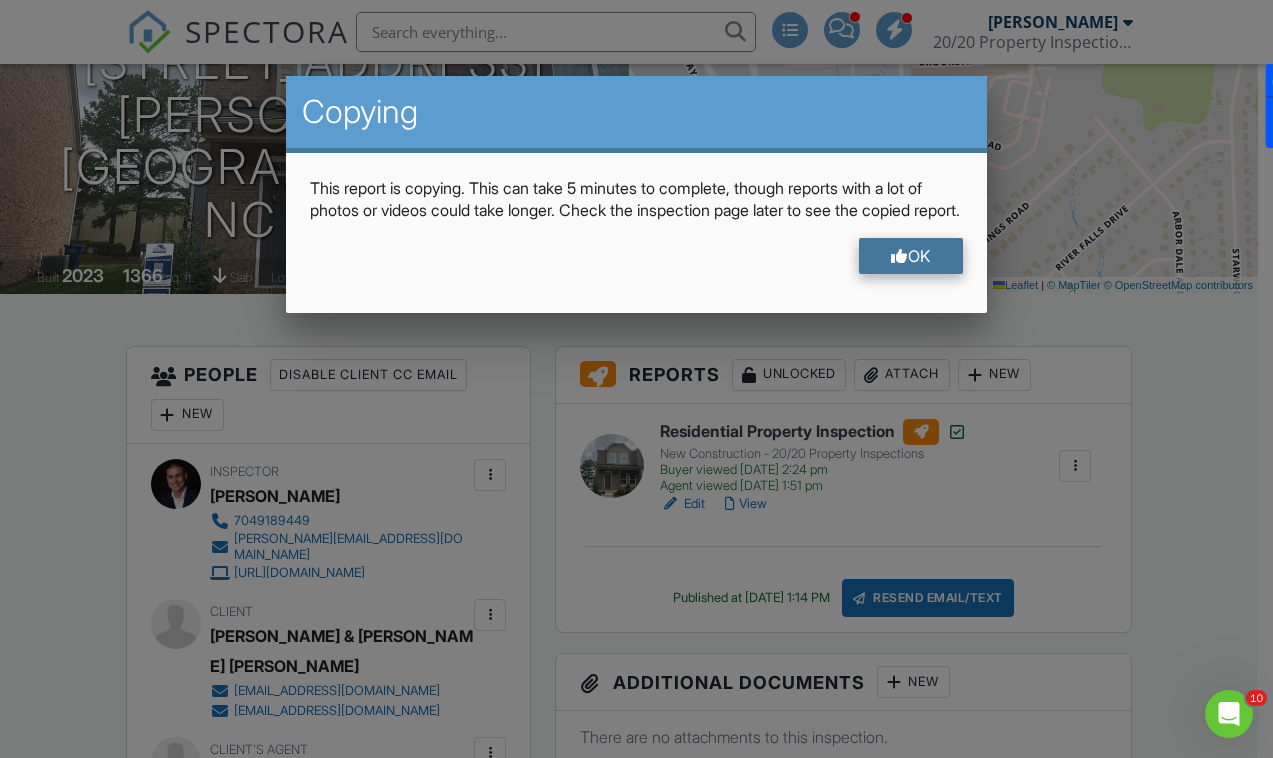 click on "OK" at bounding box center (911, 256) 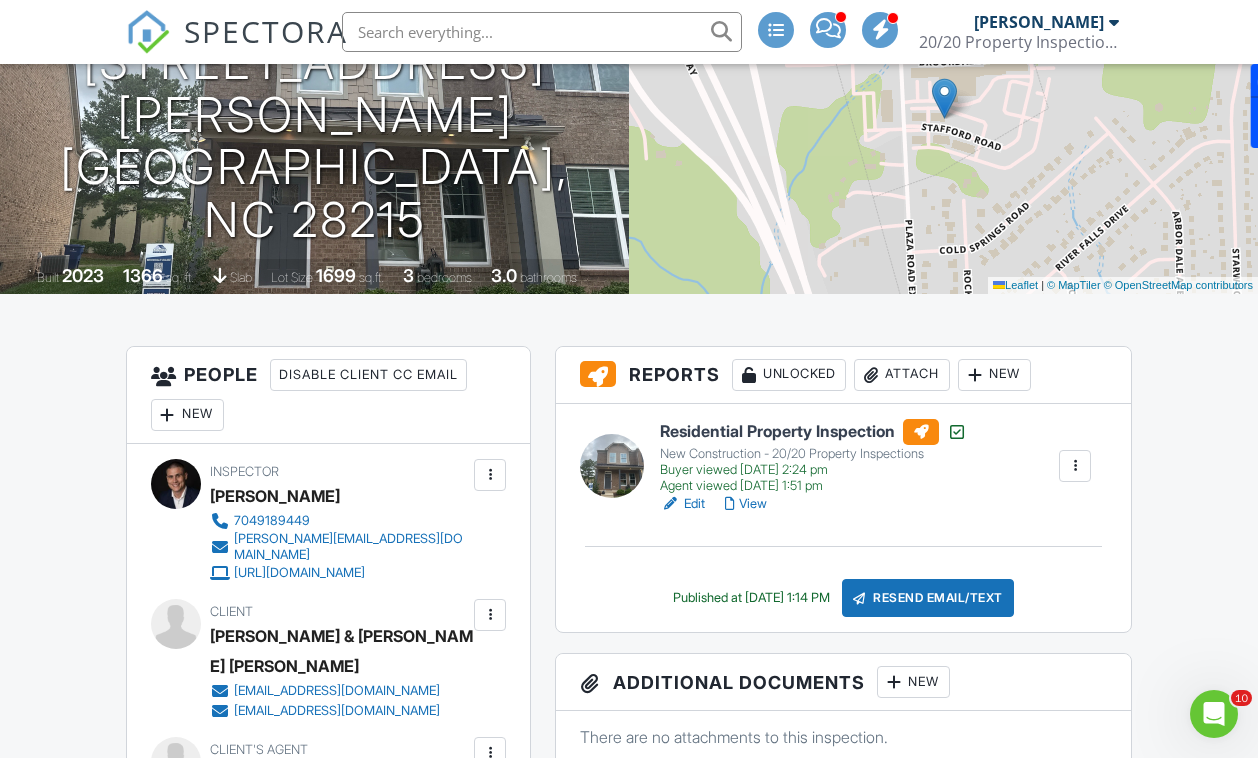 click at bounding box center [542, 32] 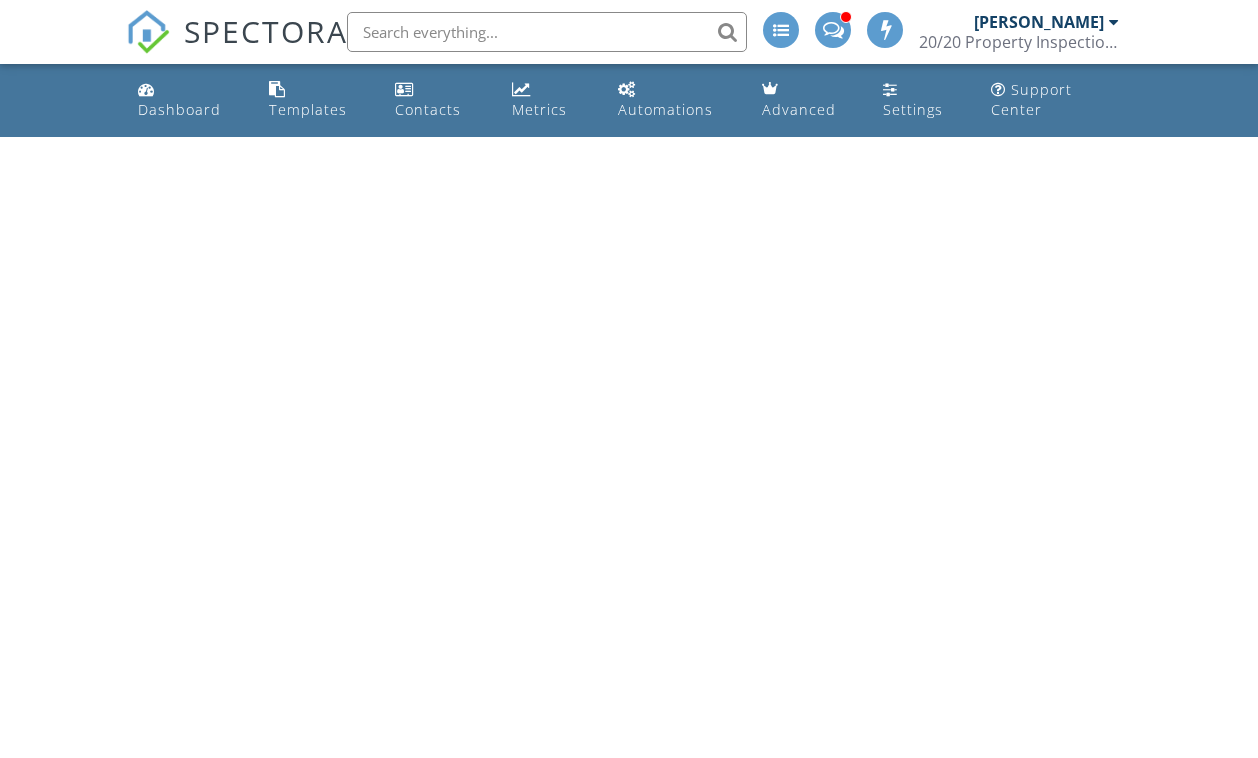 scroll, scrollTop: 0, scrollLeft: 0, axis: both 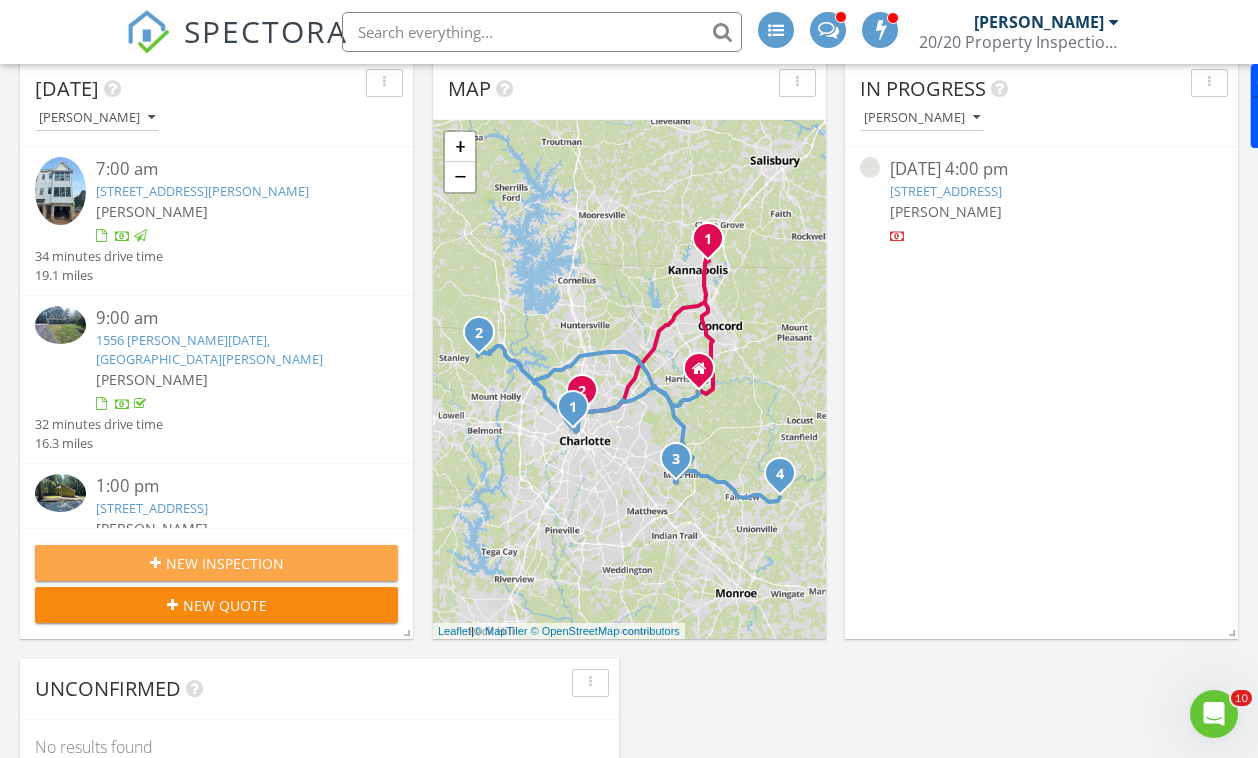 click on "New Inspection" at bounding box center (225, 563) 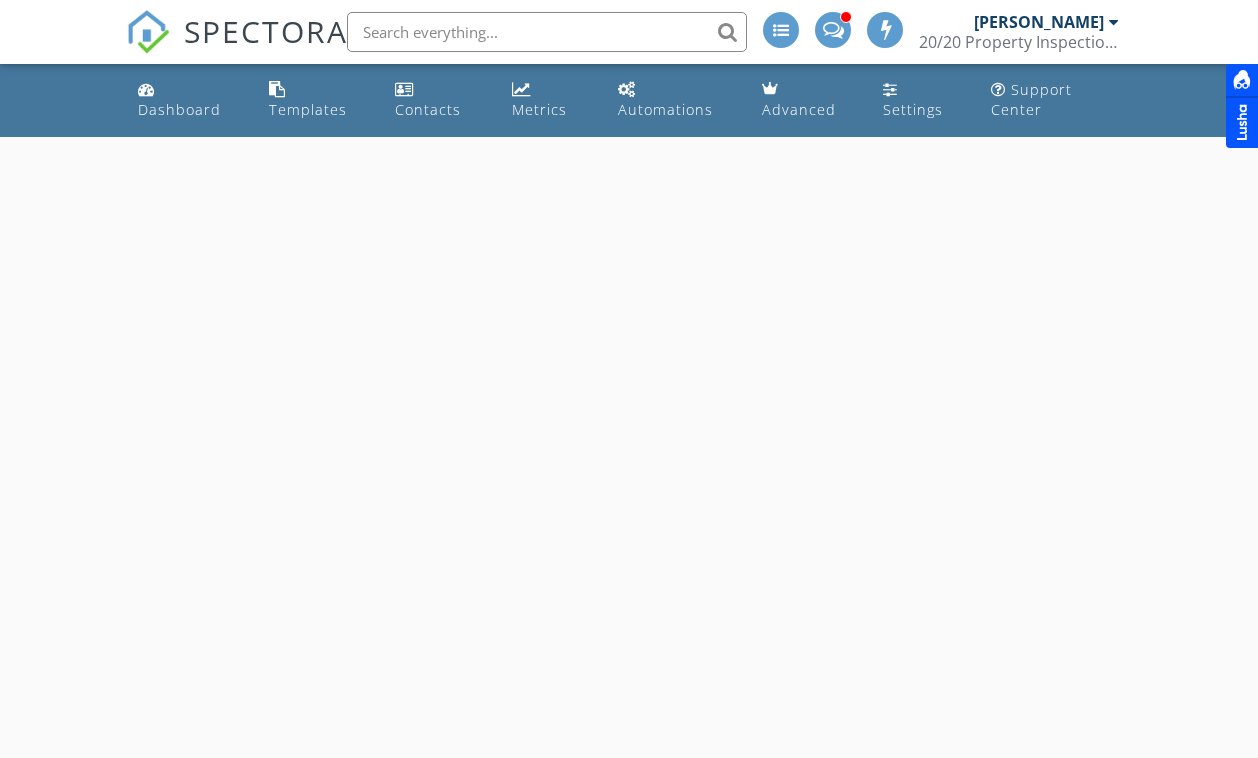 scroll, scrollTop: 0, scrollLeft: 0, axis: both 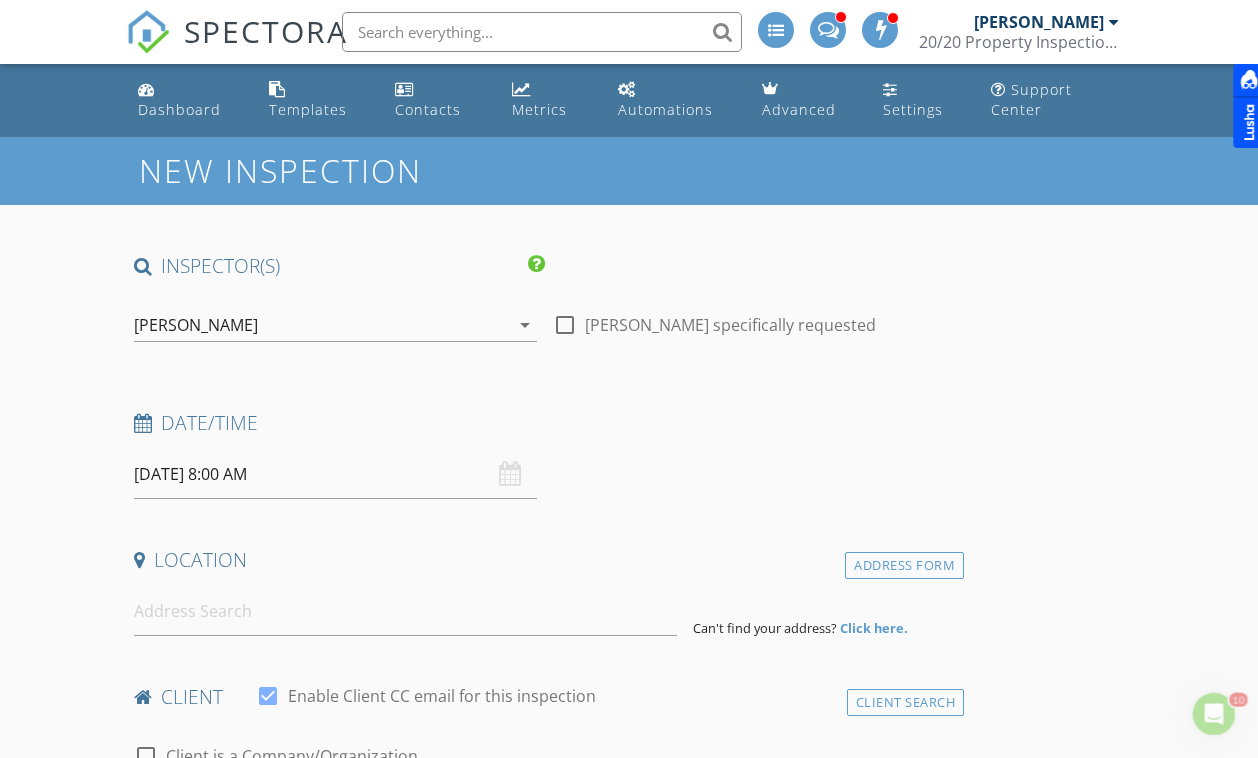 click on "[DATE] 8:00 AM" at bounding box center (335, 474) 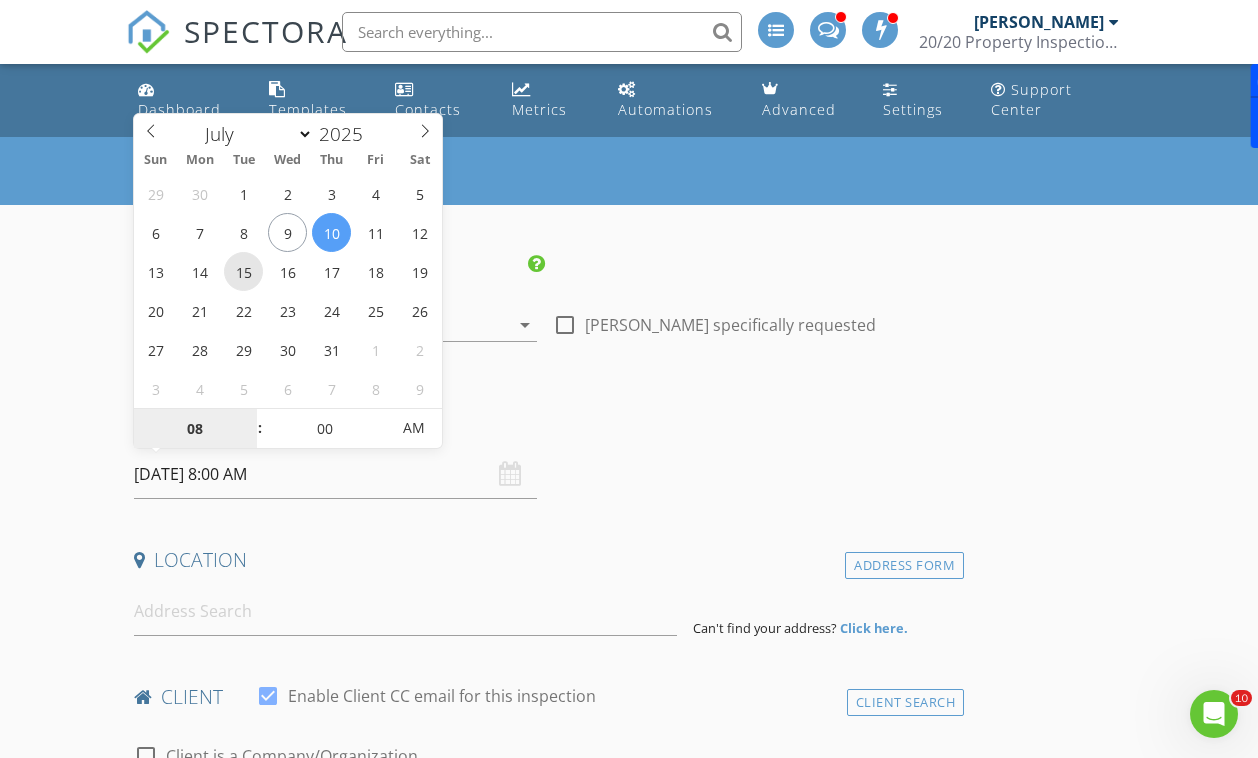 type on "[DATE] 8:00 AM" 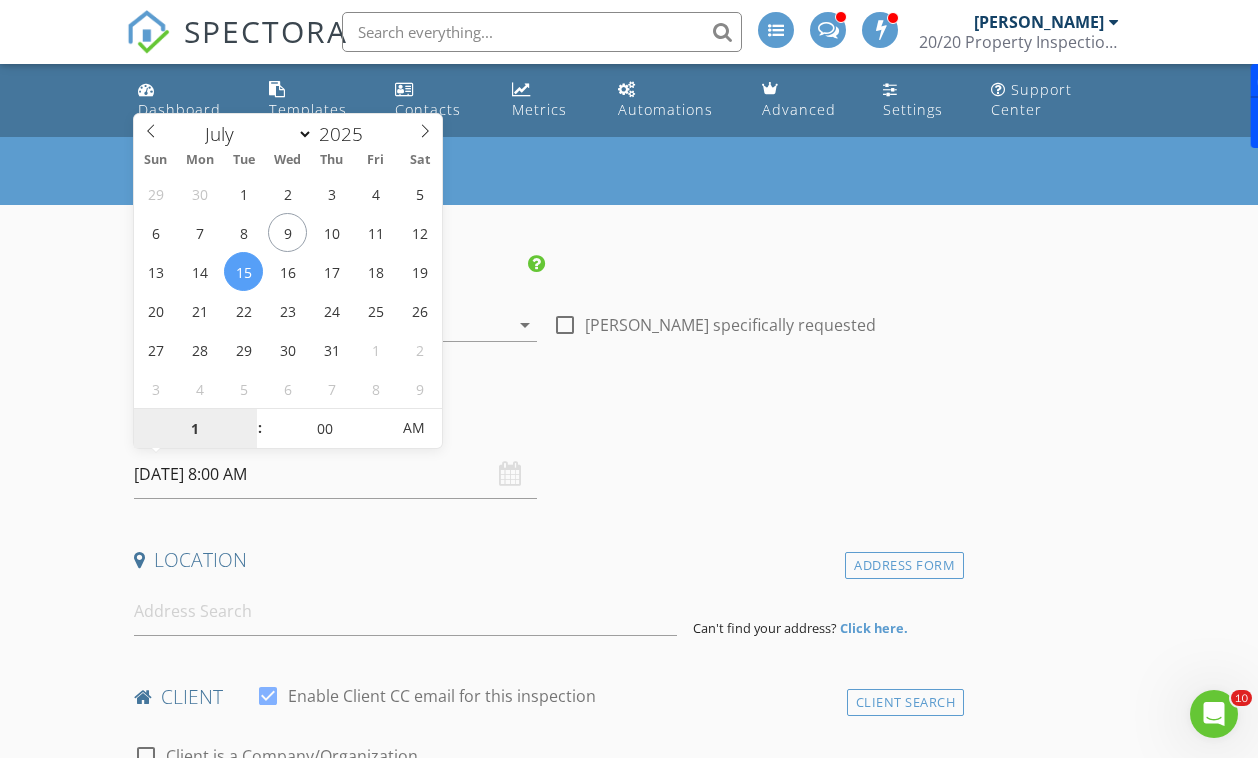 type on "12" 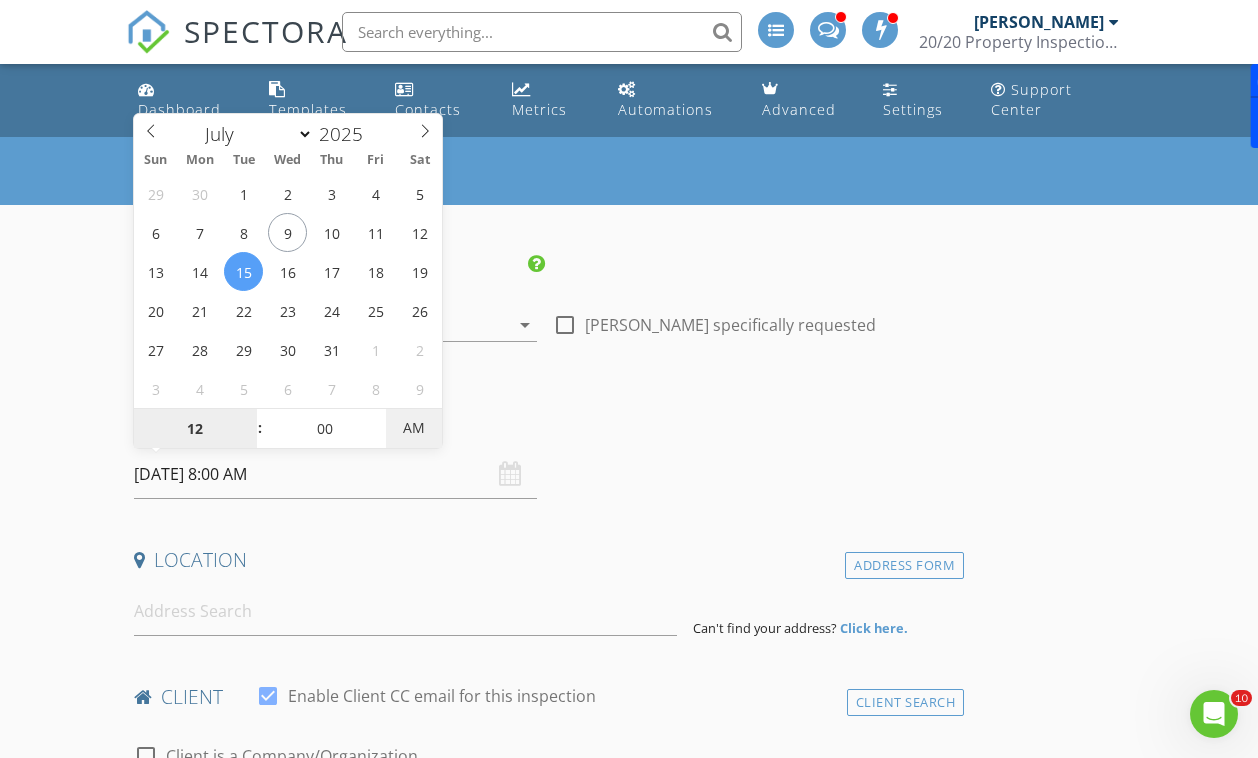 type on "[DATE] 12:00 PM" 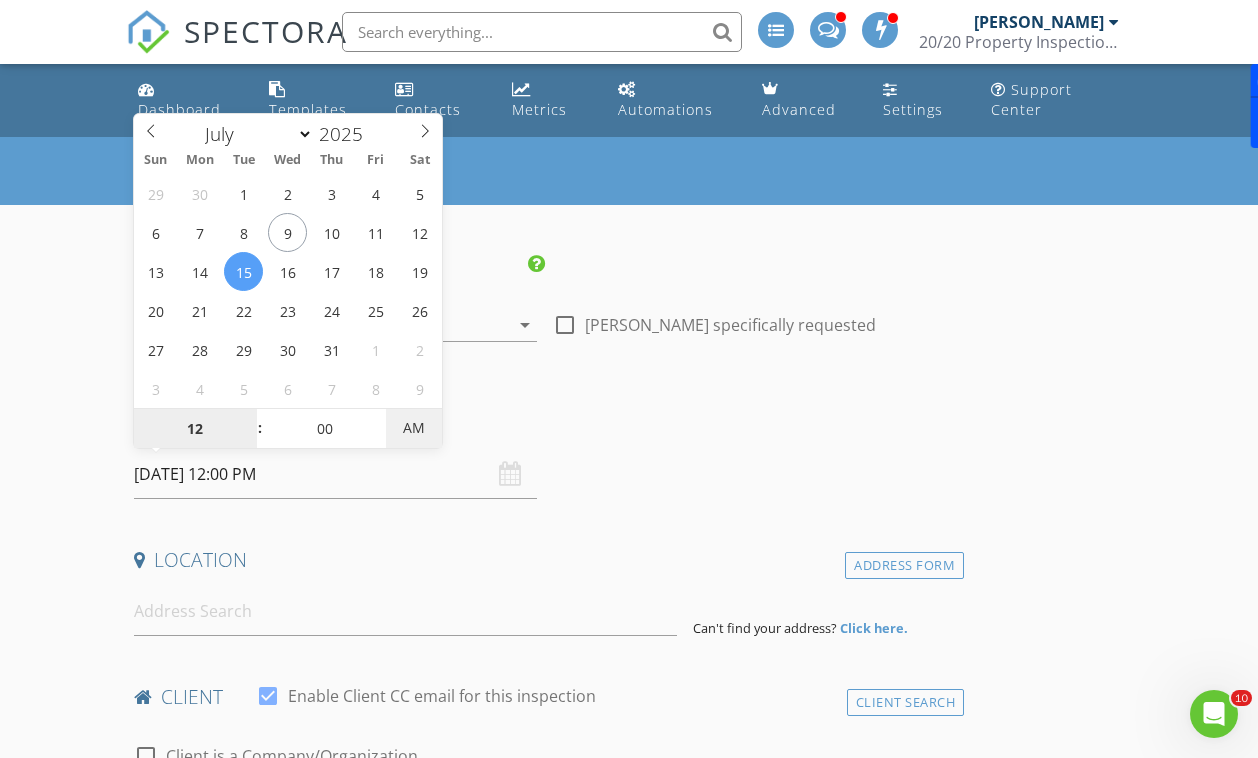 click on "AM" at bounding box center (413, 428) 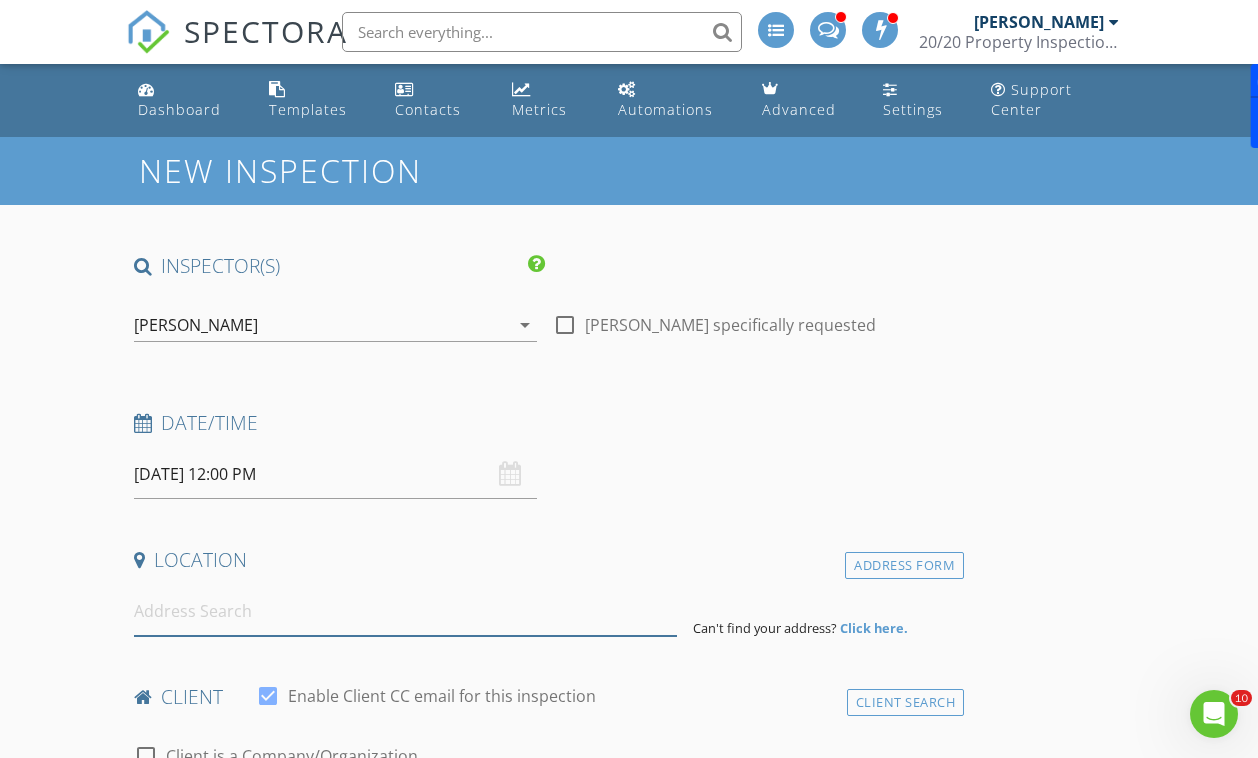 click at bounding box center (405, 611) 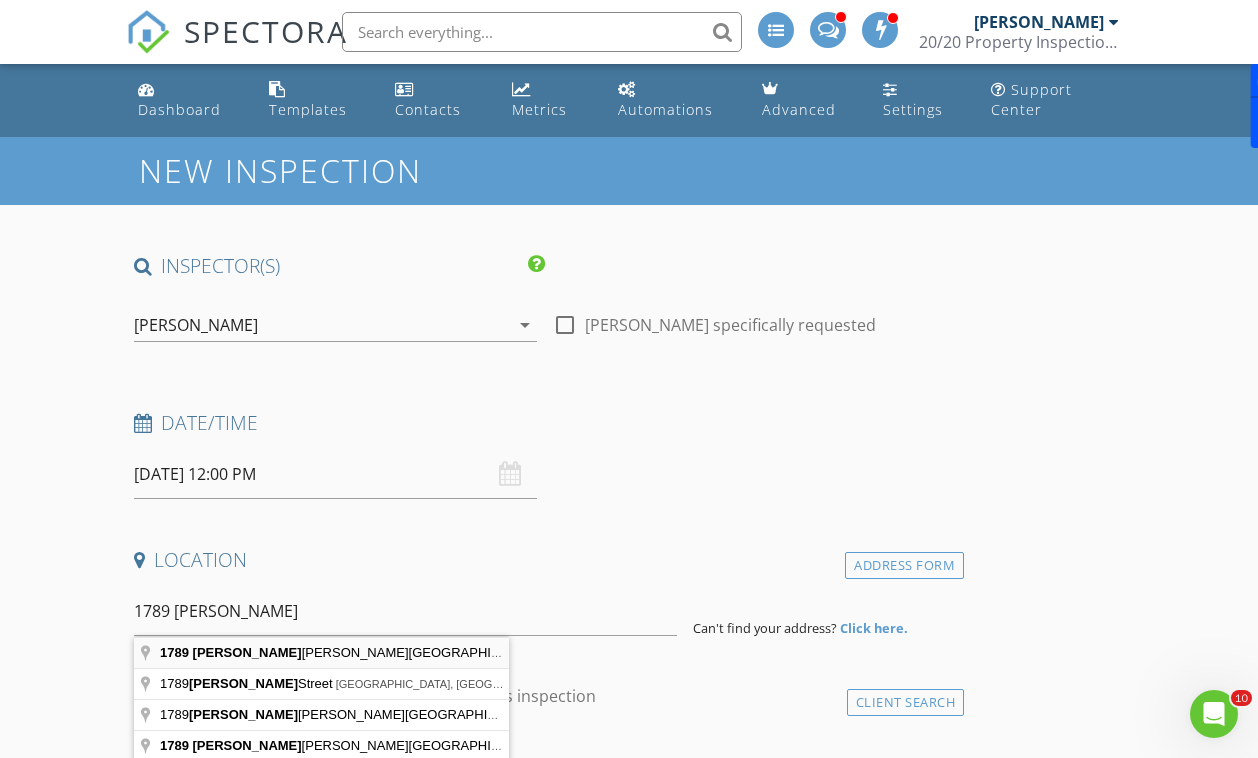 type on "[STREET_ADDRESS][PERSON_NAME]" 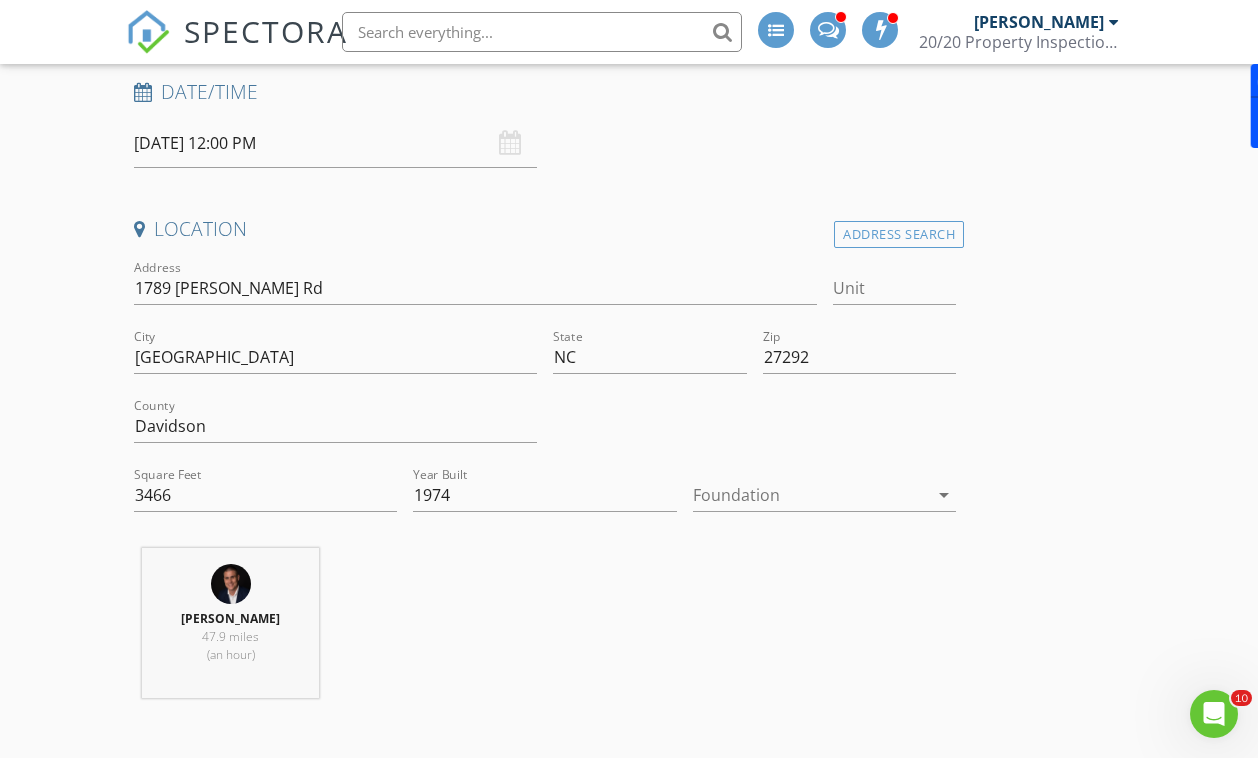 scroll, scrollTop: 425, scrollLeft: 0, axis: vertical 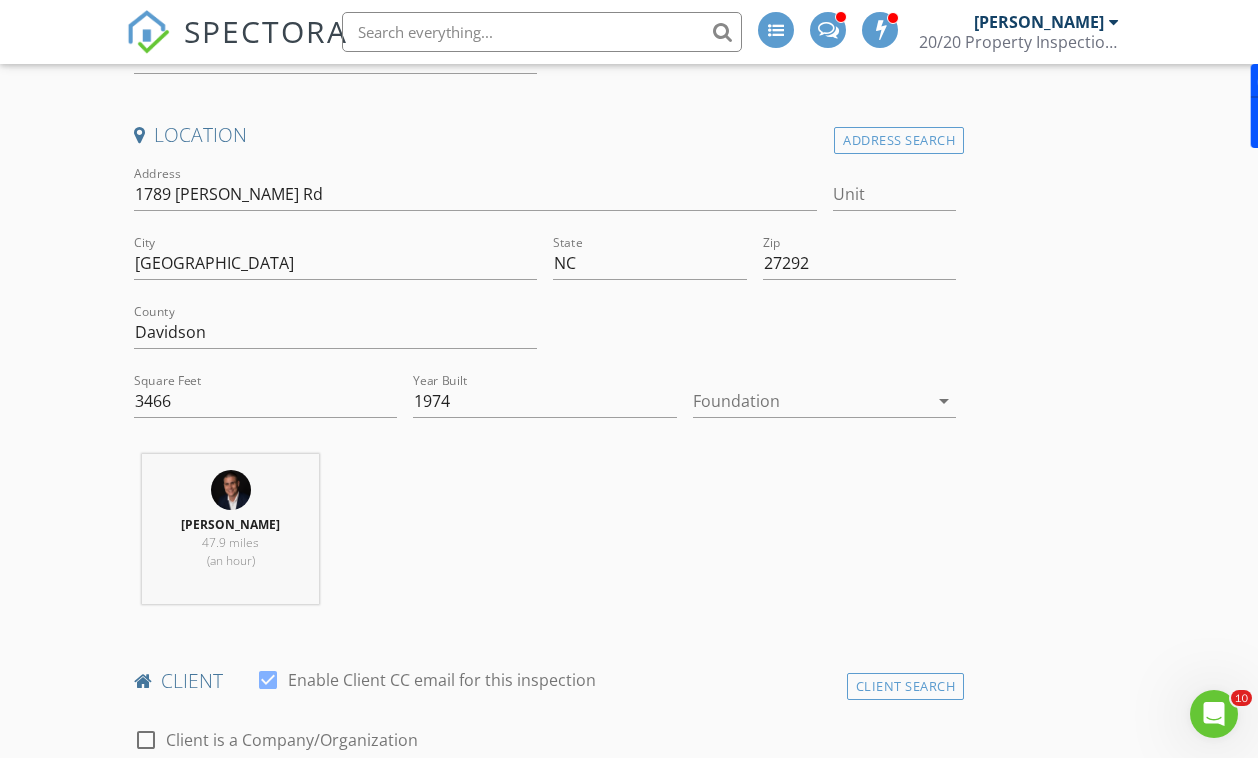 click at bounding box center (811, 401) 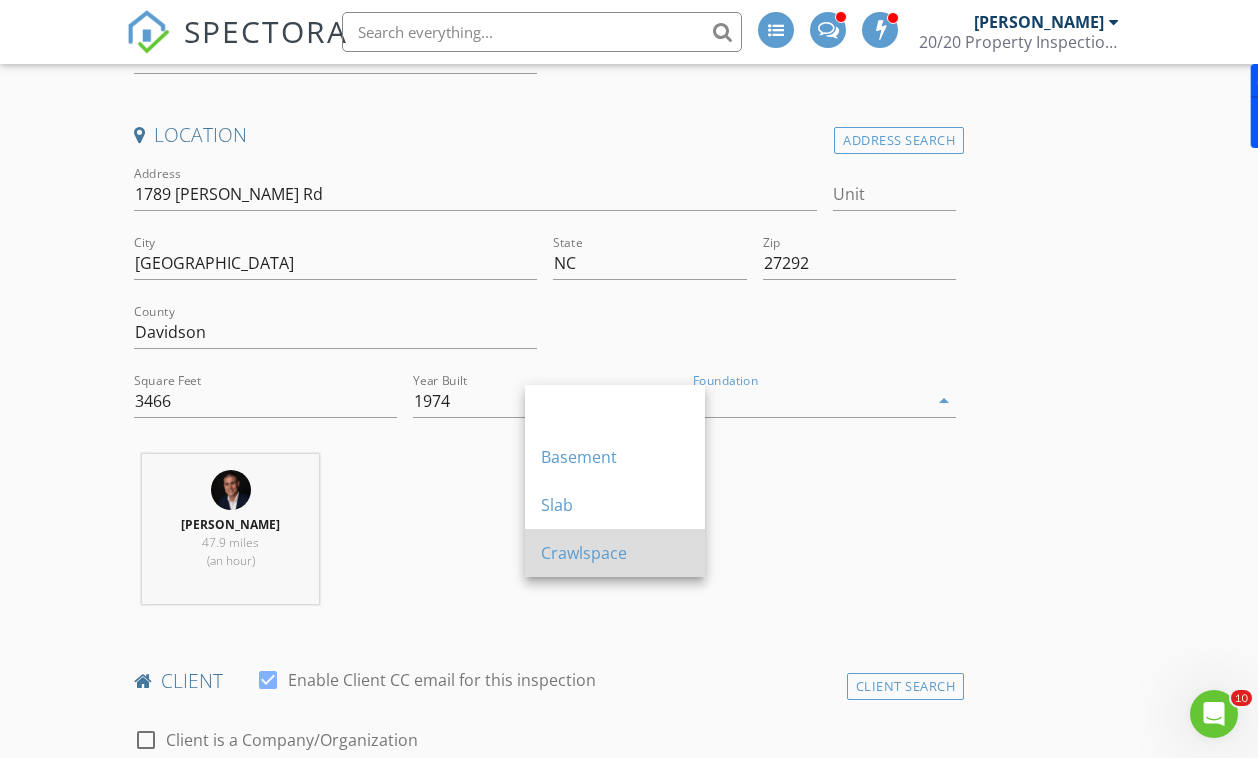 click on "Crawlspace" at bounding box center [615, 553] 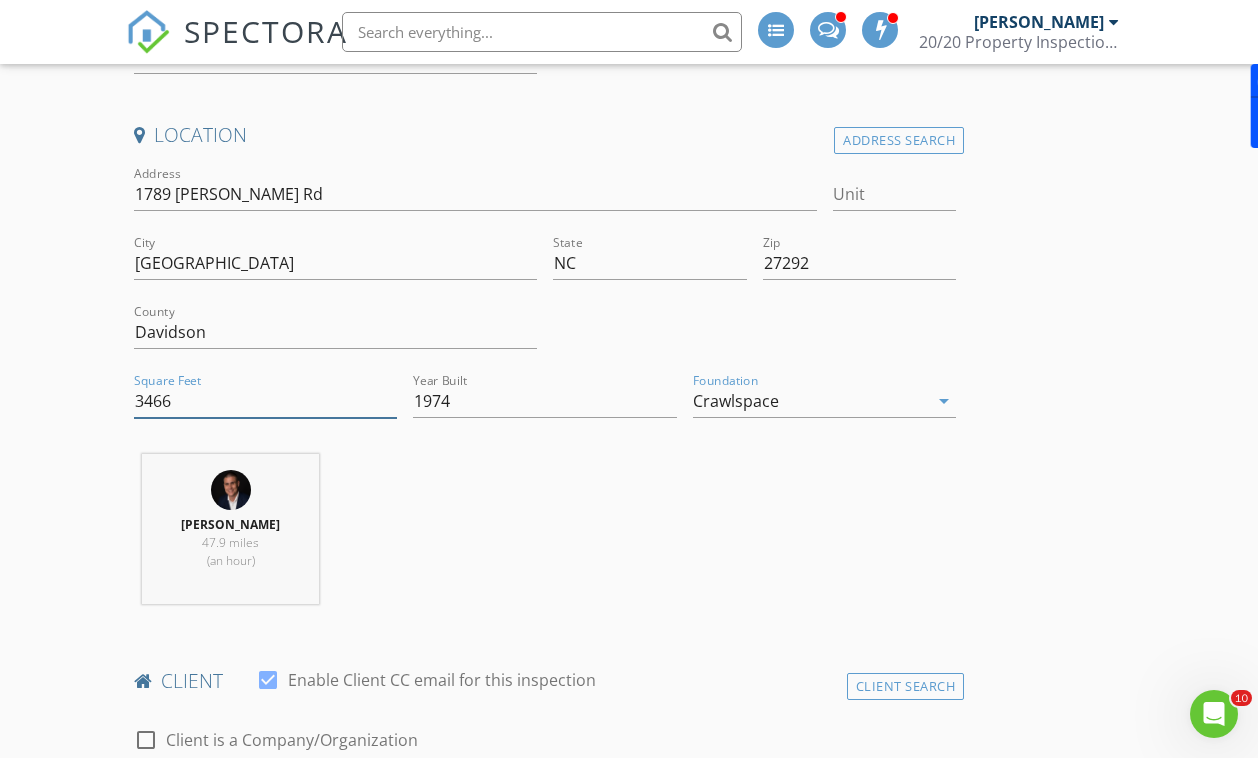 drag, startPoint x: 193, startPoint y: 409, endPoint x: 24, endPoint y: 439, distance: 171.64207 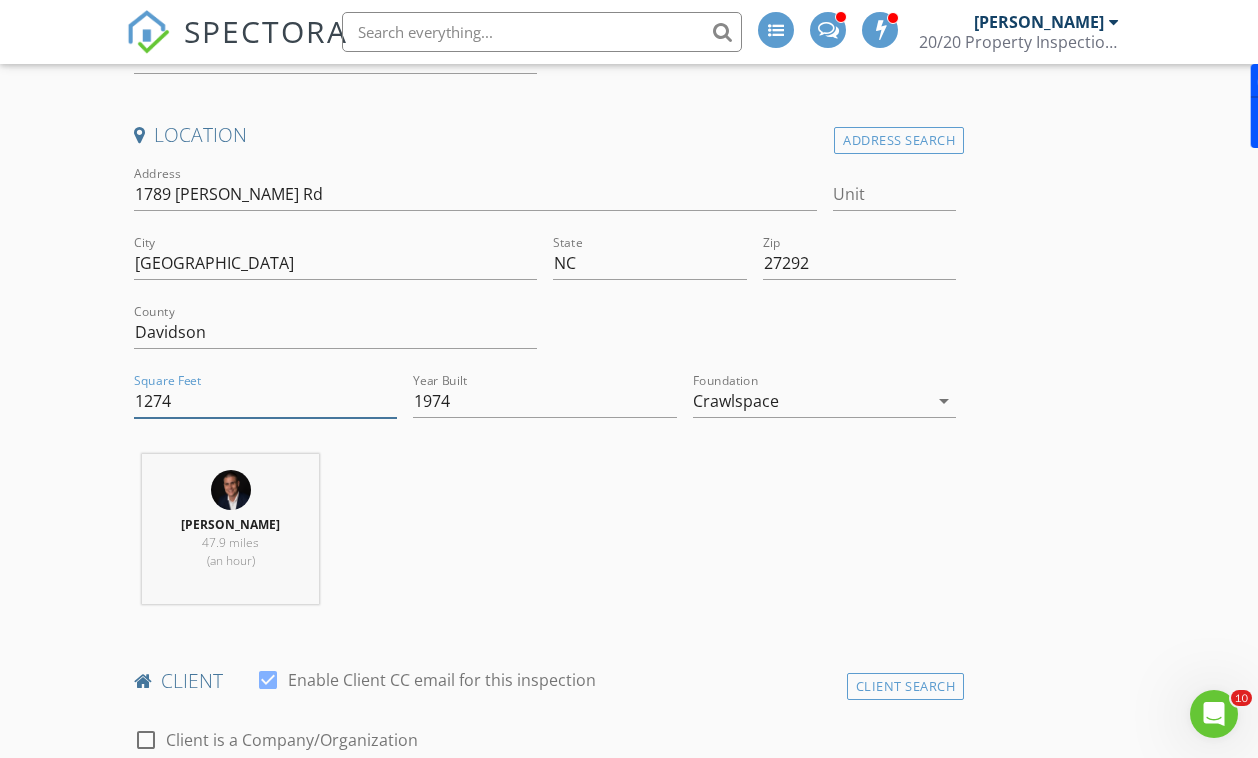 type on "1274" 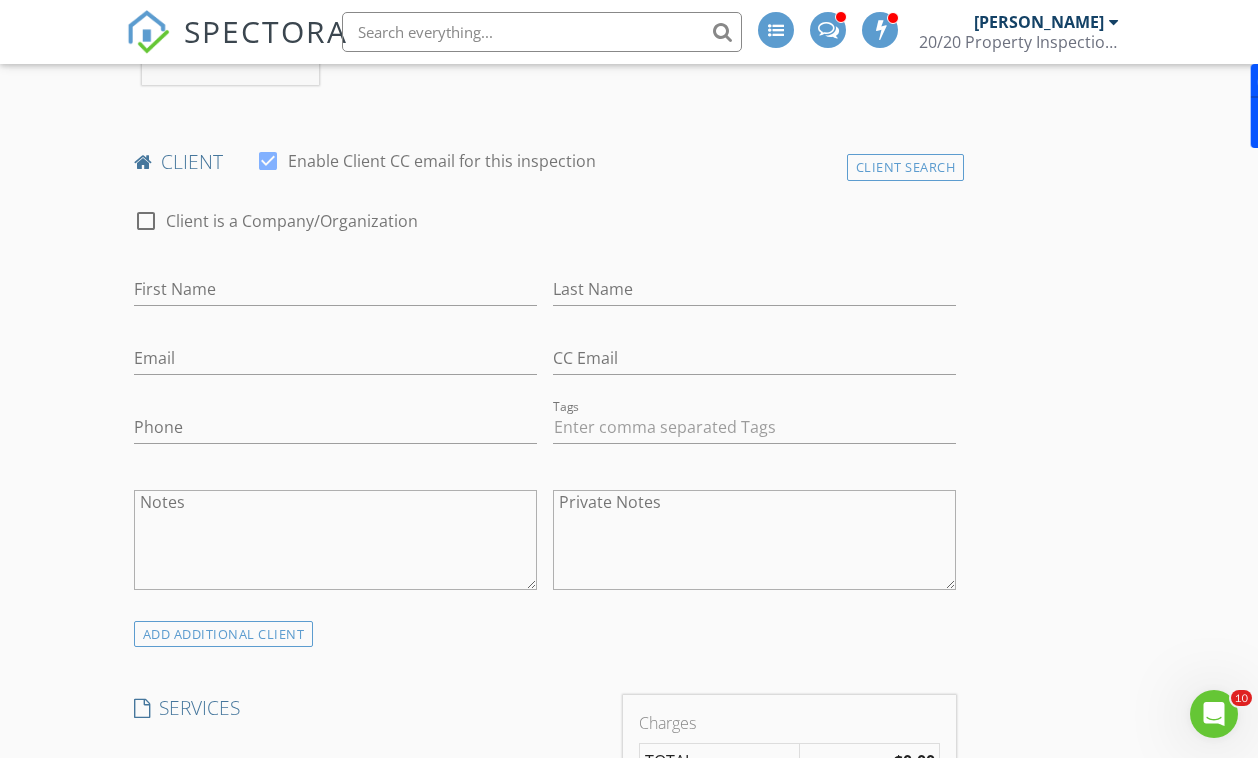 scroll, scrollTop: 944, scrollLeft: 0, axis: vertical 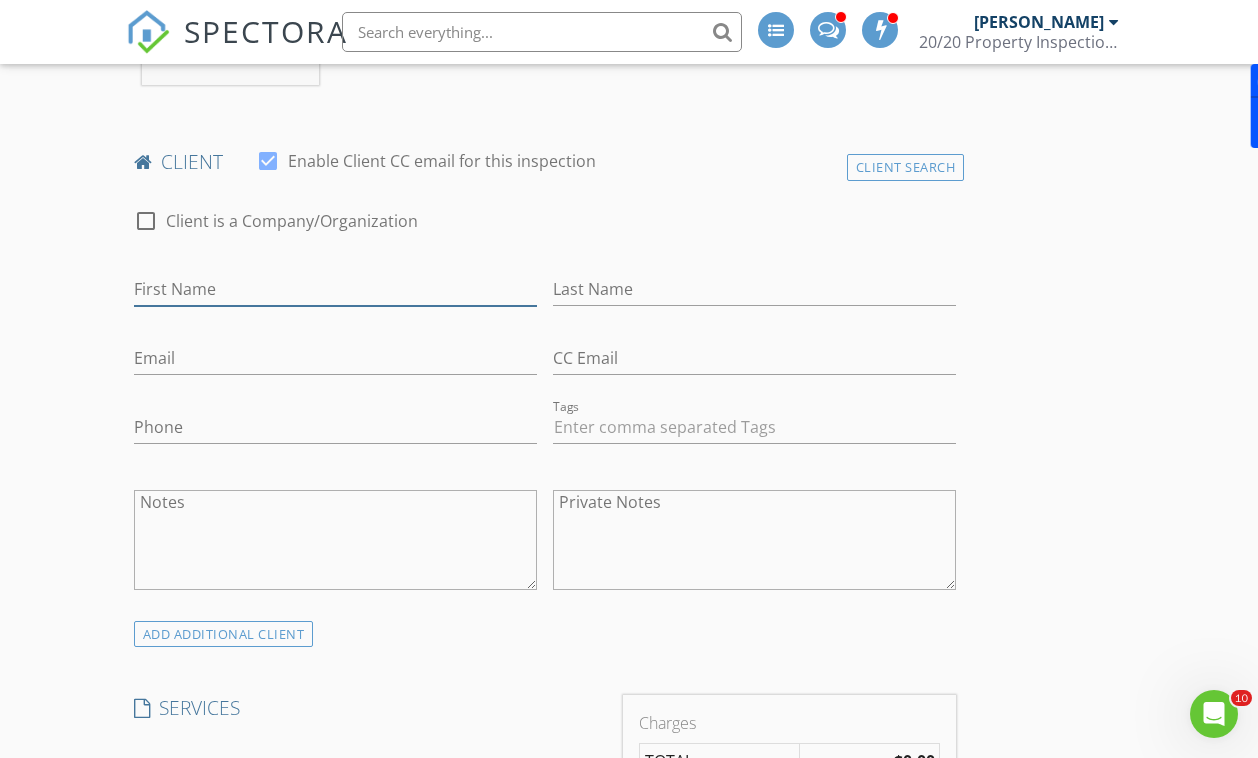 click on "First Name" at bounding box center (335, 289) 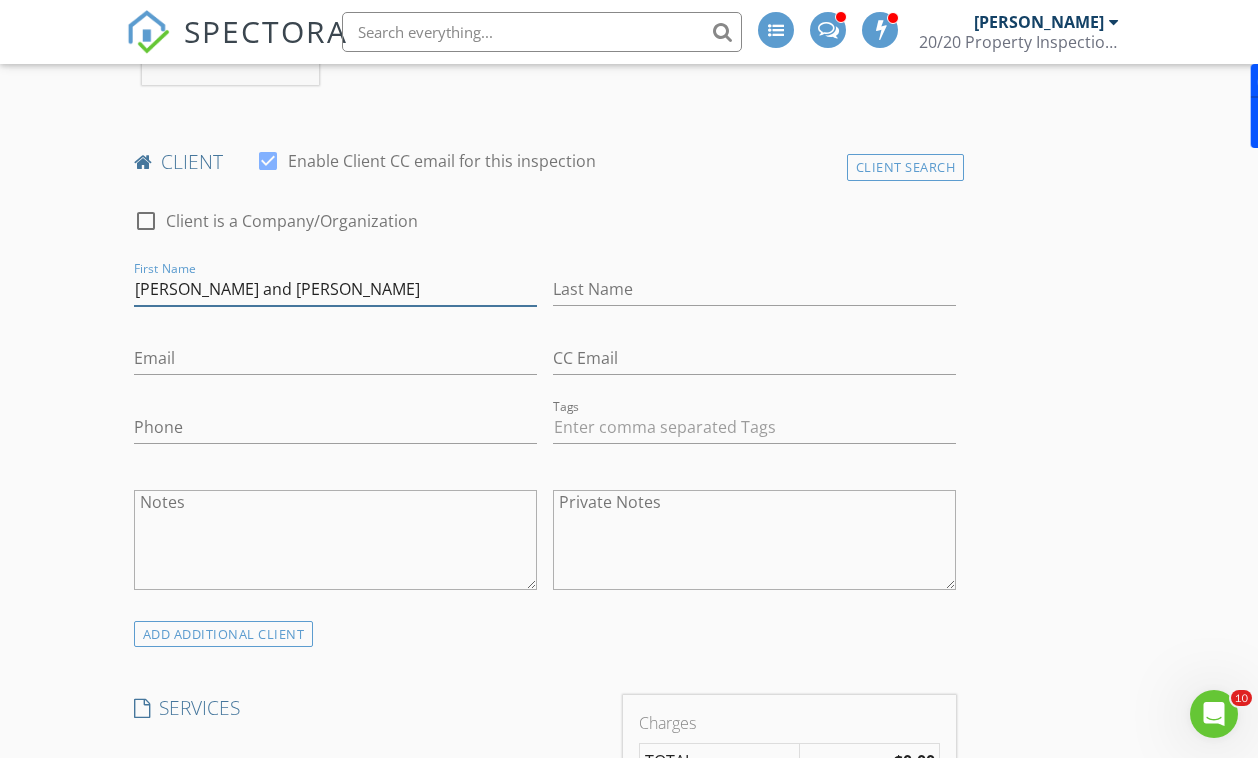 type on "[PERSON_NAME] and [PERSON_NAME]" 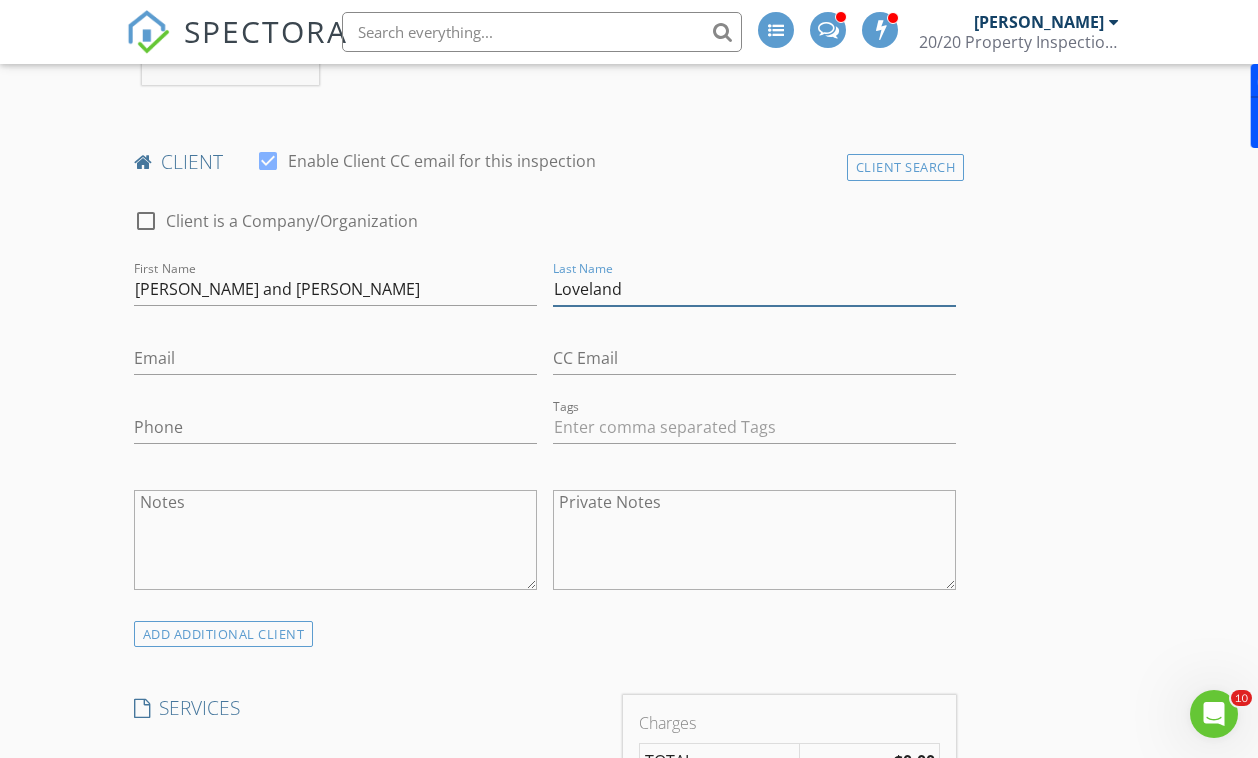 type on "Loveland" 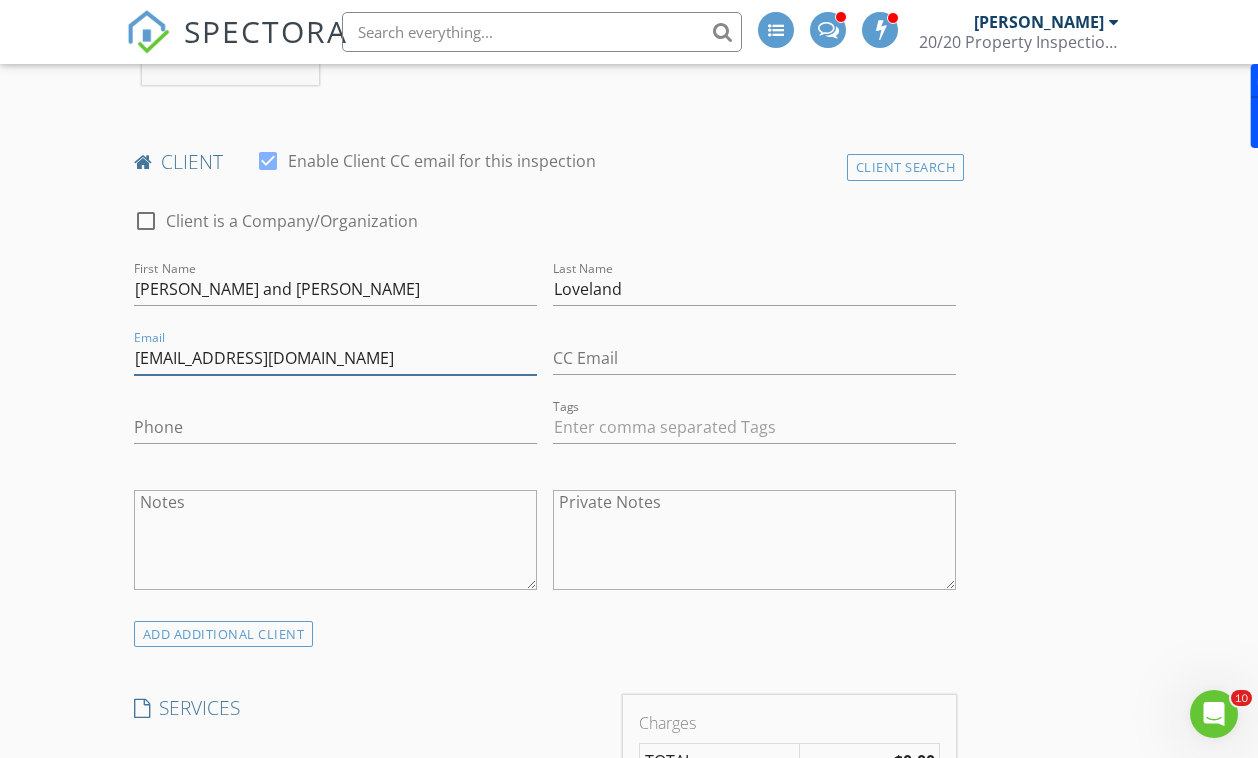 type on "[EMAIL_ADDRESS][DOMAIN_NAME]" 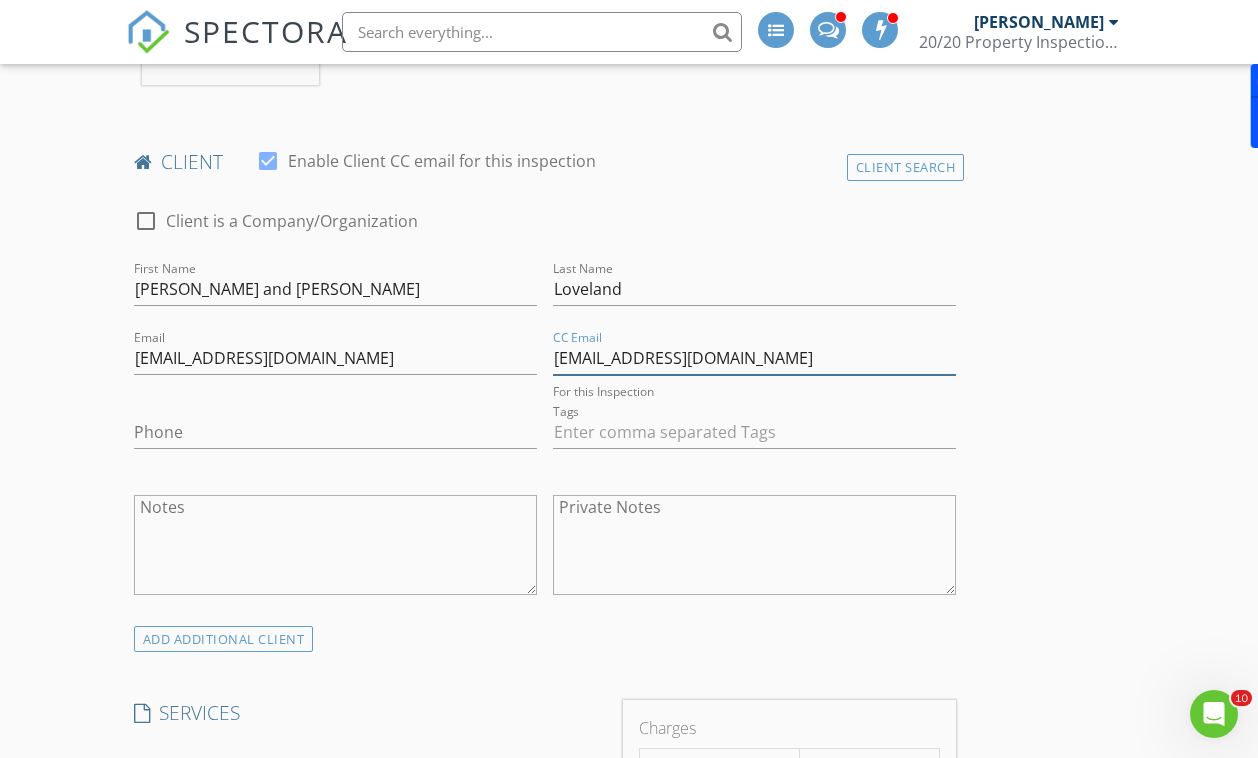 type on "[EMAIL_ADDRESS][DOMAIN_NAME]" 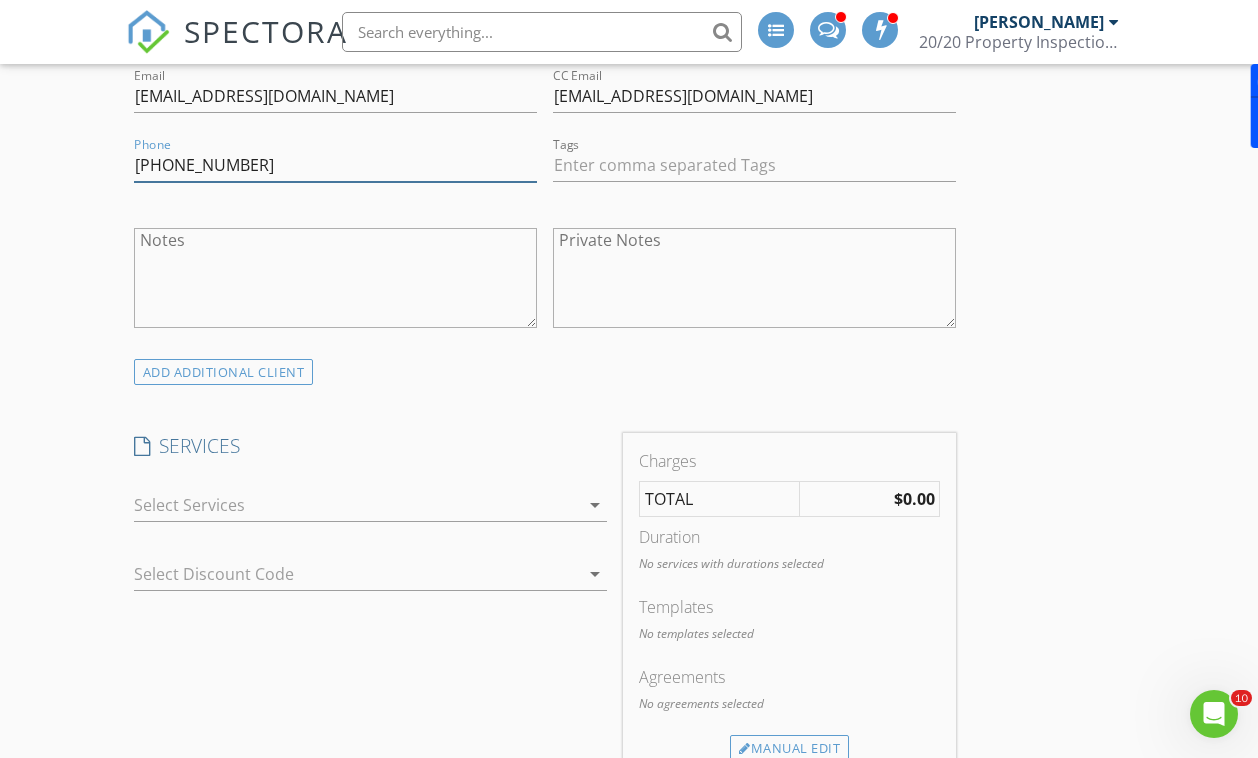 scroll, scrollTop: 1333, scrollLeft: 0, axis: vertical 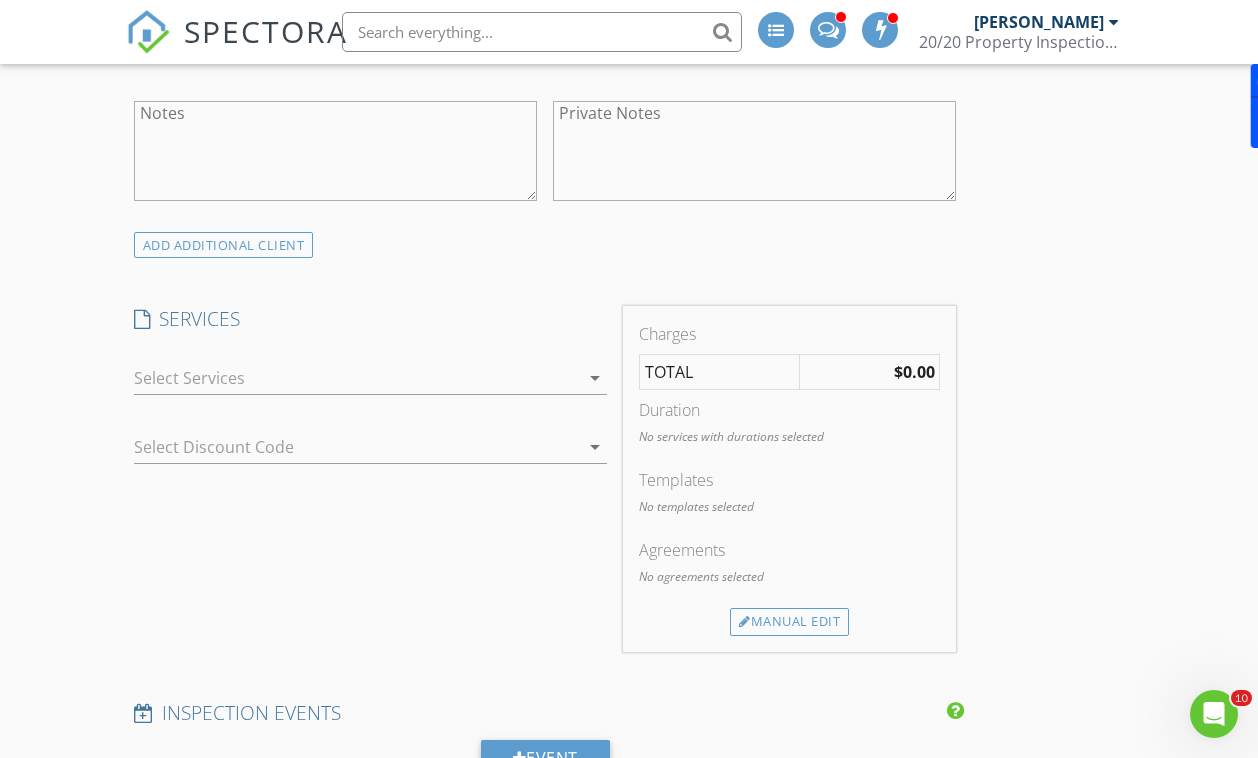 type on "[PHONE_NUMBER]" 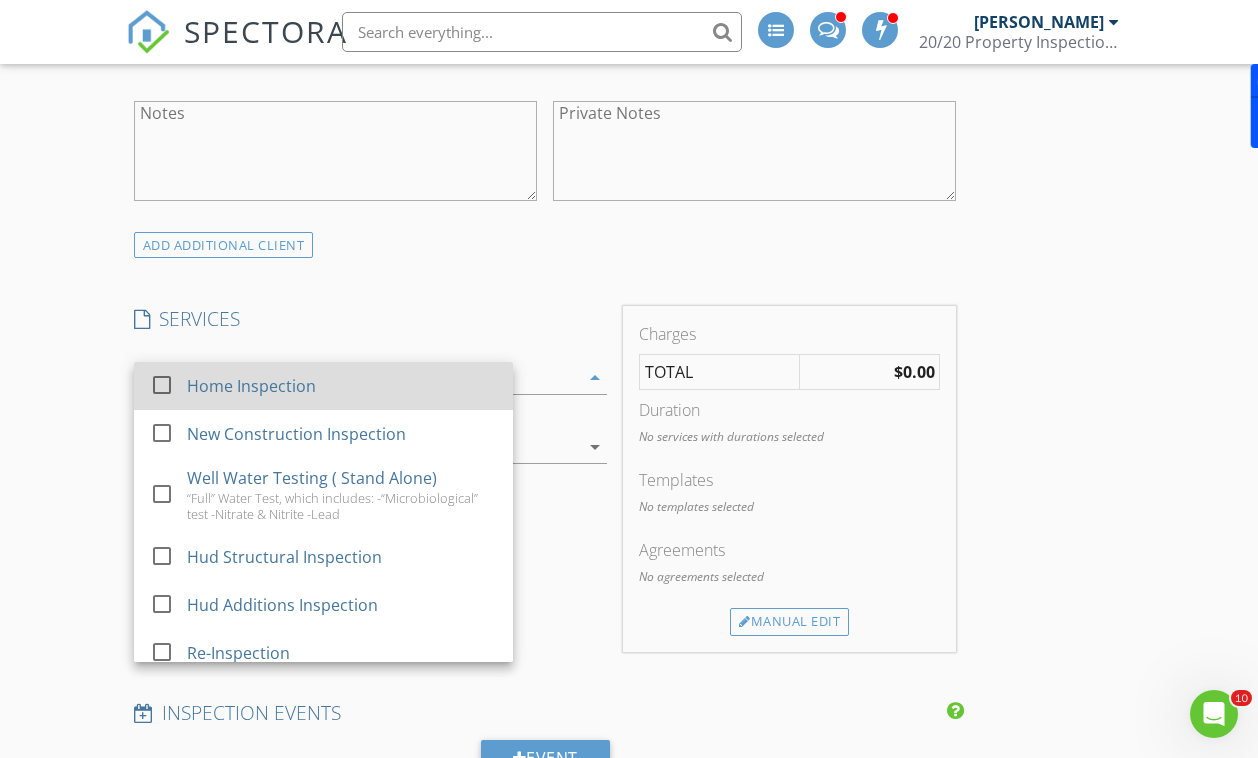 click on "Home Inspection" at bounding box center (342, 386) 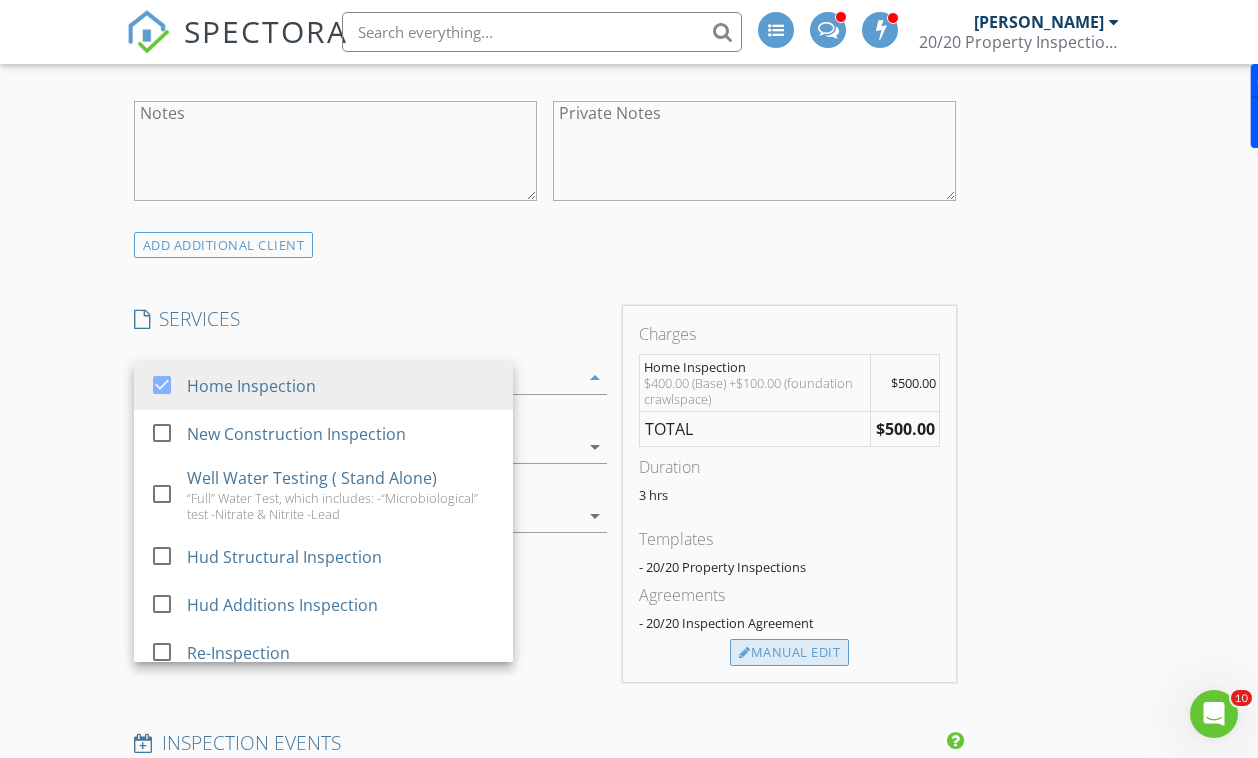 click on "Manual Edit" at bounding box center (789, 653) 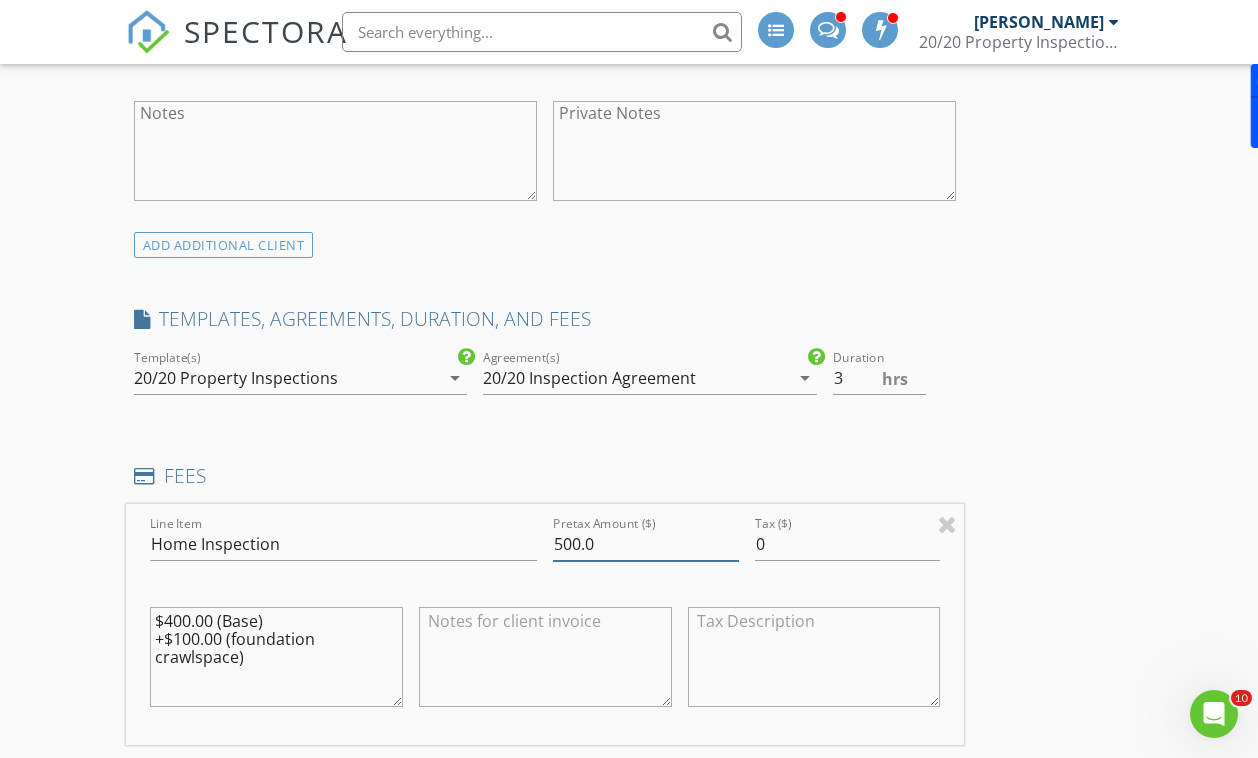 click on "500.0" at bounding box center (646, 544) 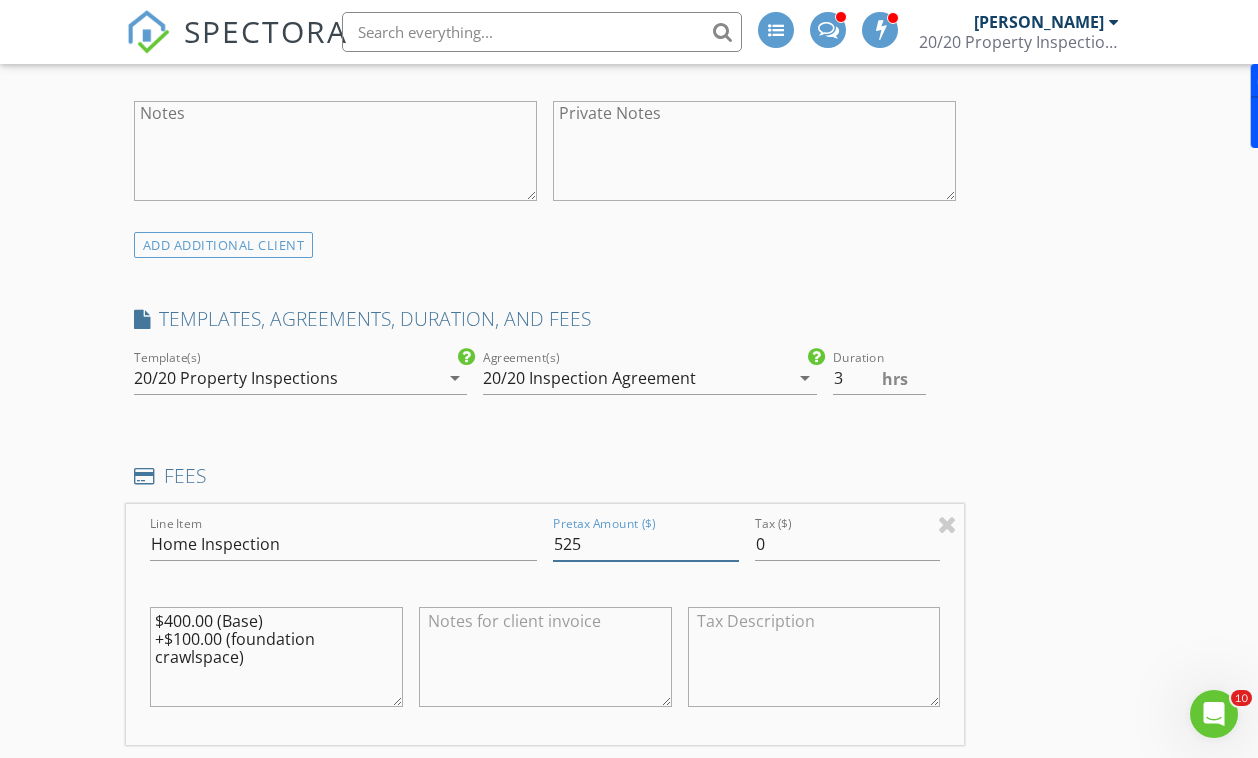 type on "525" 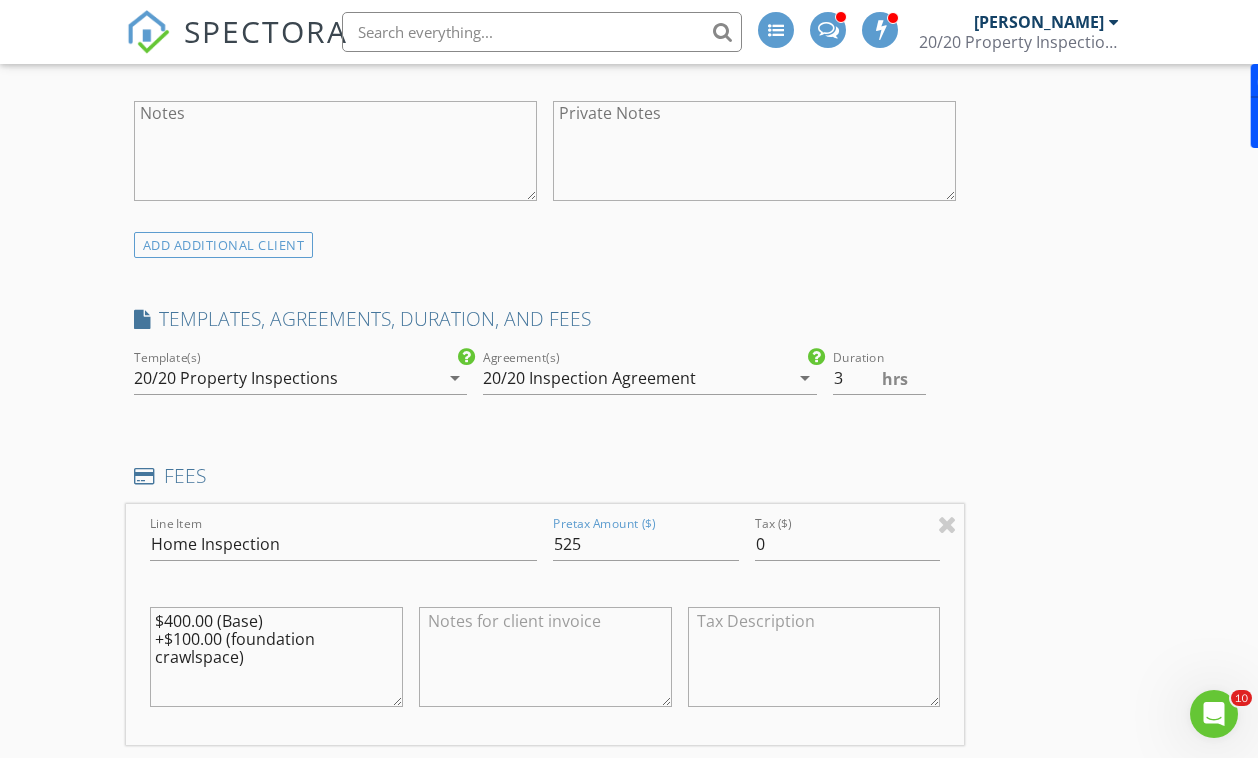 click on "INSPECTOR(S)
check_box   [PERSON_NAME]   PRIMARY   check_box_outline_blank   [PERSON_NAME]     [PERSON_NAME] arrow_drop_down   check_box_outline_blank [PERSON_NAME] specifically requested
Date/Time
[DATE] 12:00 PM
Location
Address Search       Address [STREET_ADDRESS][PERSON_NAME][US_STATE] Davidson     Square Feet 1274   Year Built 1974   Foundation Crawlspace arrow_drop_down     [PERSON_NAME]     47.9 miles     (an hour)
client
check_box Enable Client CC email for this inspection   Client Search     check_box_outline_blank Client is a Company/Organization     First Name [PERSON_NAME] and [PERSON_NAME]   Last Name [PERSON_NAME]   Email [PERSON_NAME][EMAIL_ADDRESS][DOMAIN_NAME]   CC Email [EMAIL_ADDRESS][DOMAIN_NAME]   Phone [PHONE_NUMBER]         Tags         Notes   Private Notes
ADD ADDITIONAL client" at bounding box center (629, 772) 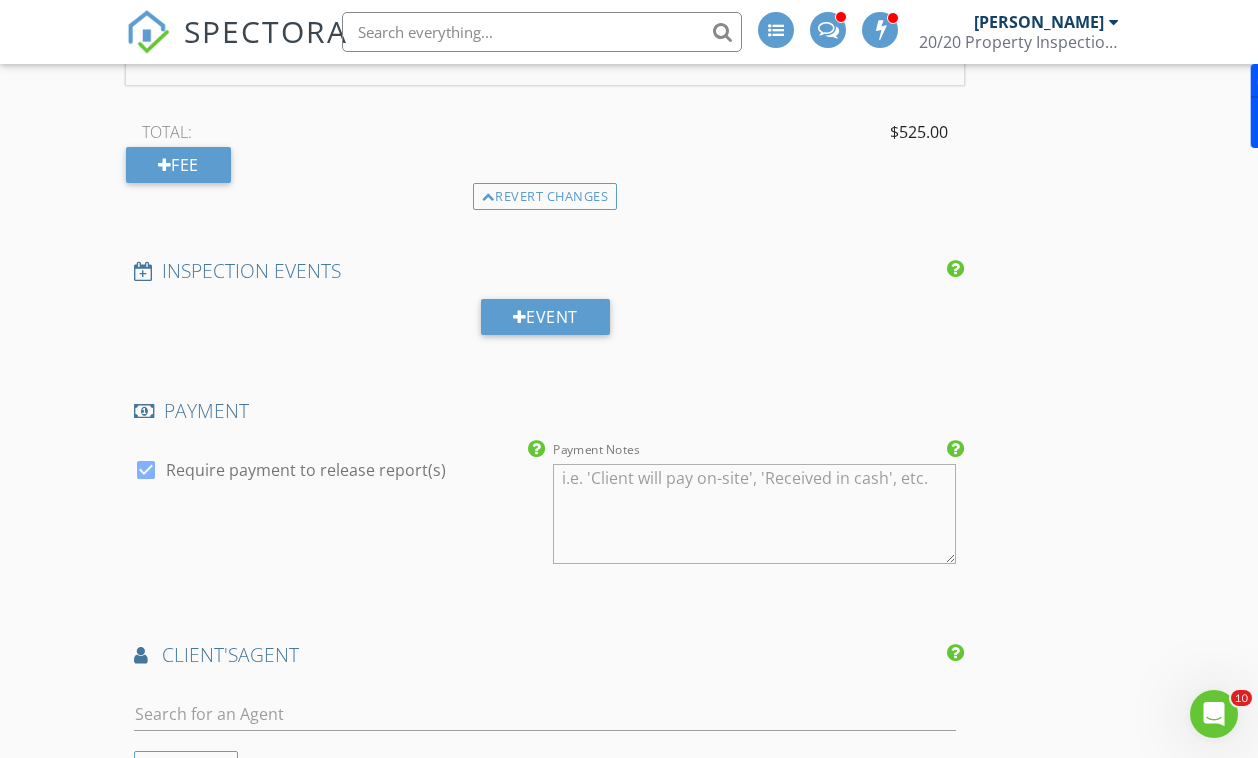 scroll, scrollTop: 2186, scrollLeft: 0, axis: vertical 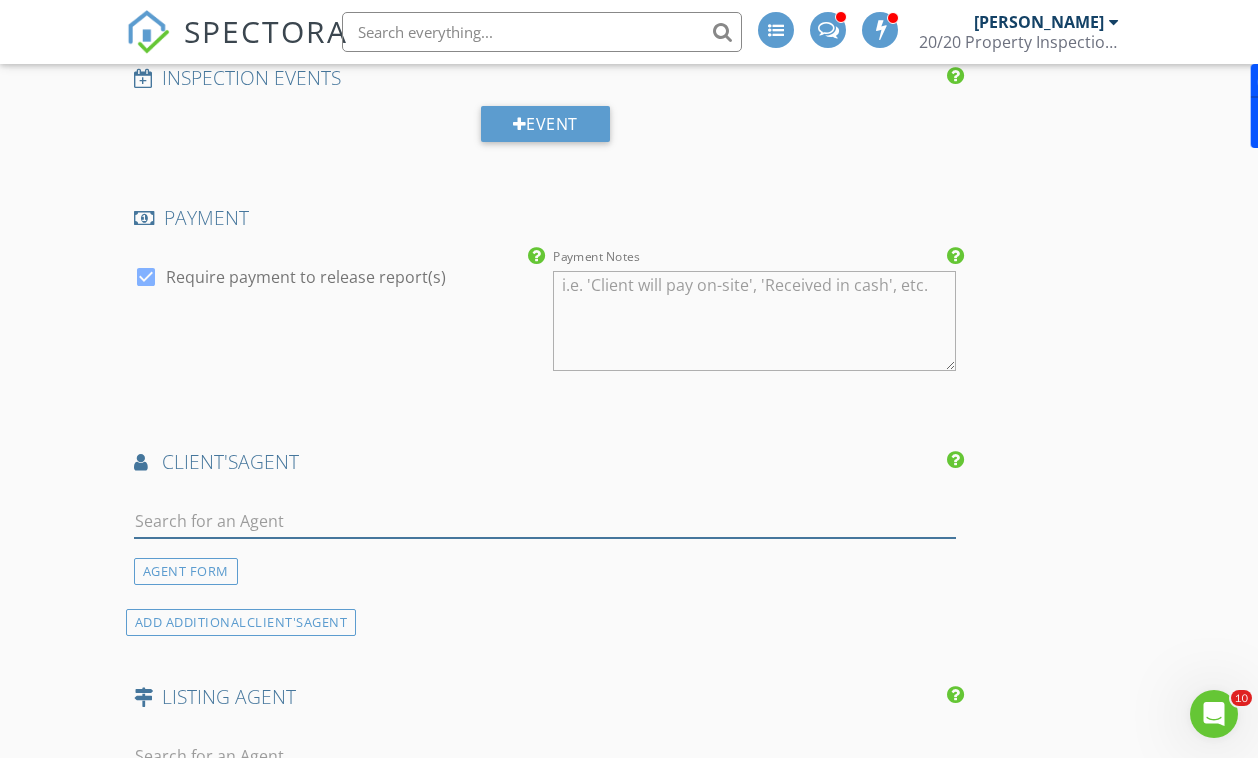 click at bounding box center [545, 521] 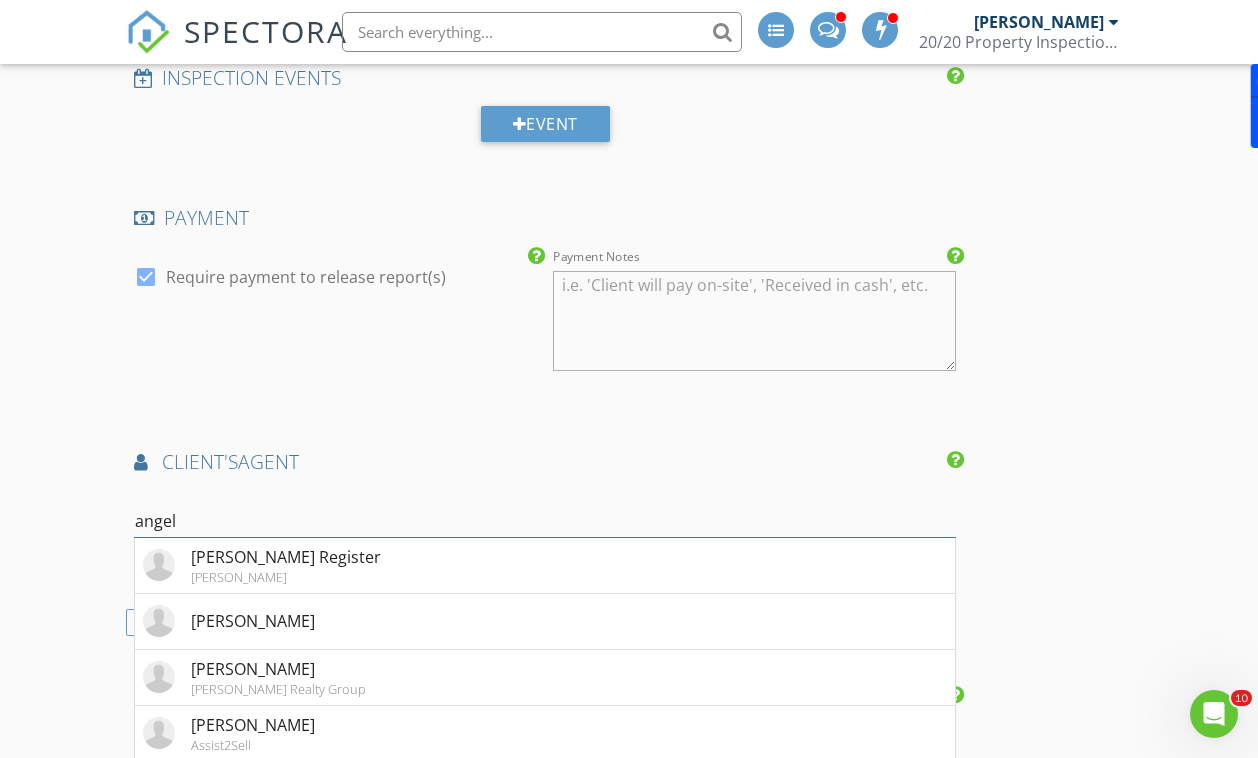 type on "angel b" 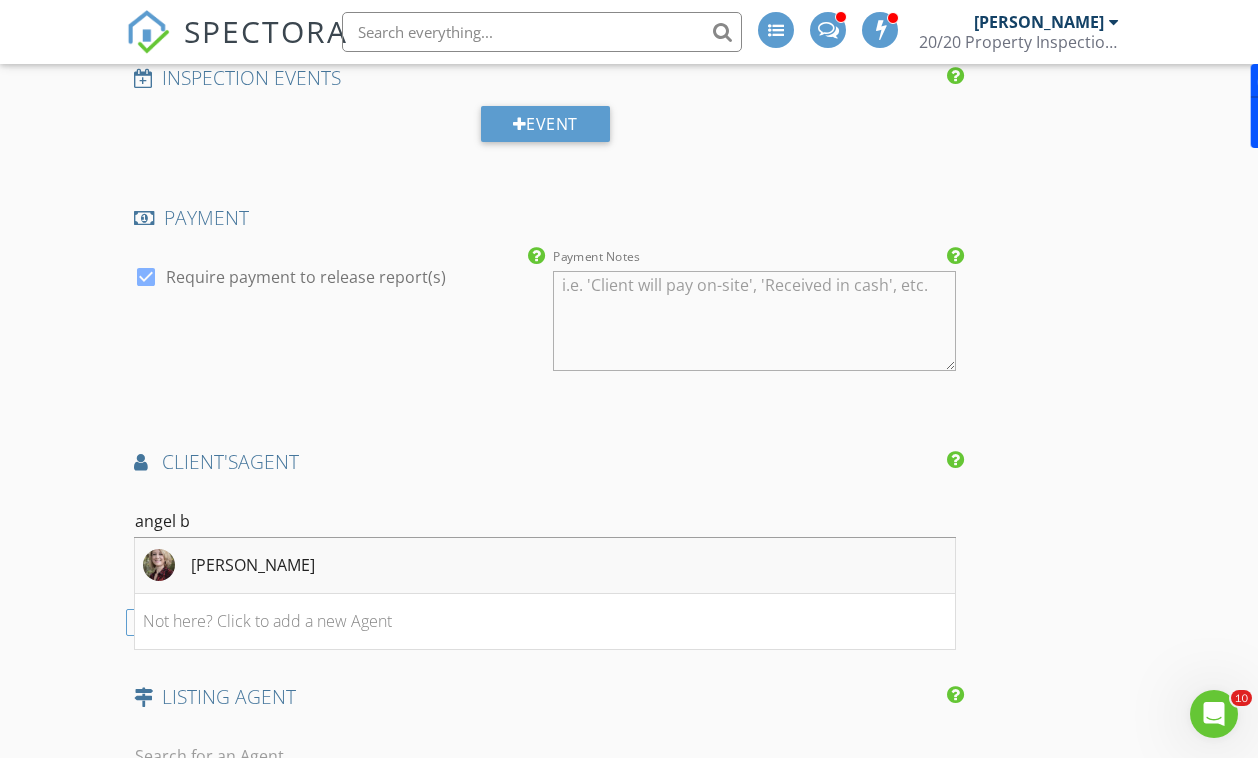 click on "[PERSON_NAME]" at bounding box center [545, 566] 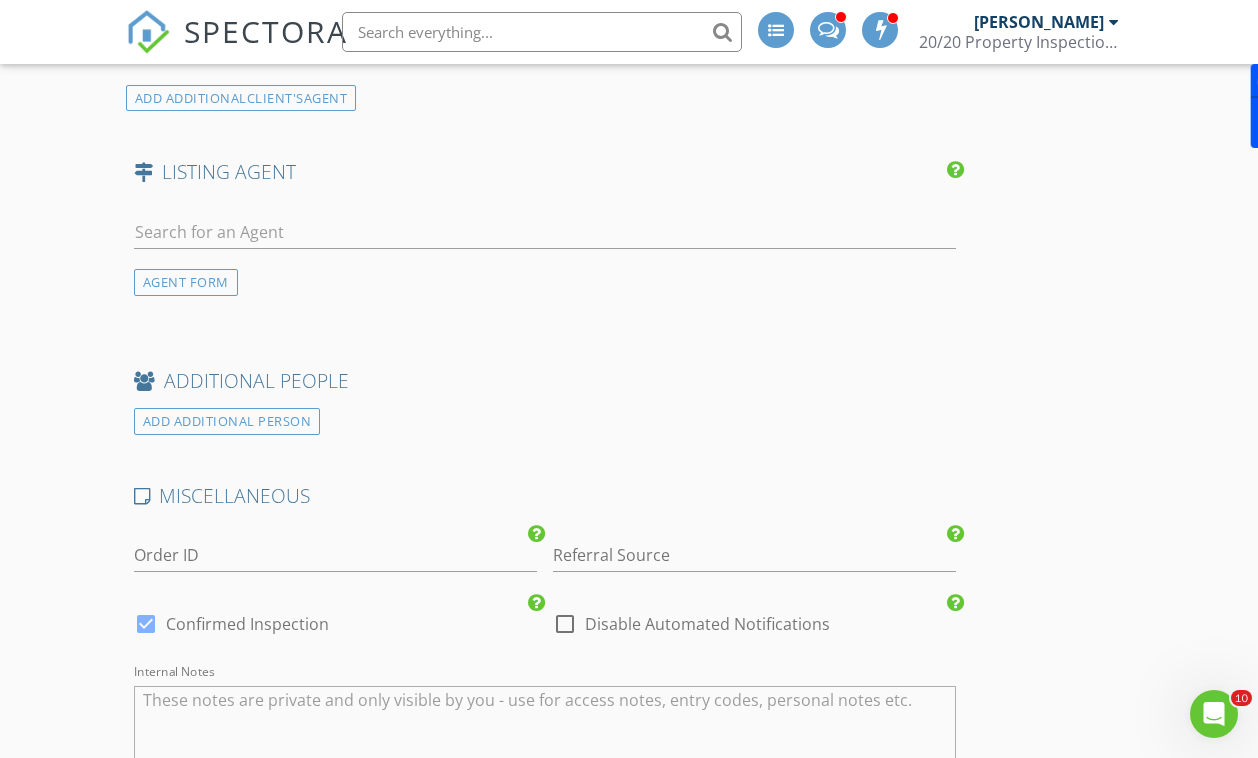 scroll, scrollTop: 3643, scrollLeft: 0, axis: vertical 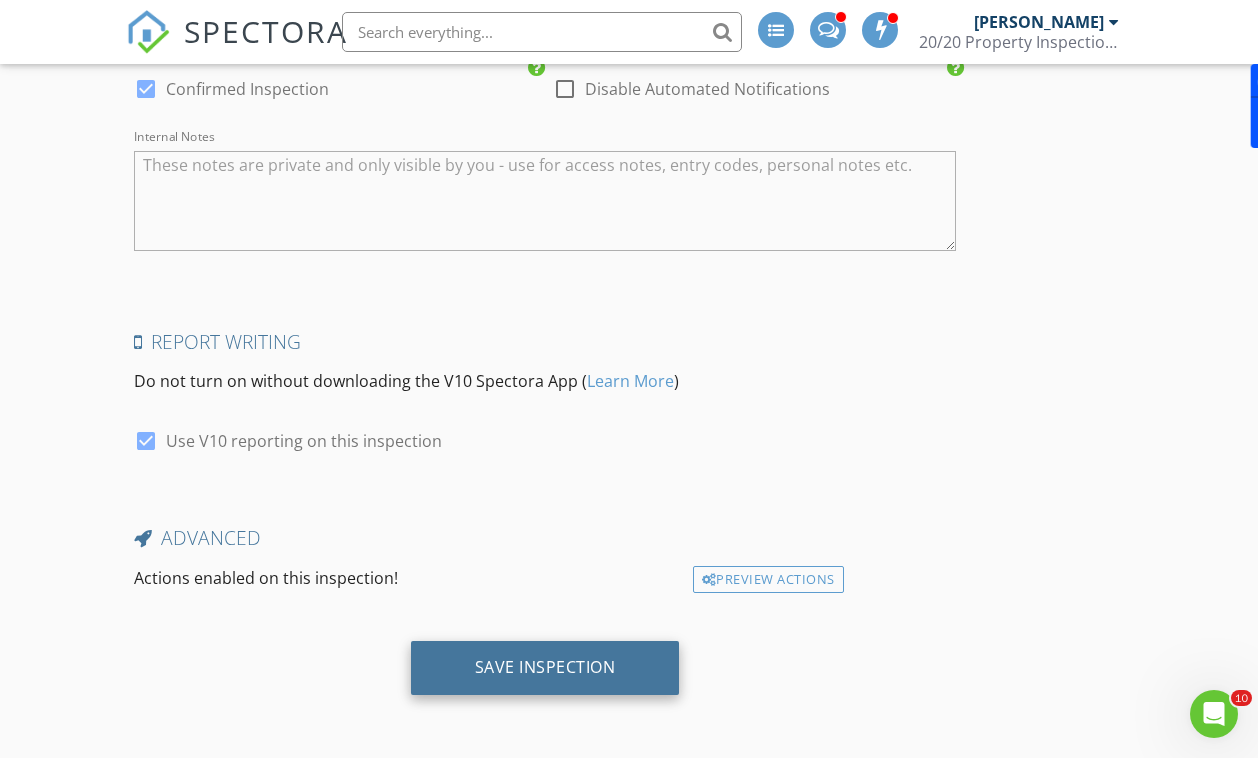 click on "Save Inspection" at bounding box center (545, 667) 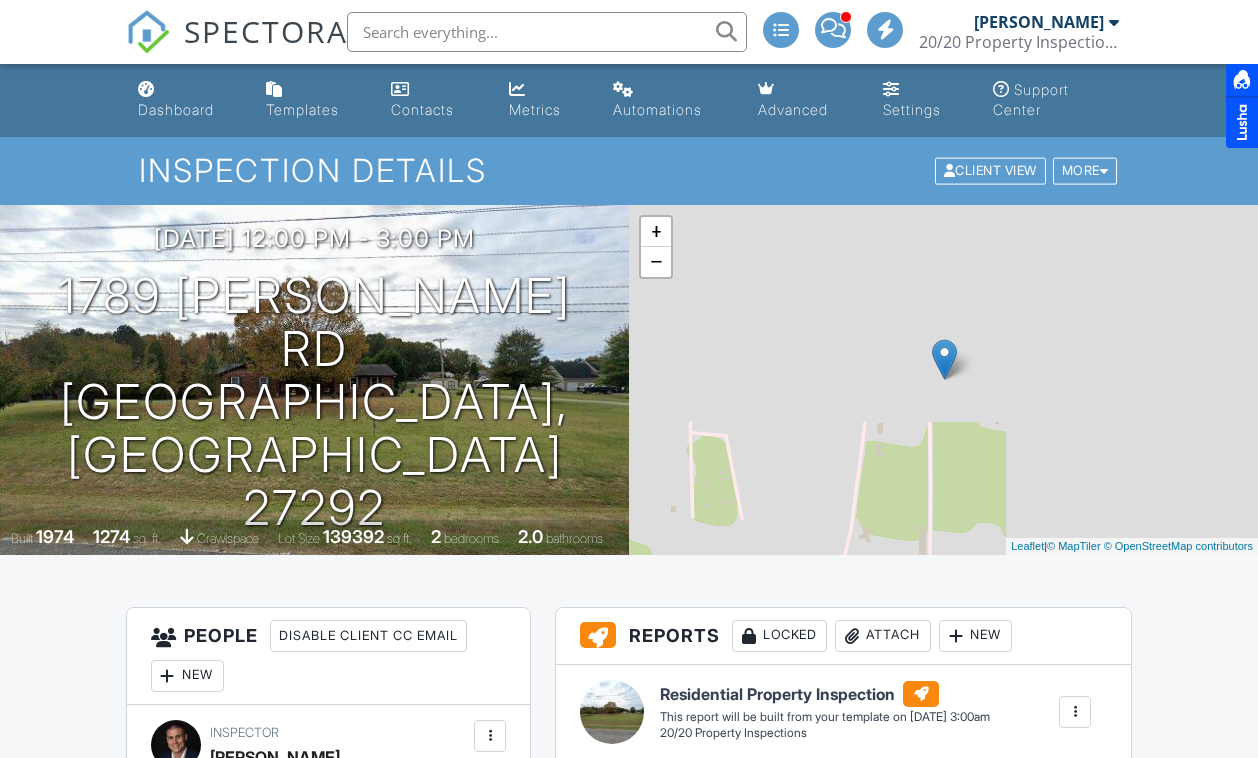 scroll, scrollTop: 2020, scrollLeft: 0, axis: vertical 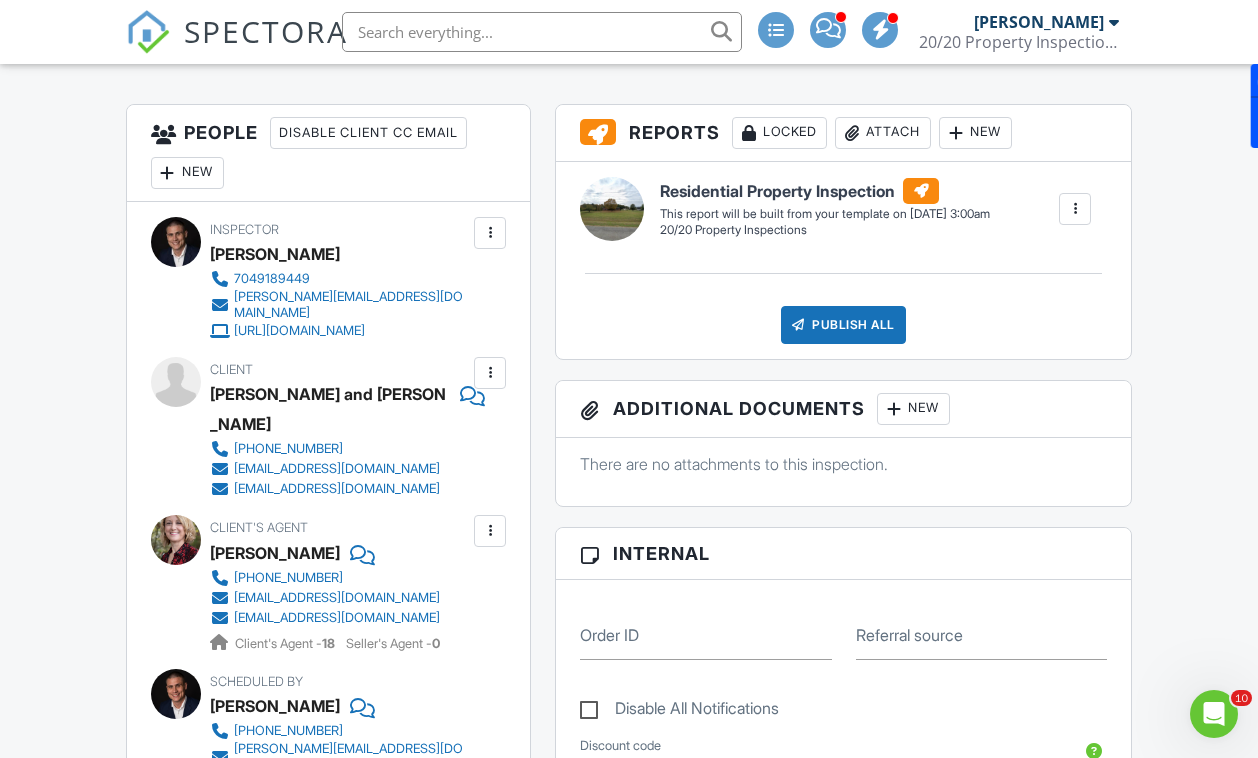 click at bounding box center (490, 373) 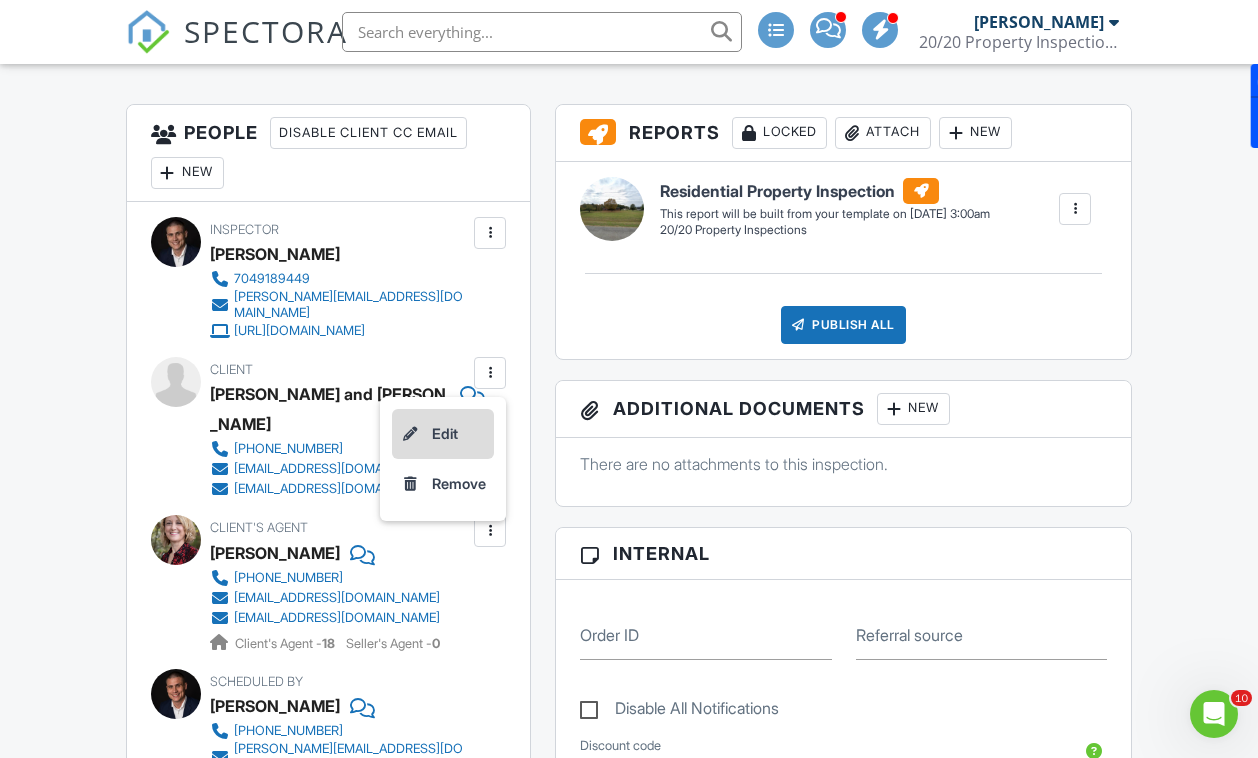 click on "Edit" at bounding box center [443, 434] 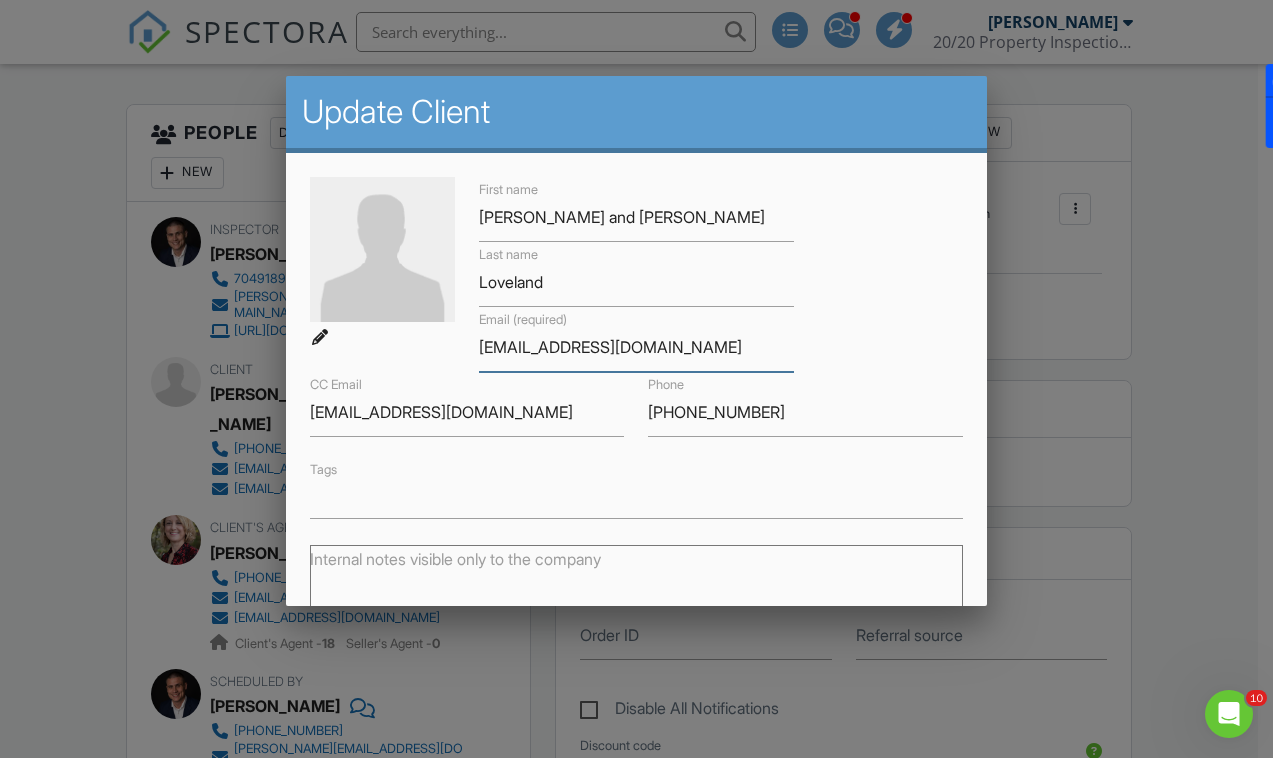 drag, startPoint x: 740, startPoint y: 346, endPoint x: 372, endPoint y: 340, distance: 368.04892 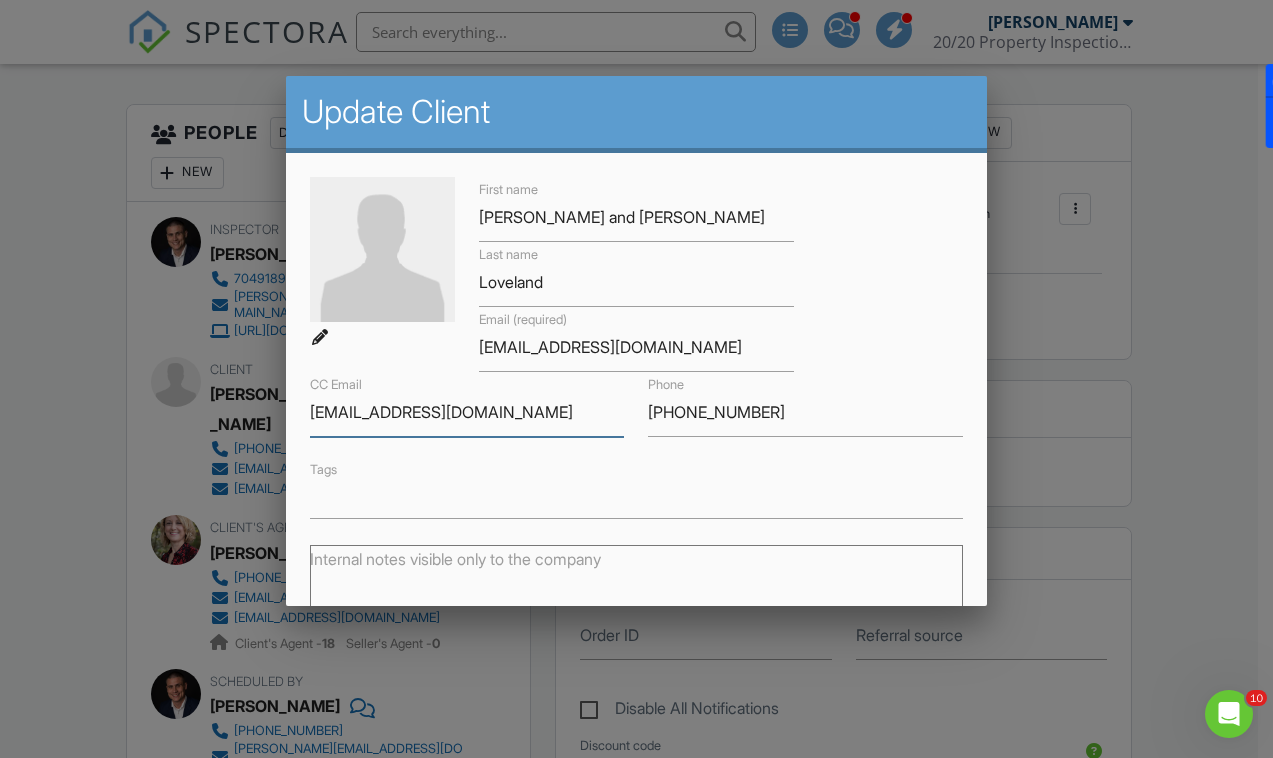drag, startPoint x: 583, startPoint y: 421, endPoint x: 243, endPoint y: 384, distance: 342.00732 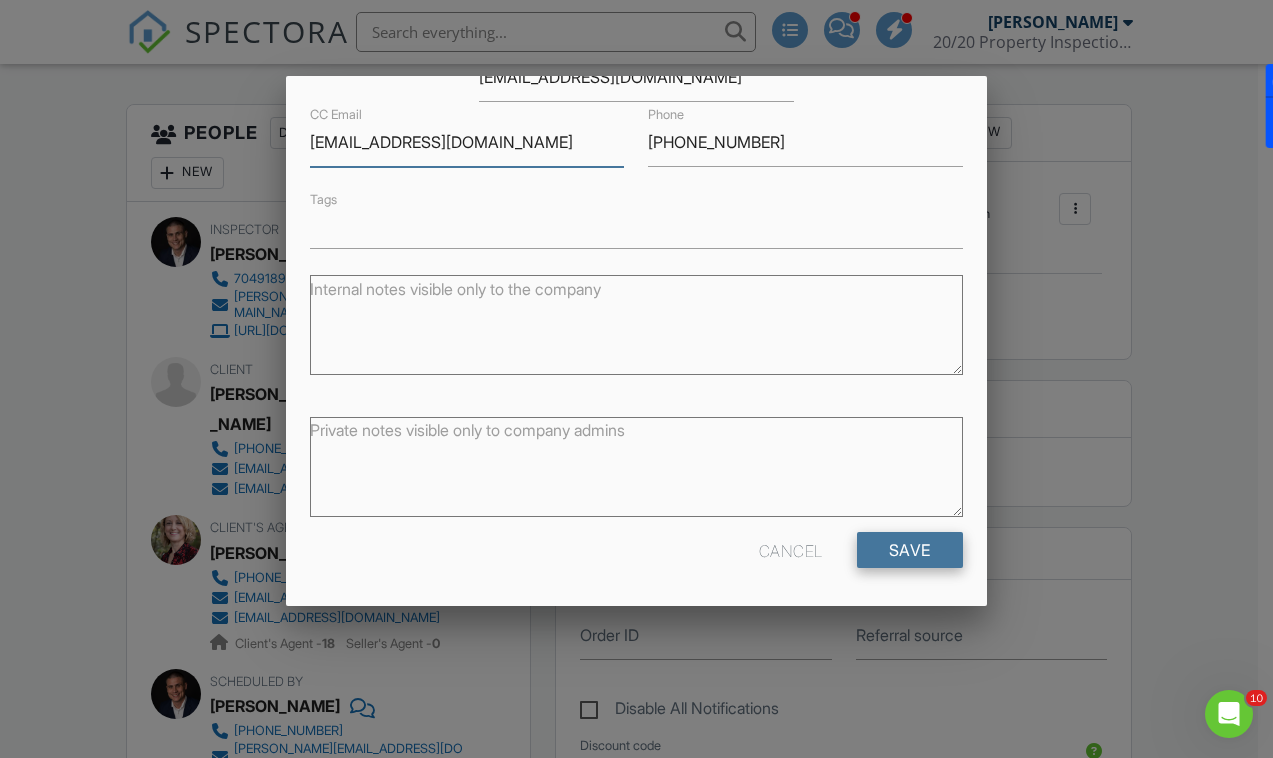 type on "[EMAIL_ADDRESS][DOMAIN_NAME]" 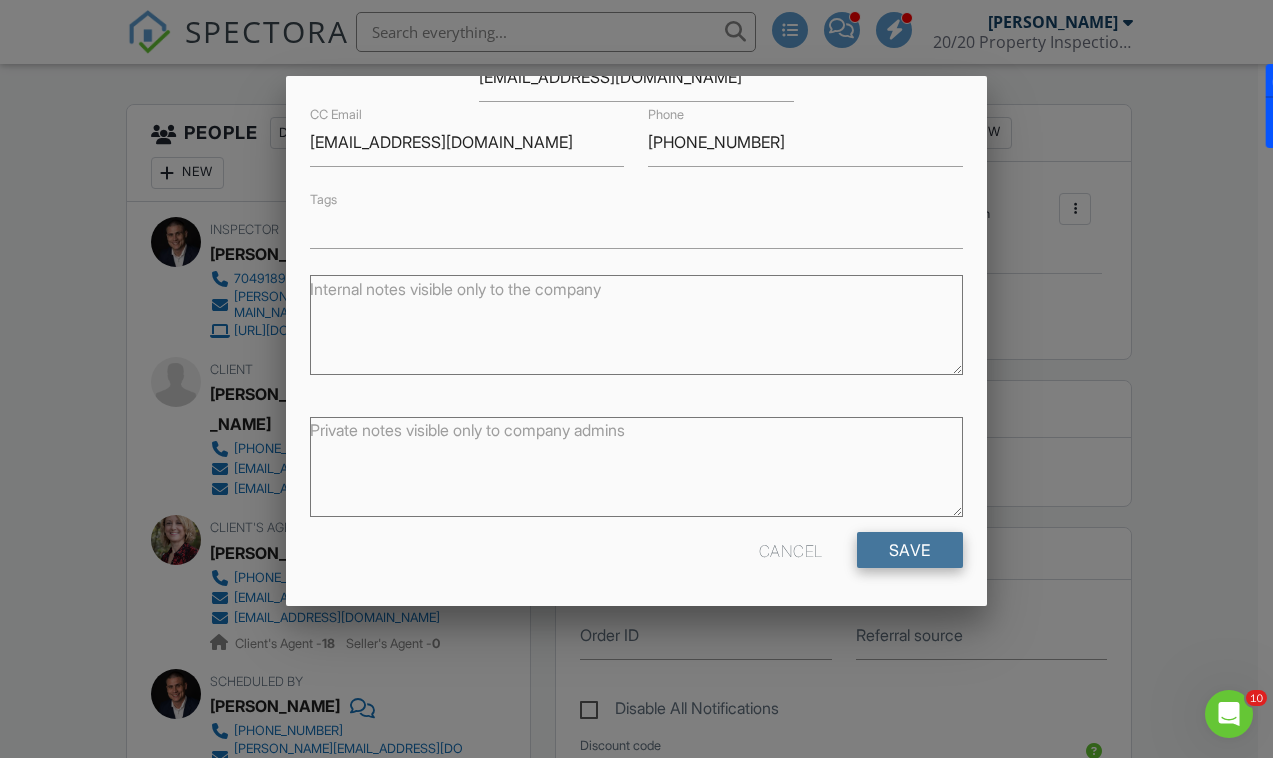 click on "Save" at bounding box center (910, 550) 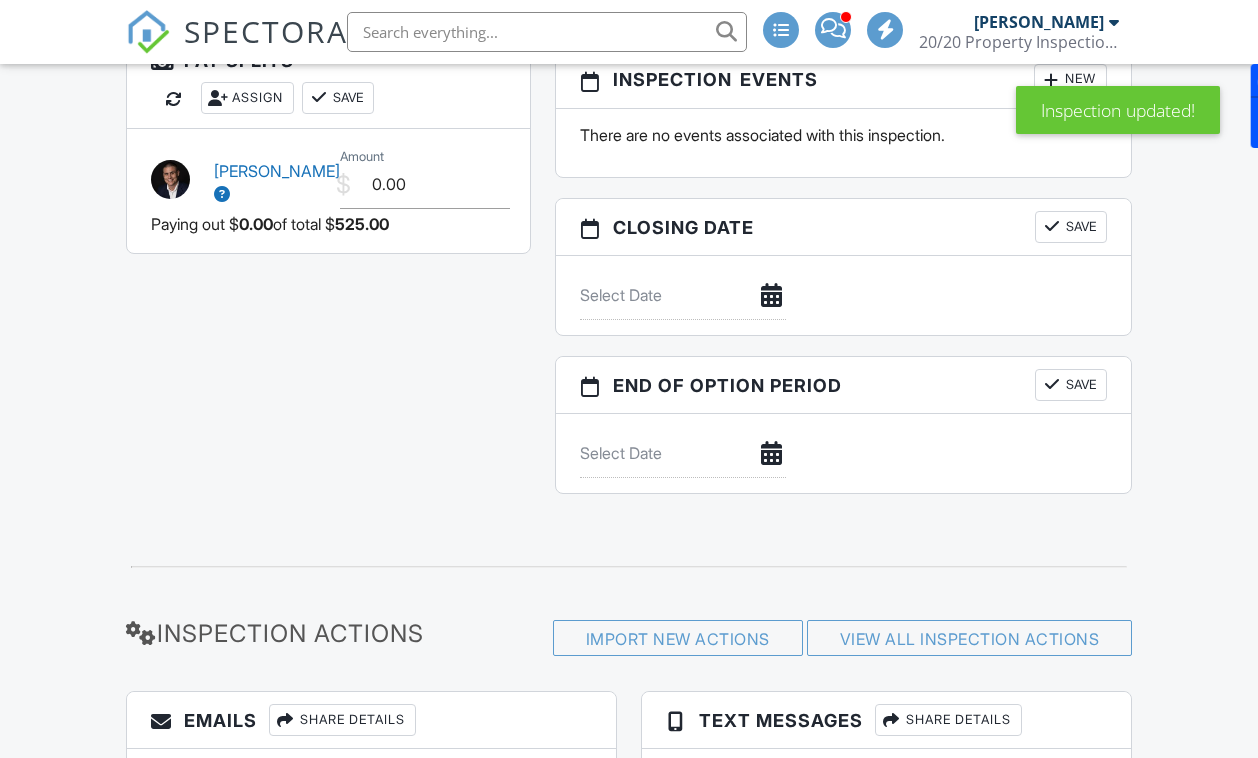 scroll, scrollTop: 2411, scrollLeft: 0, axis: vertical 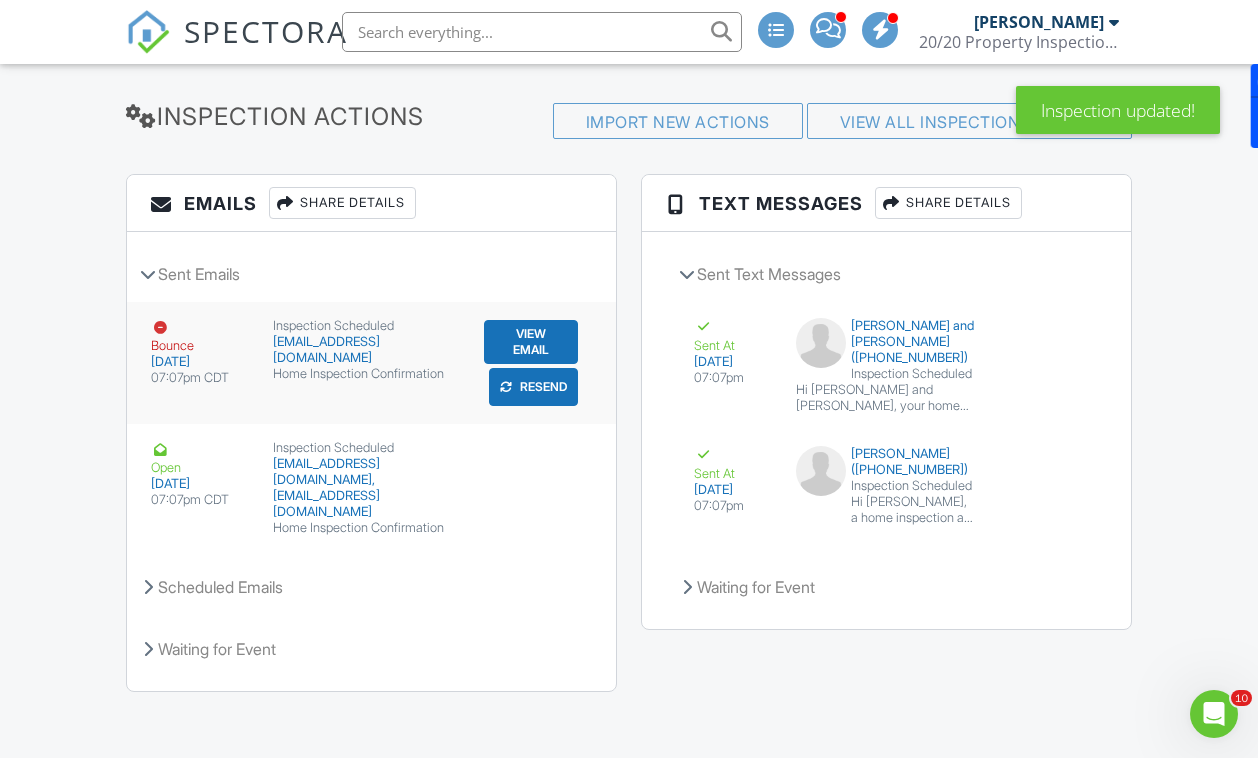 click on "Resend" at bounding box center (533, 387) 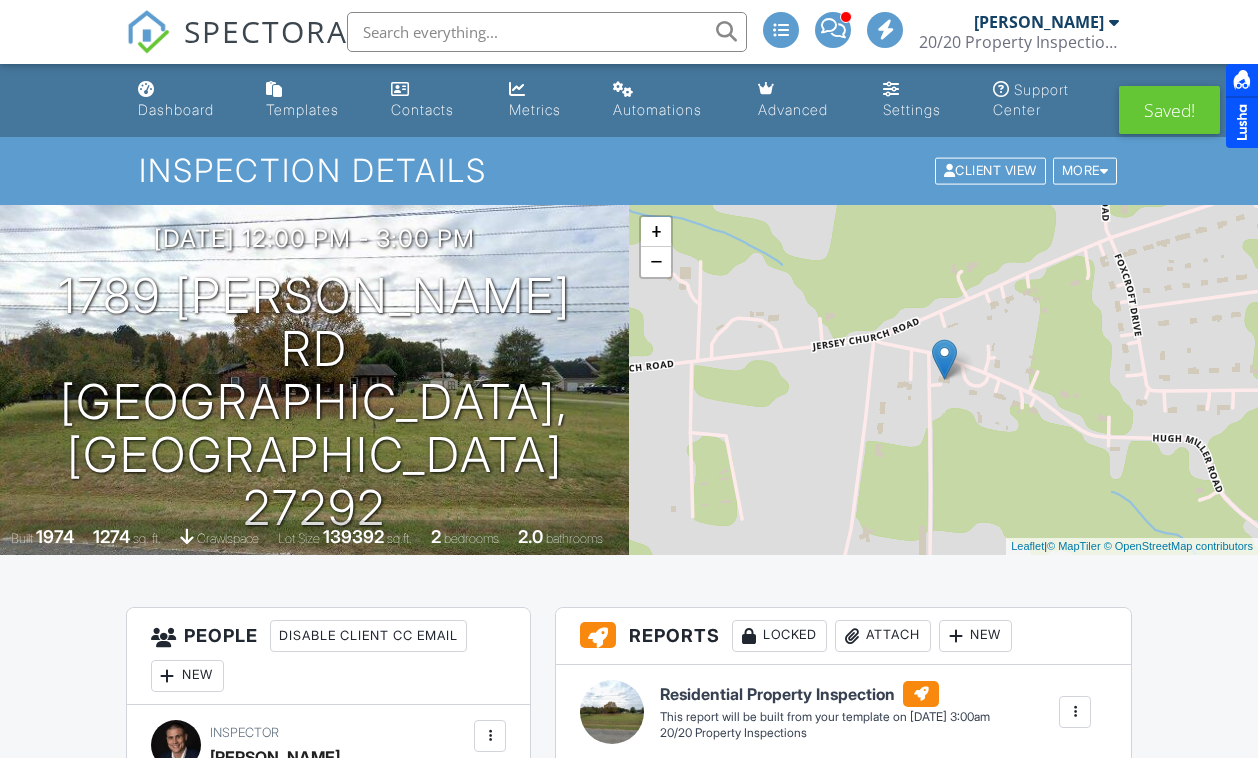 scroll, scrollTop: 2539, scrollLeft: 0, axis: vertical 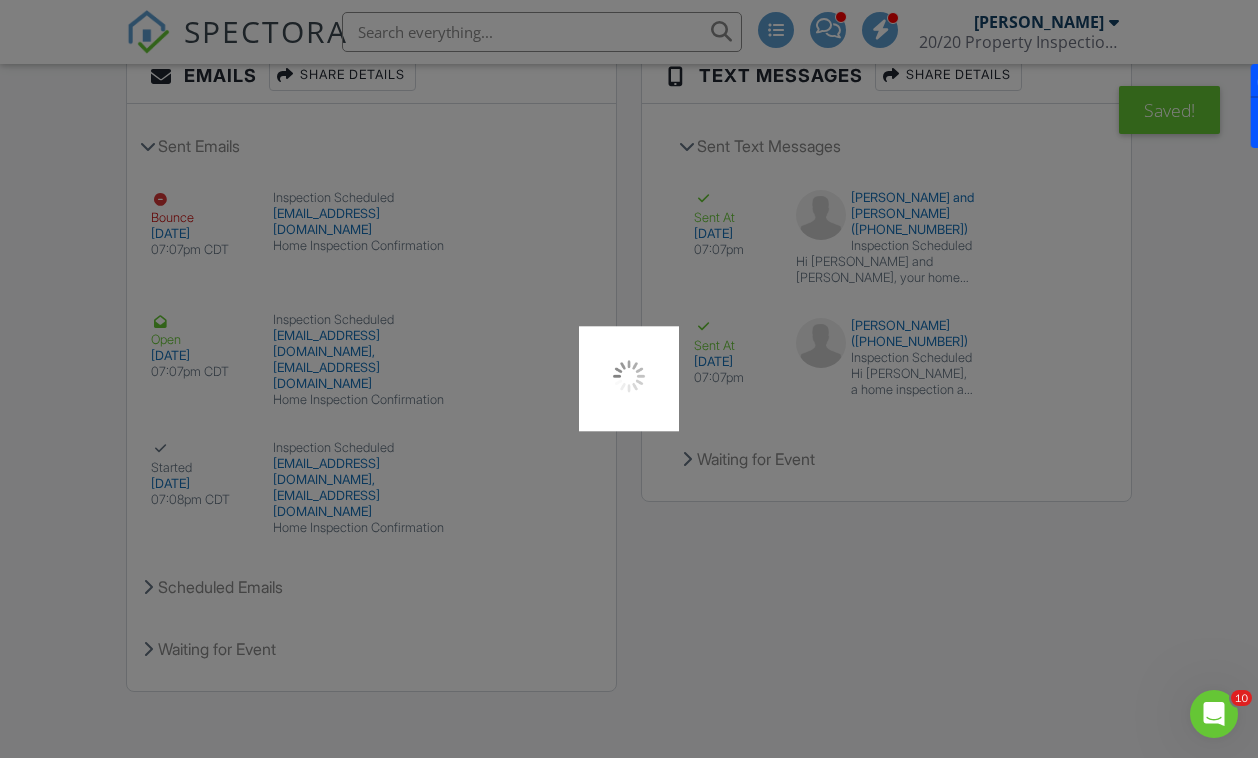 click at bounding box center [629, 379] 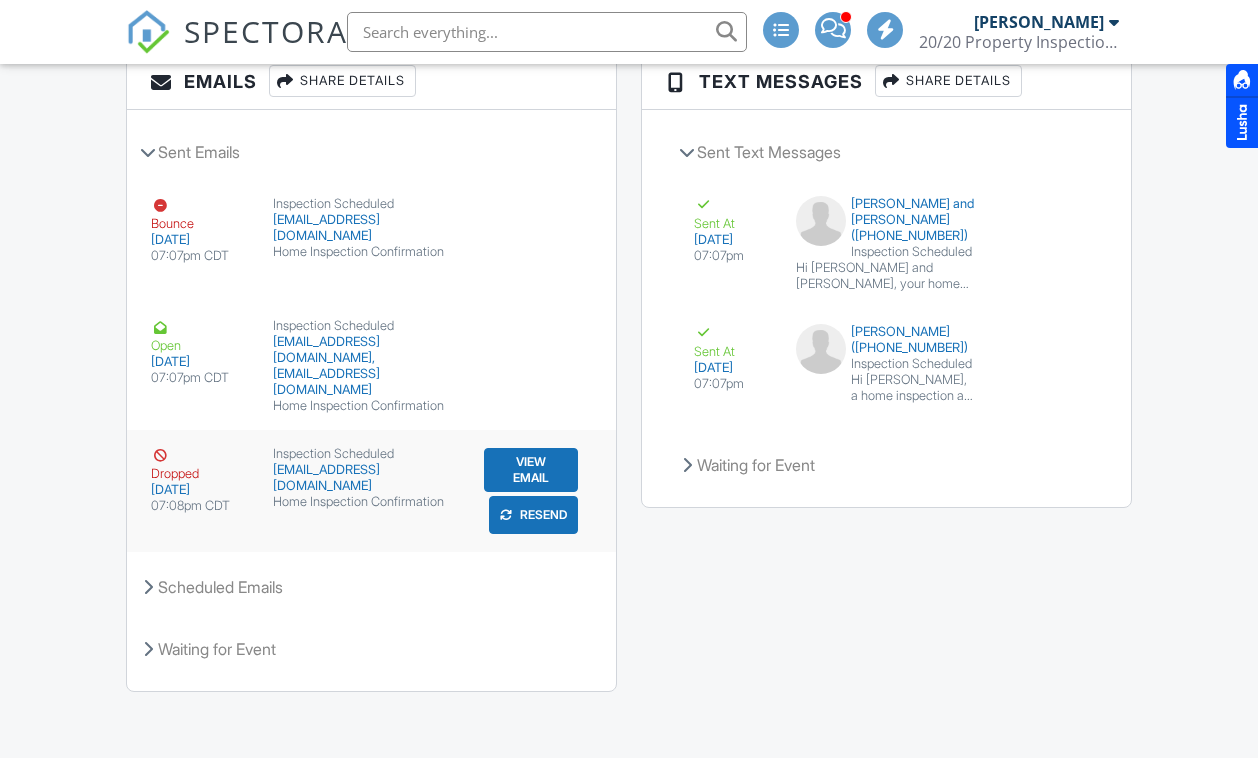 scroll, scrollTop: 2533, scrollLeft: 0, axis: vertical 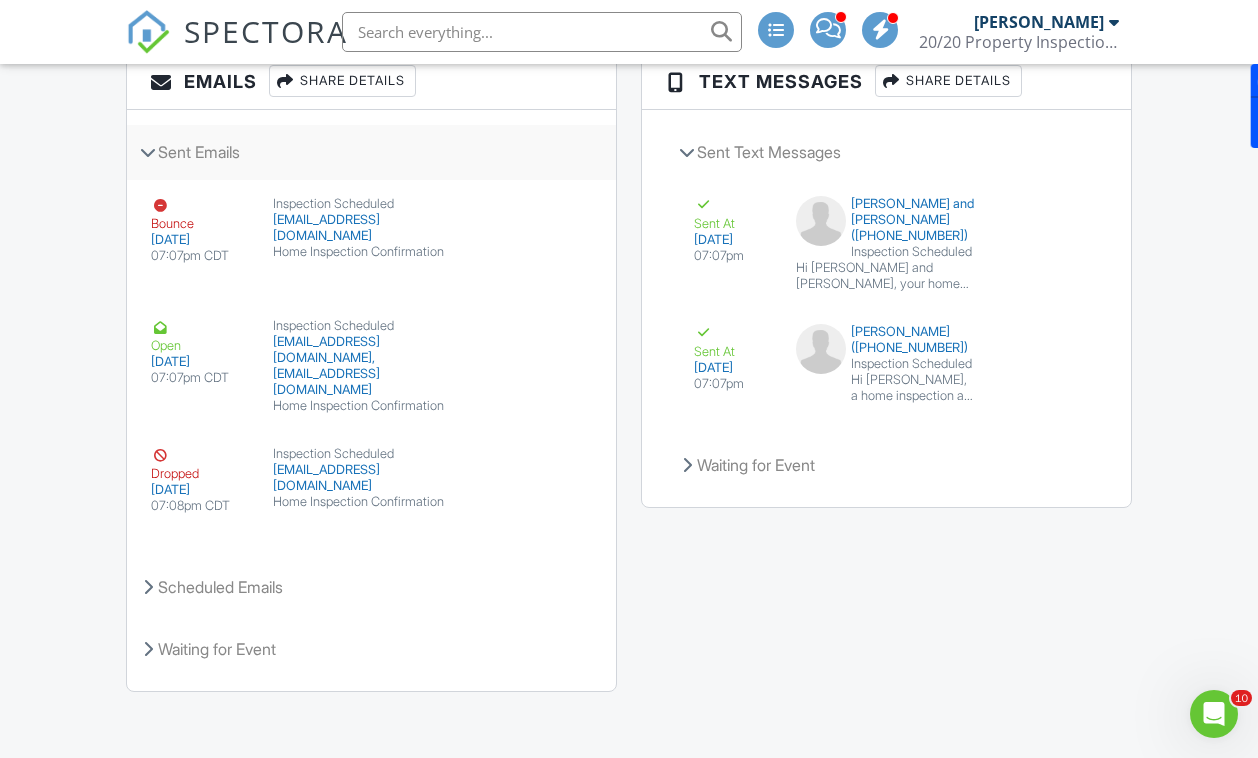 click on "Sent Emails" at bounding box center [371, 152] 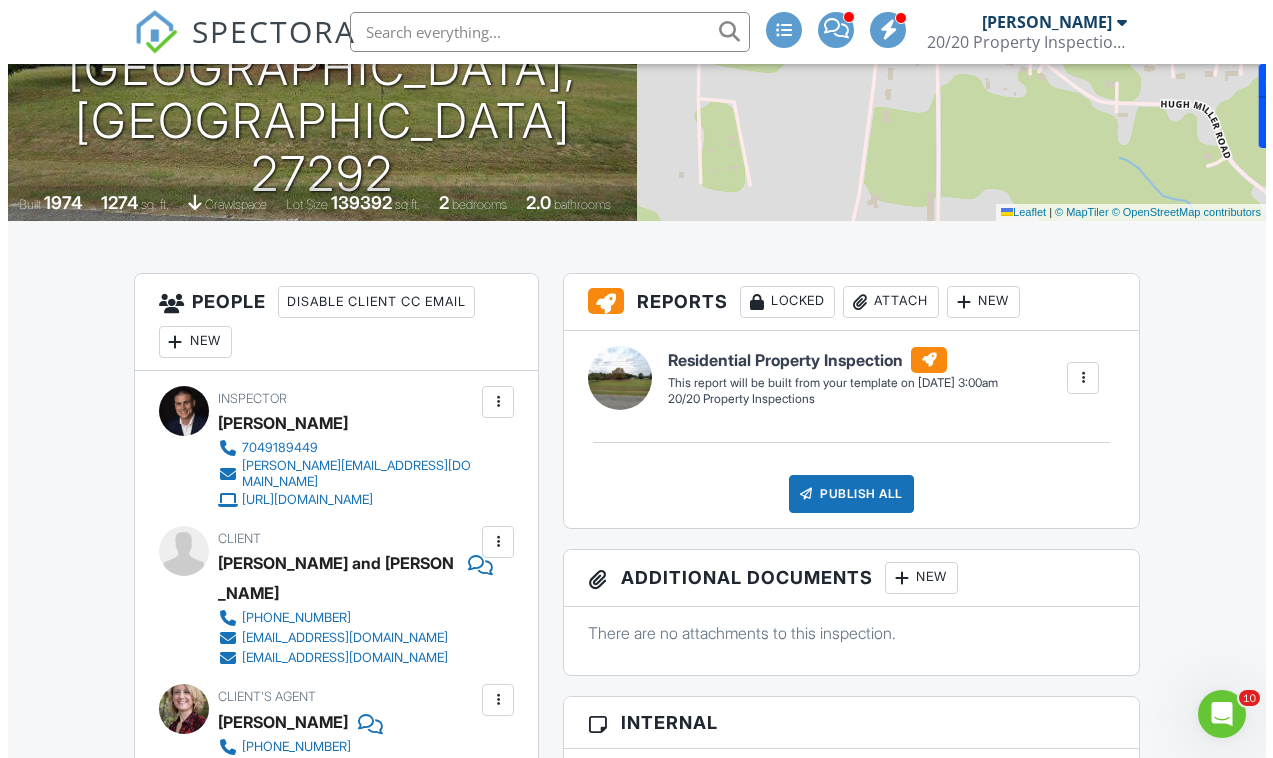 scroll, scrollTop: 405, scrollLeft: 0, axis: vertical 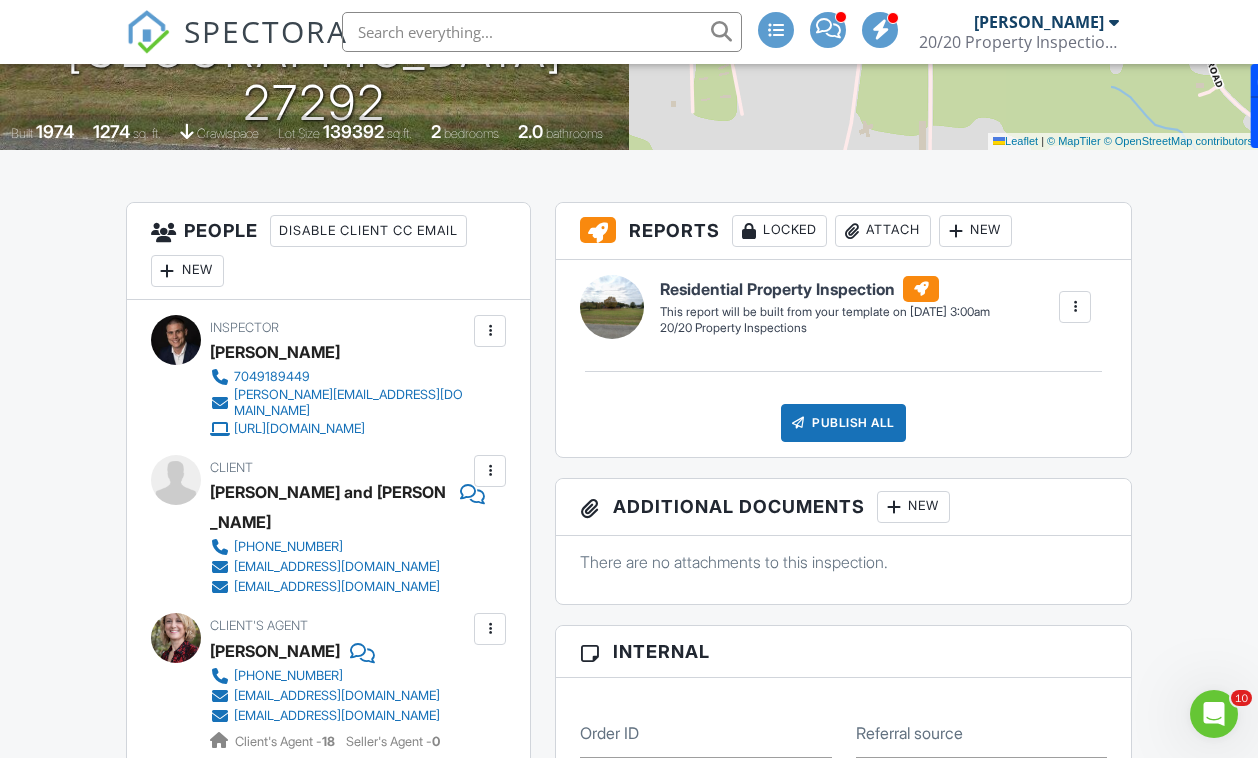 click at bounding box center (490, 471) 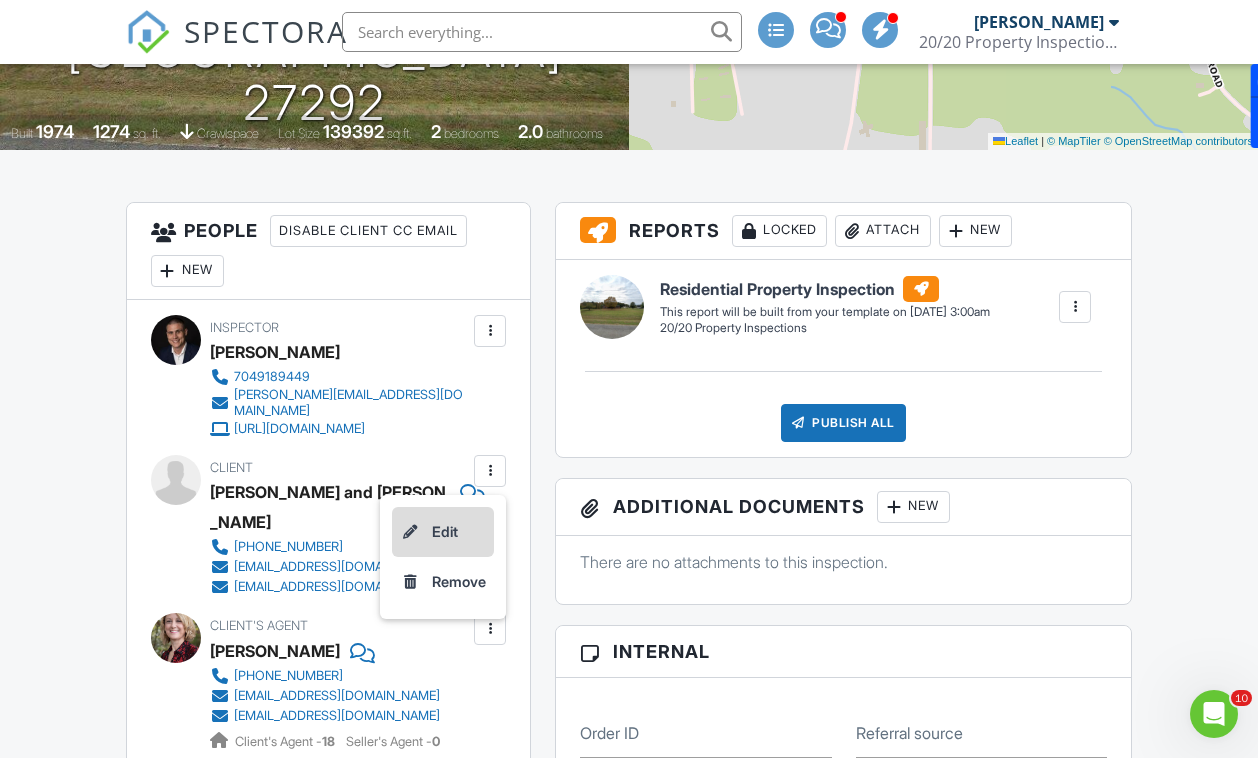 click on "Edit" at bounding box center [443, 532] 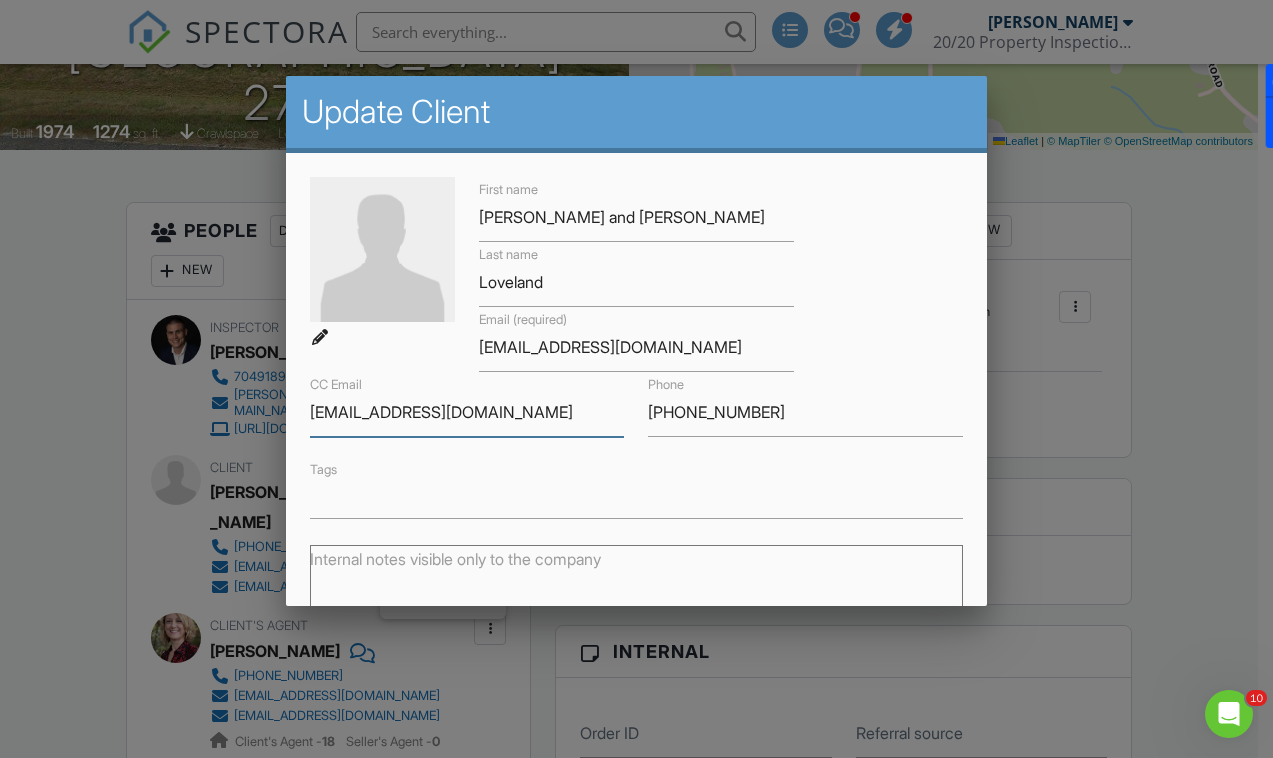 drag, startPoint x: 569, startPoint y: 410, endPoint x: -51, endPoint y: 335, distance: 624.51984 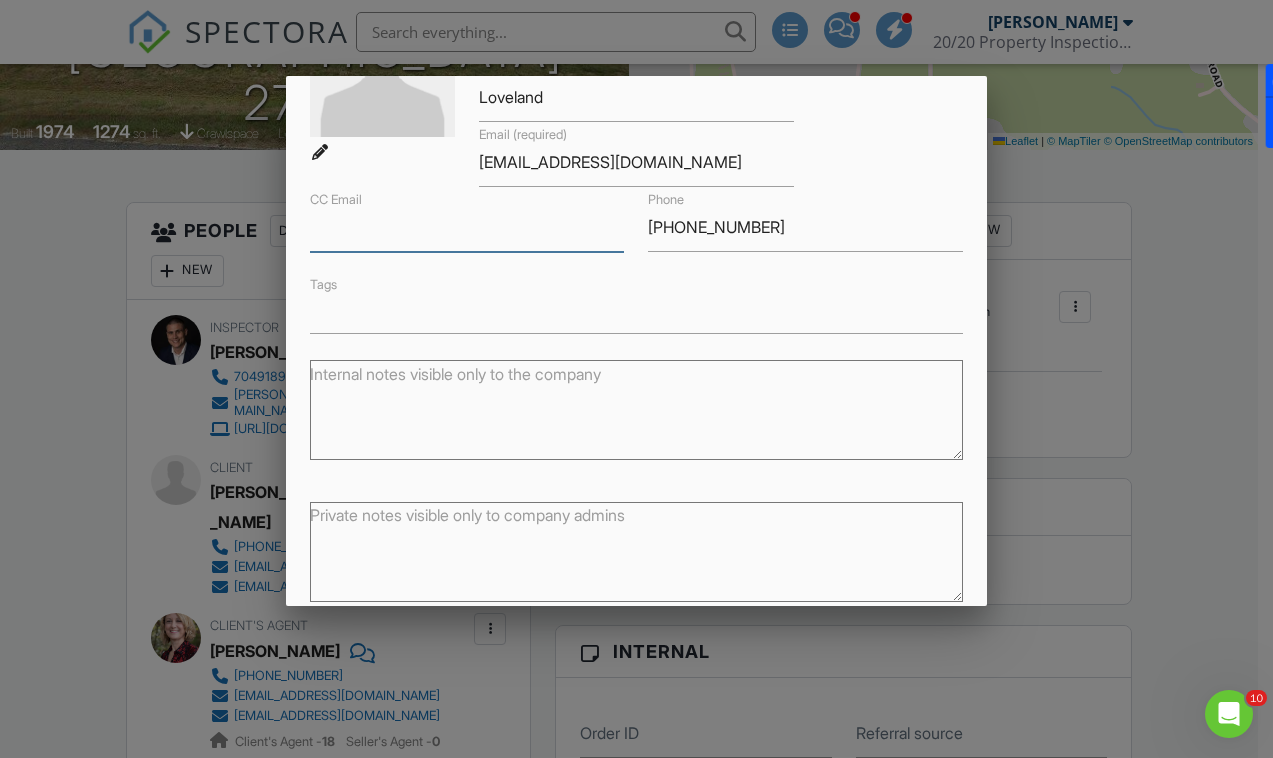 scroll, scrollTop: 271, scrollLeft: 0, axis: vertical 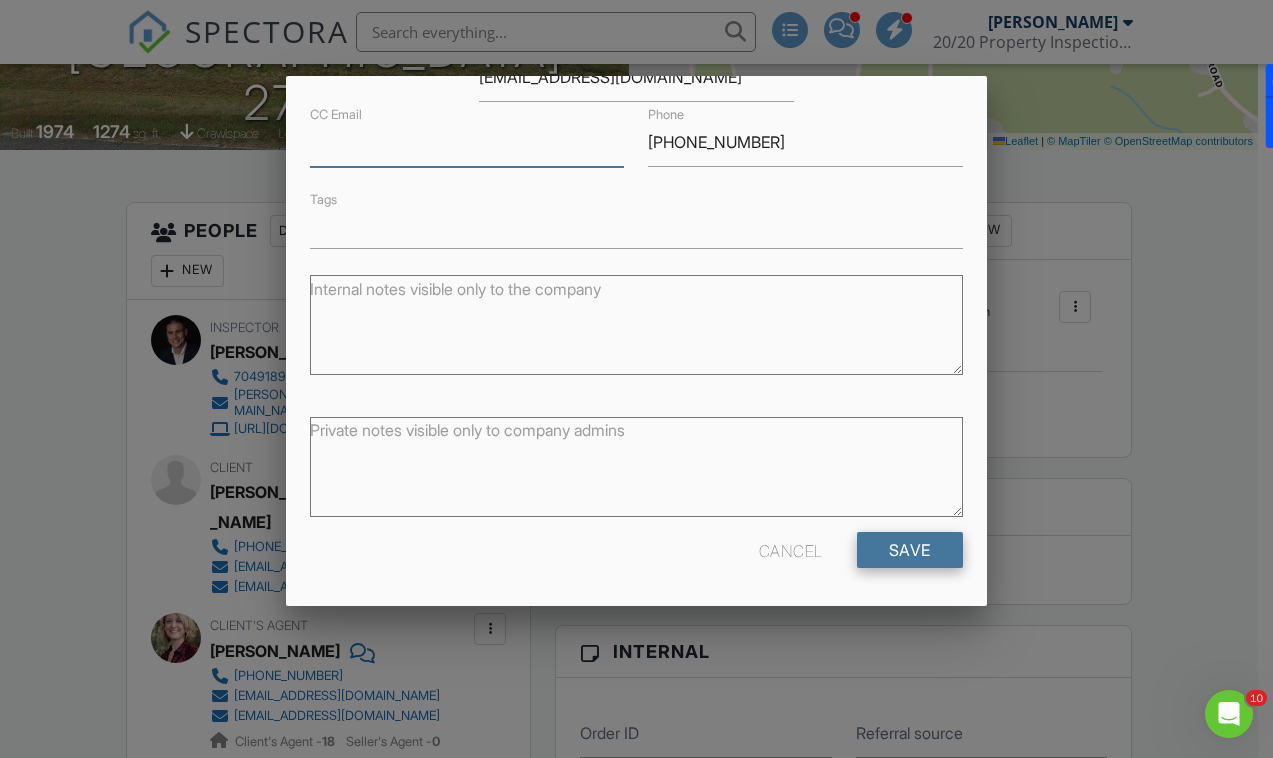 type 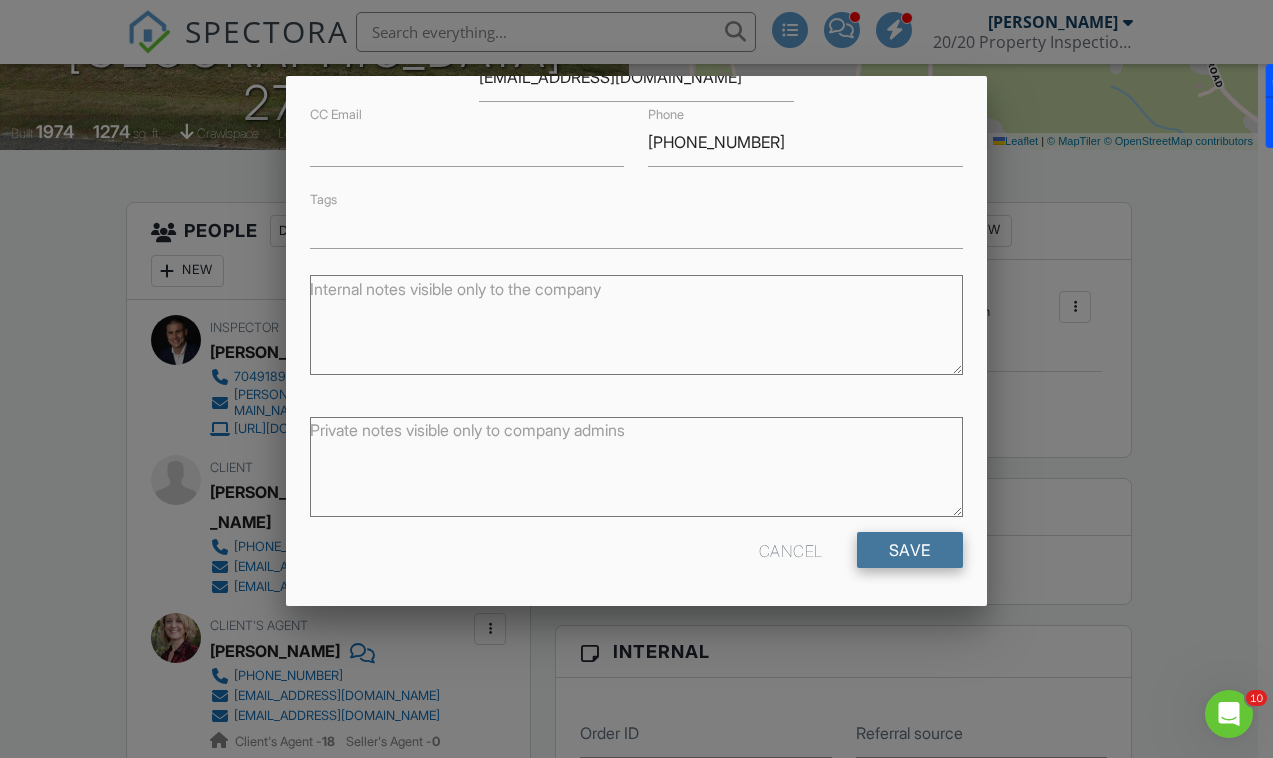 click on "Save" at bounding box center [910, 550] 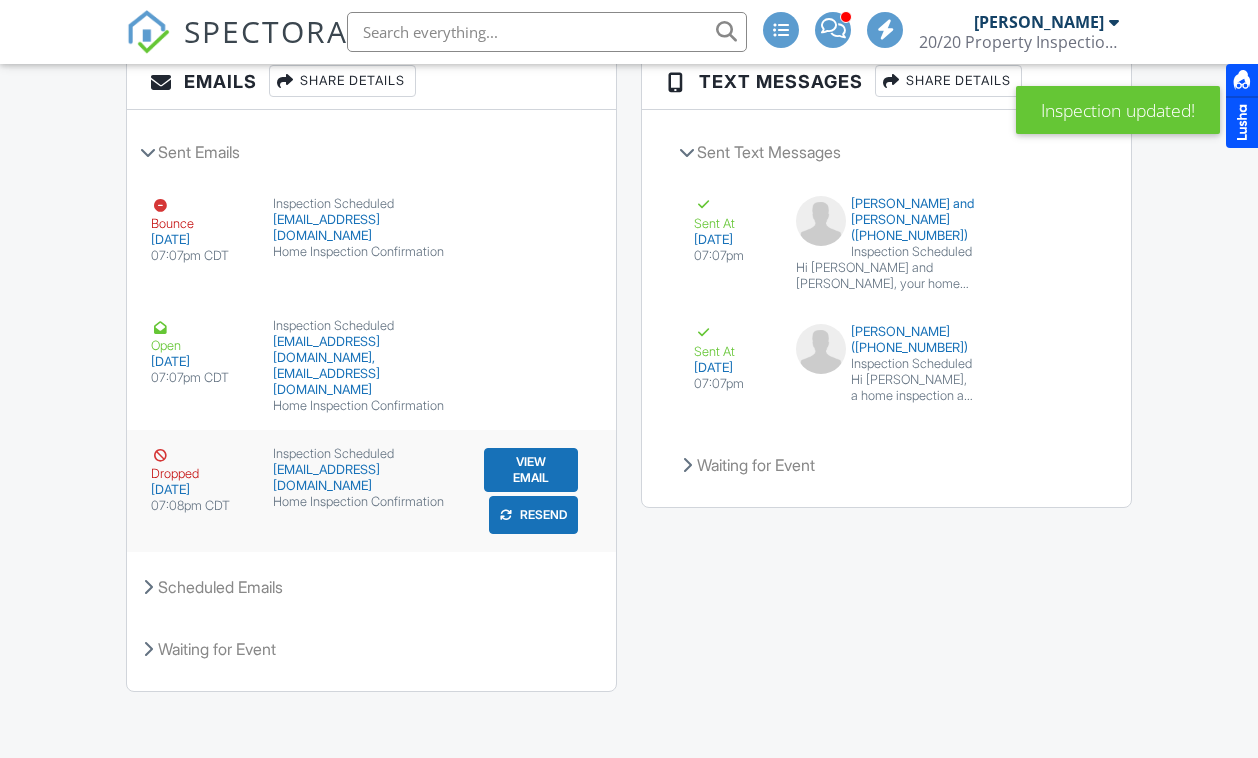 scroll, scrollTop: 2533, scrollLeft: 0, axis: vertical 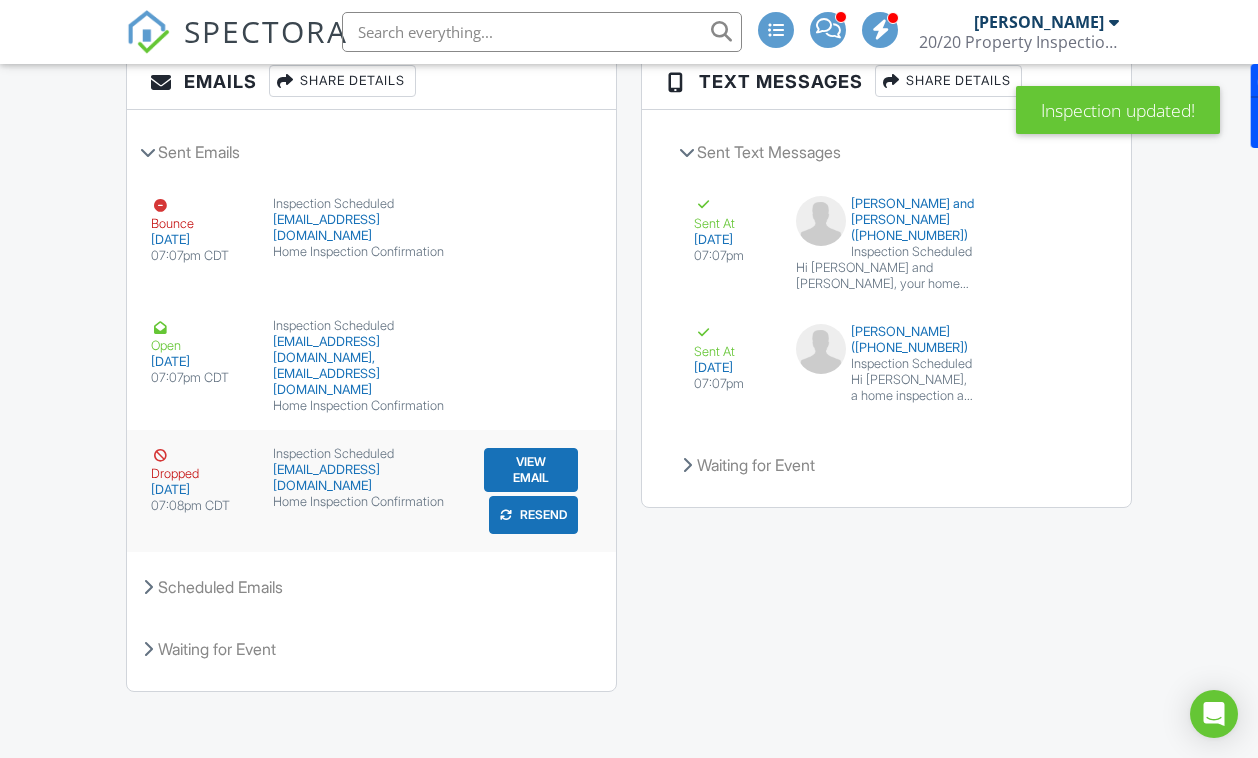 click on "Resend" at bounding box center [533, 265] 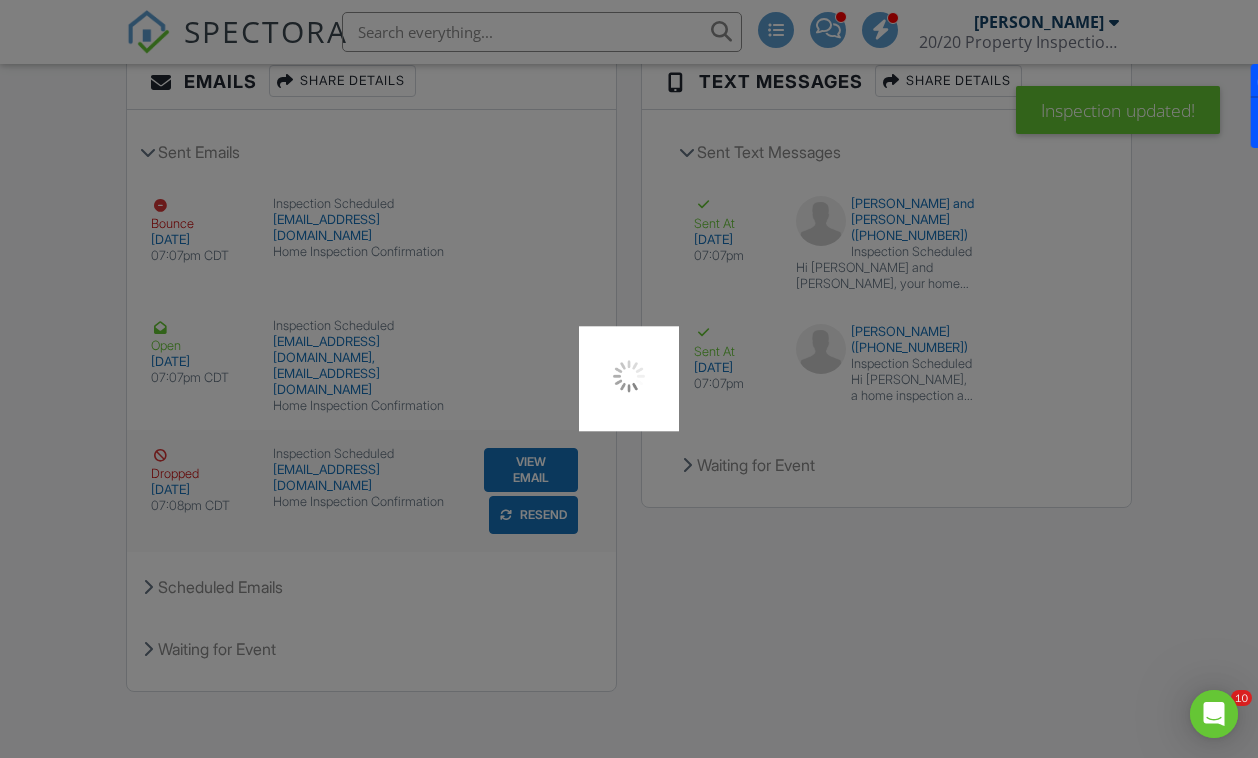 scroll, scrollTop: 0, scrollLeft: 0, axis: both 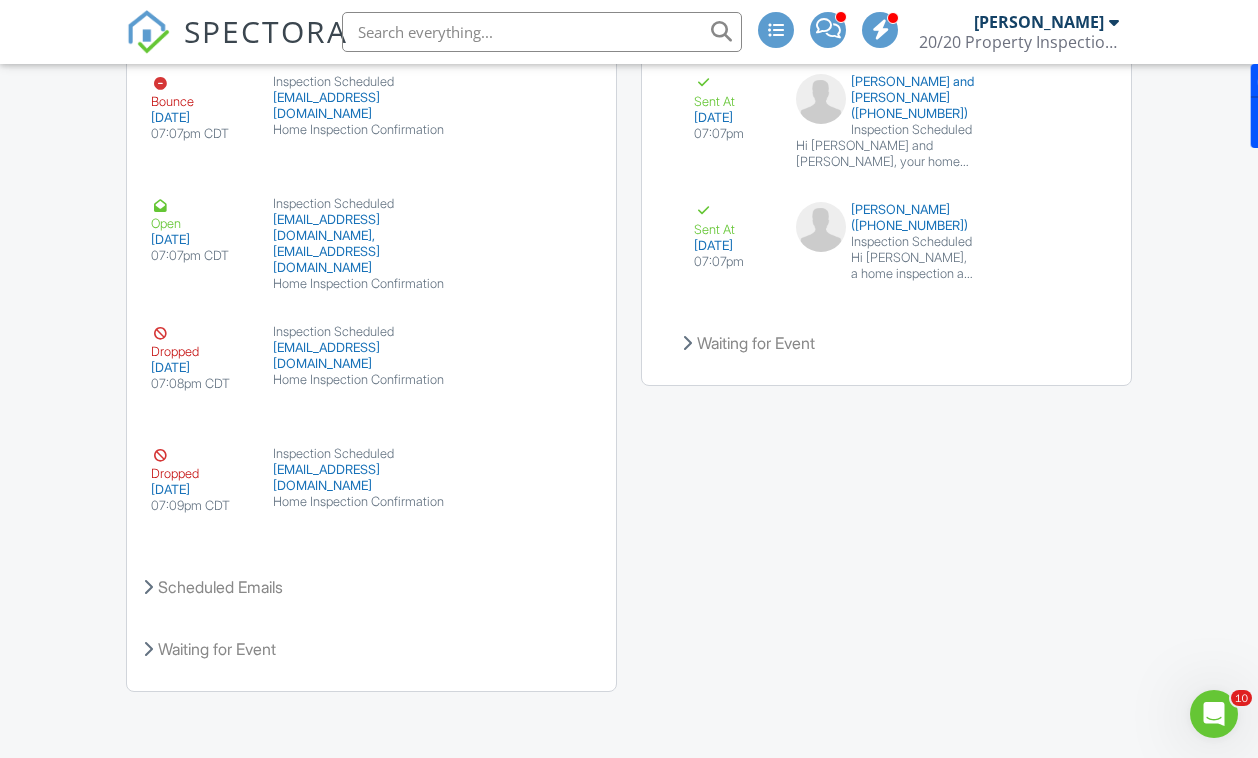 click on "SPECTORA" at bounding box center [266, 31] 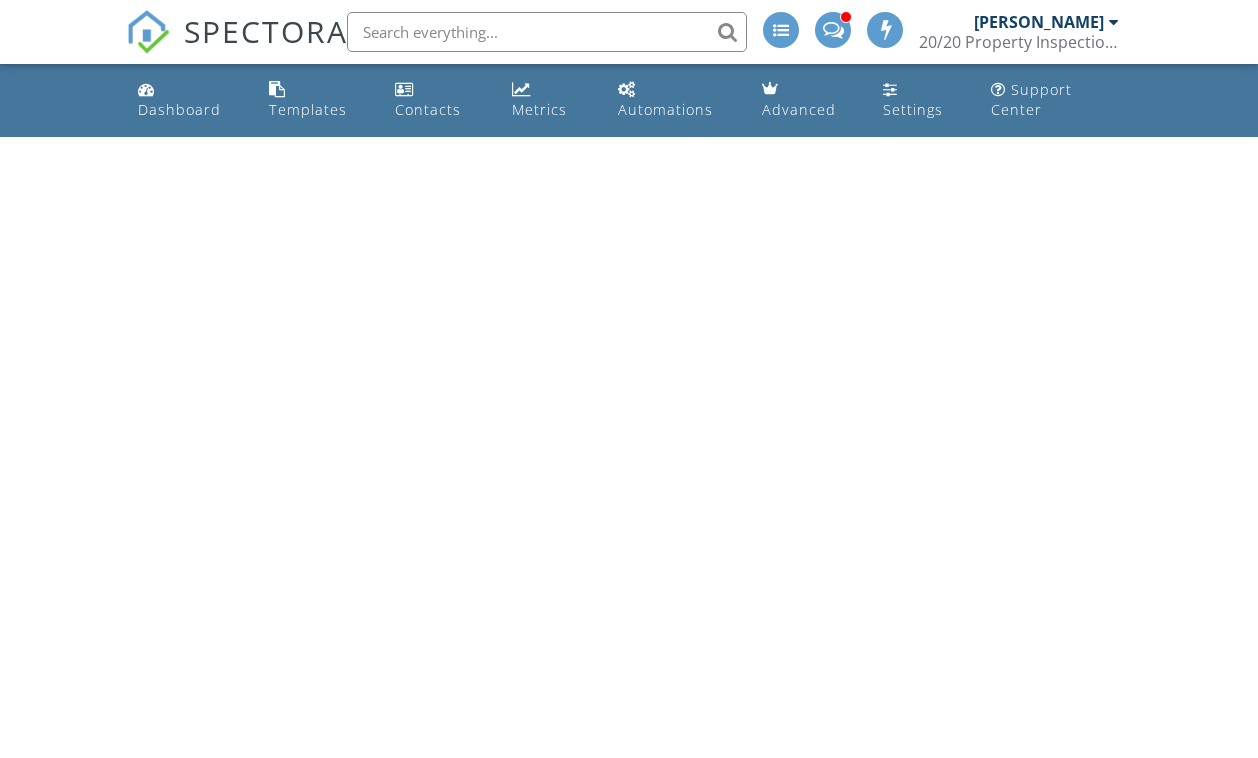 scroll, scrollTop: 0, scrollLeft: 0, axis: both 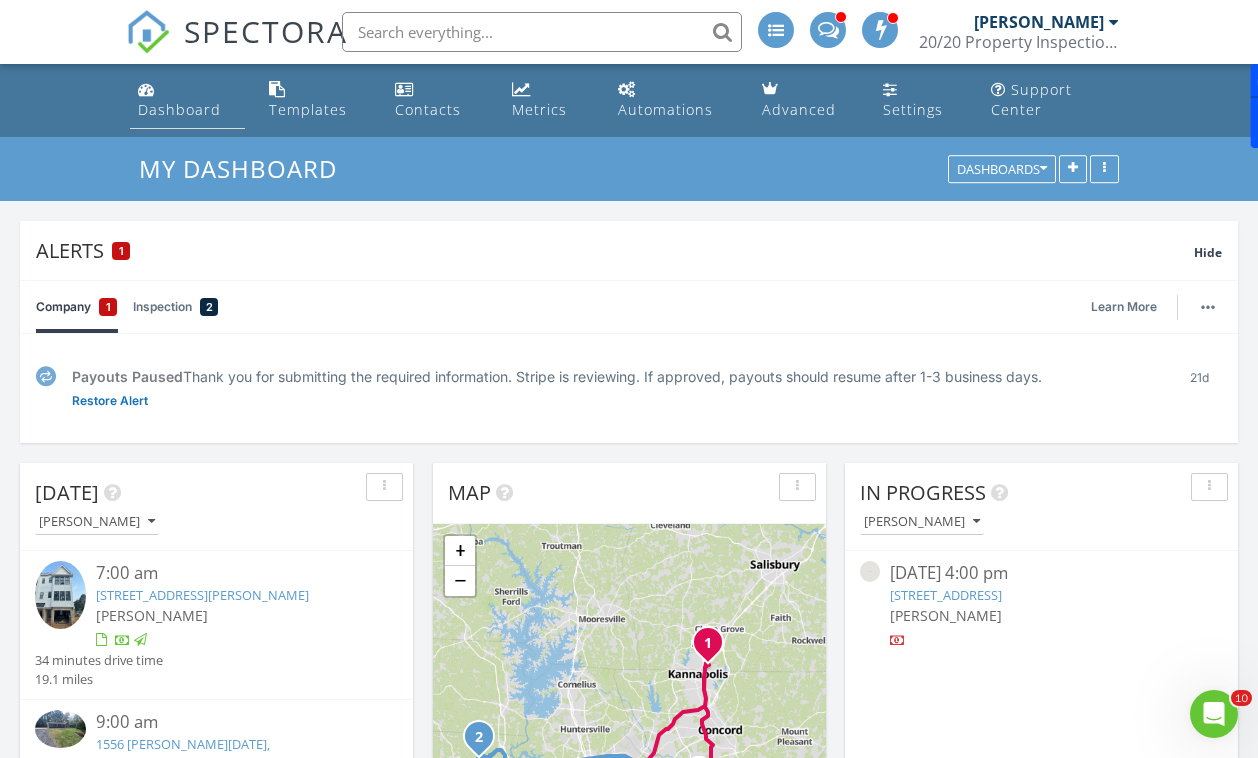 click at bounding box center [146, 89] 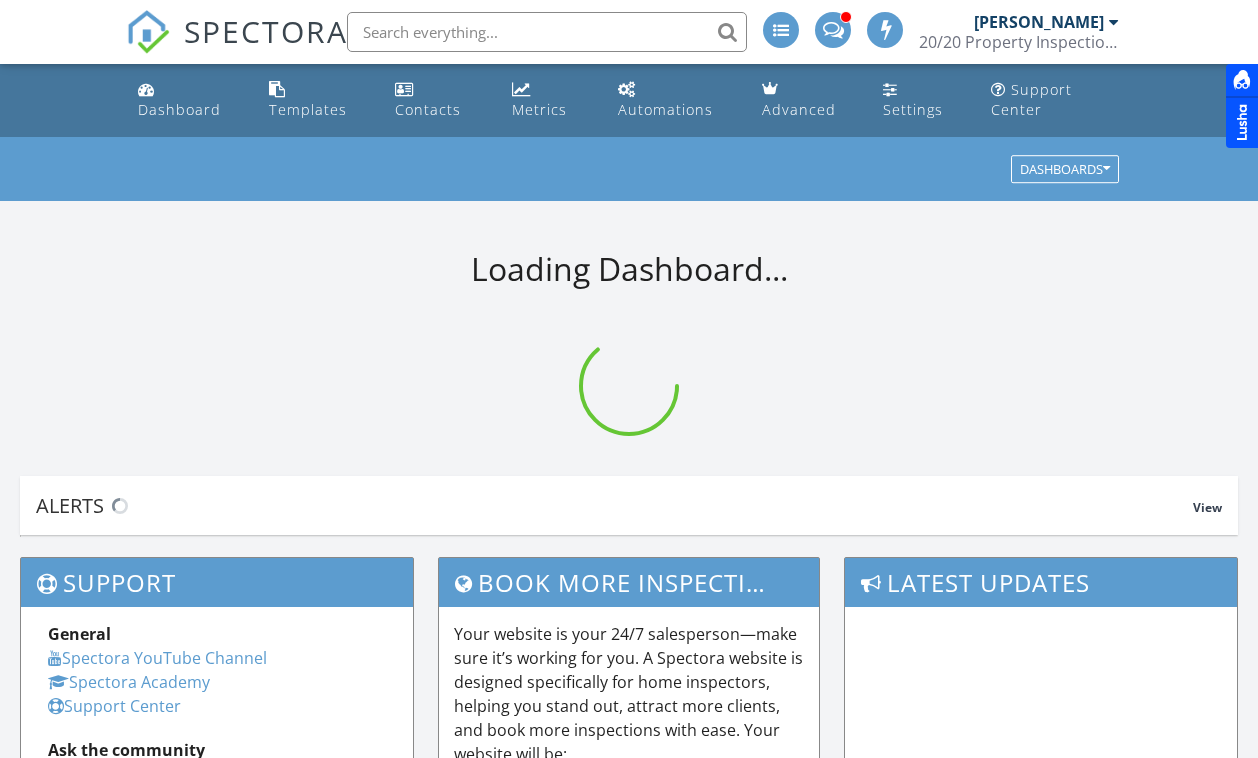 scroll, scrollTop: 0, scrollLeft: 0, axis: both 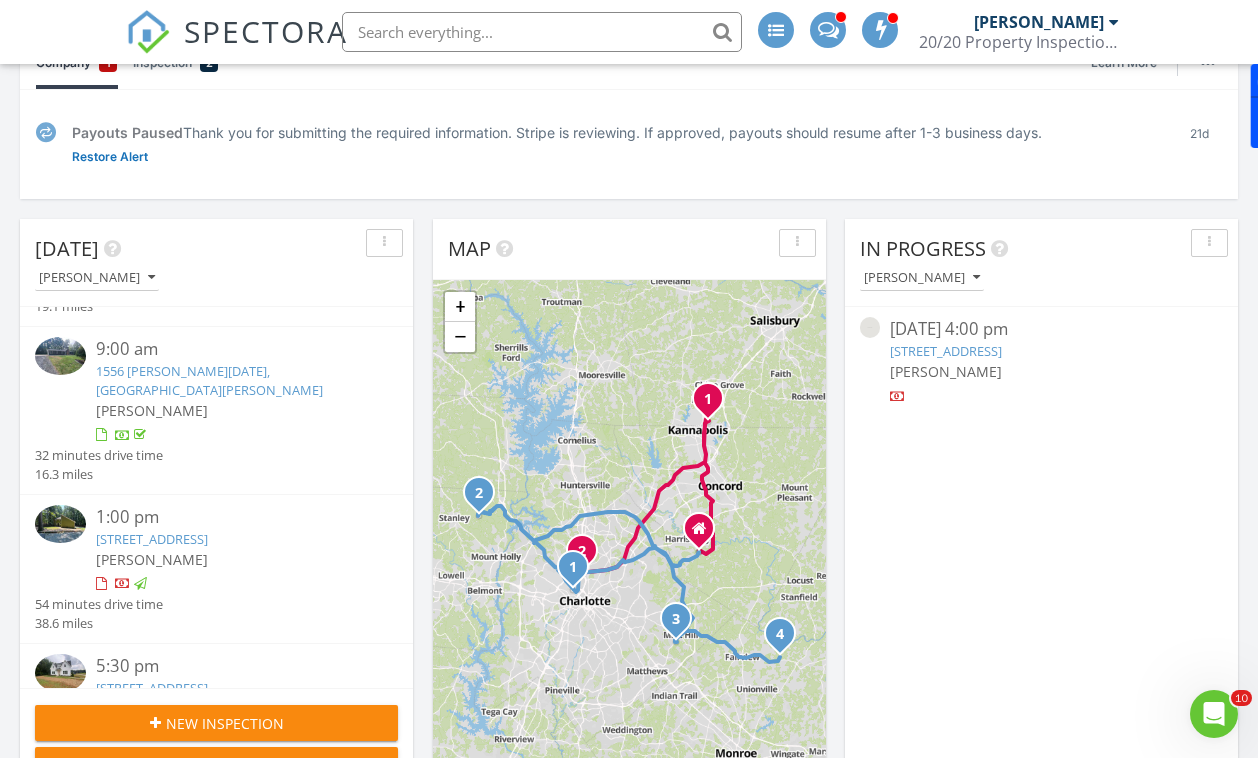 click on "New Inspection" at bounding box center [225, 723] 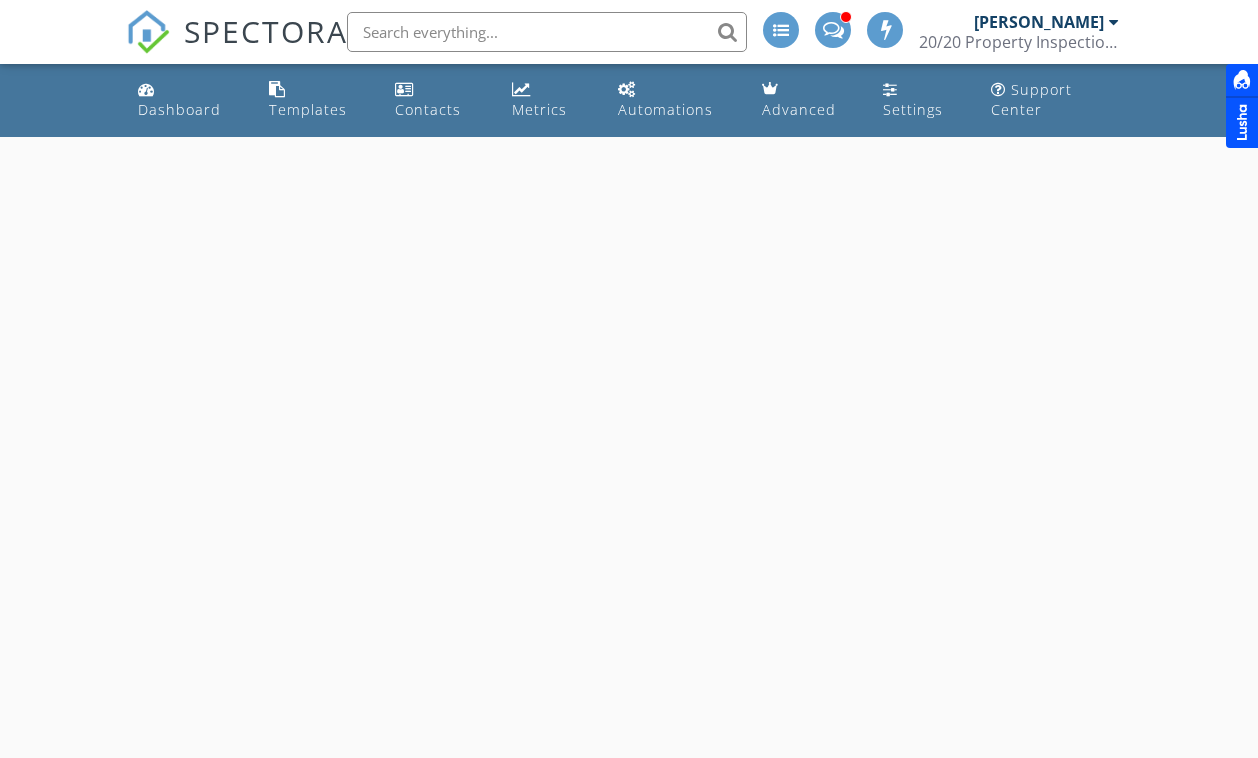 scroll, scrollTop: 0, scrollLeft: 0, axis: both 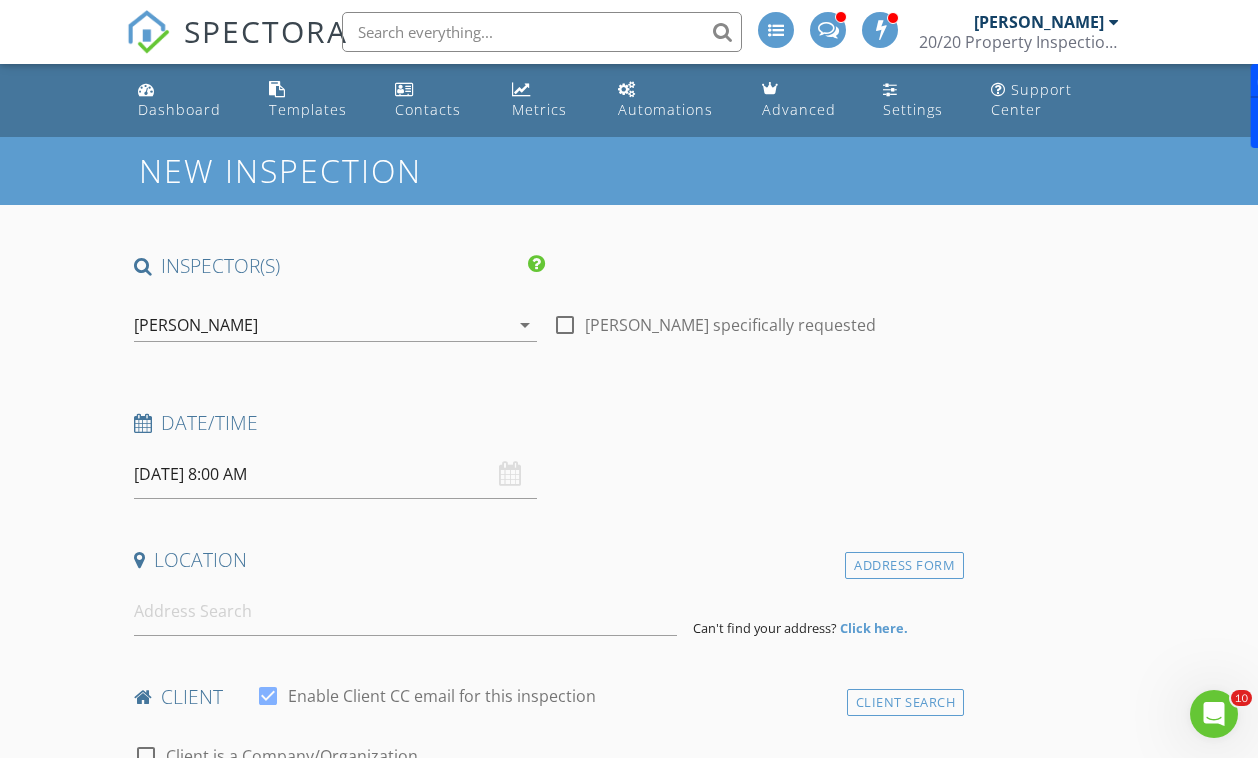 click on "[DATE] 8:00 AM" at bounding box center [335, 474] 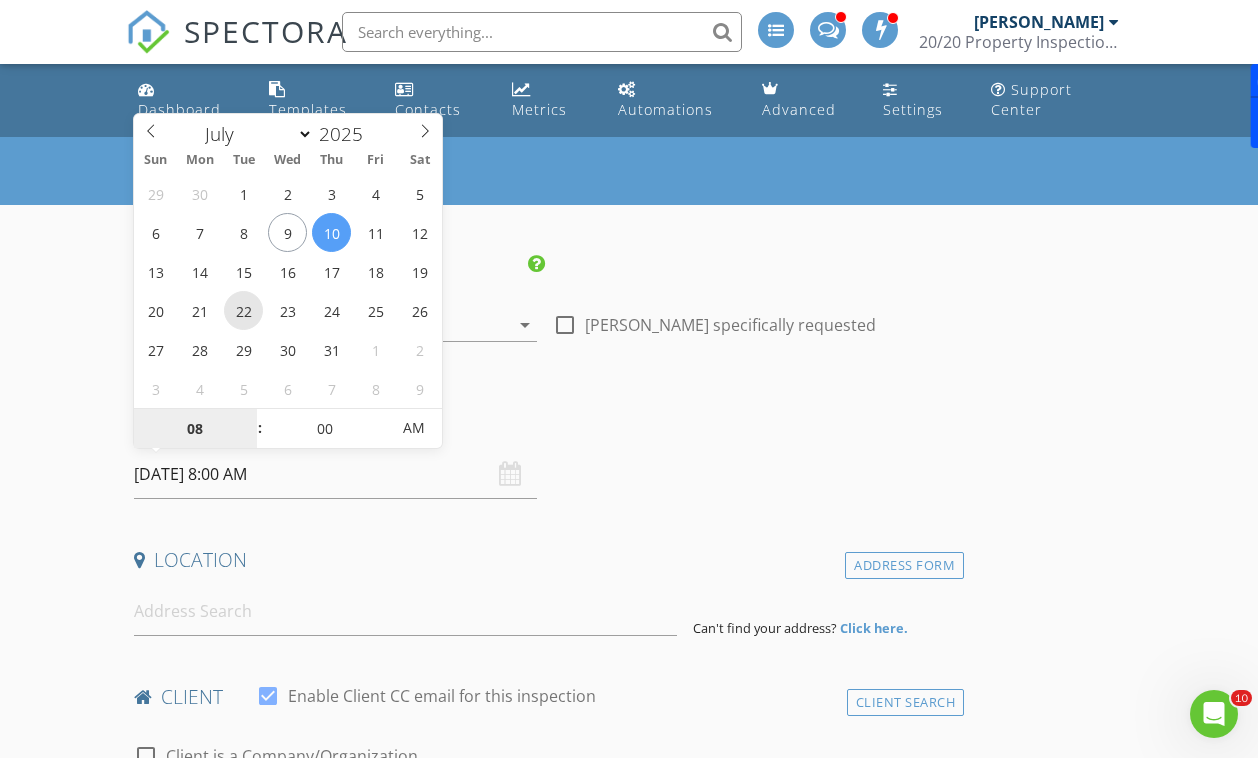 type on "[DATE] 8:00 AM" 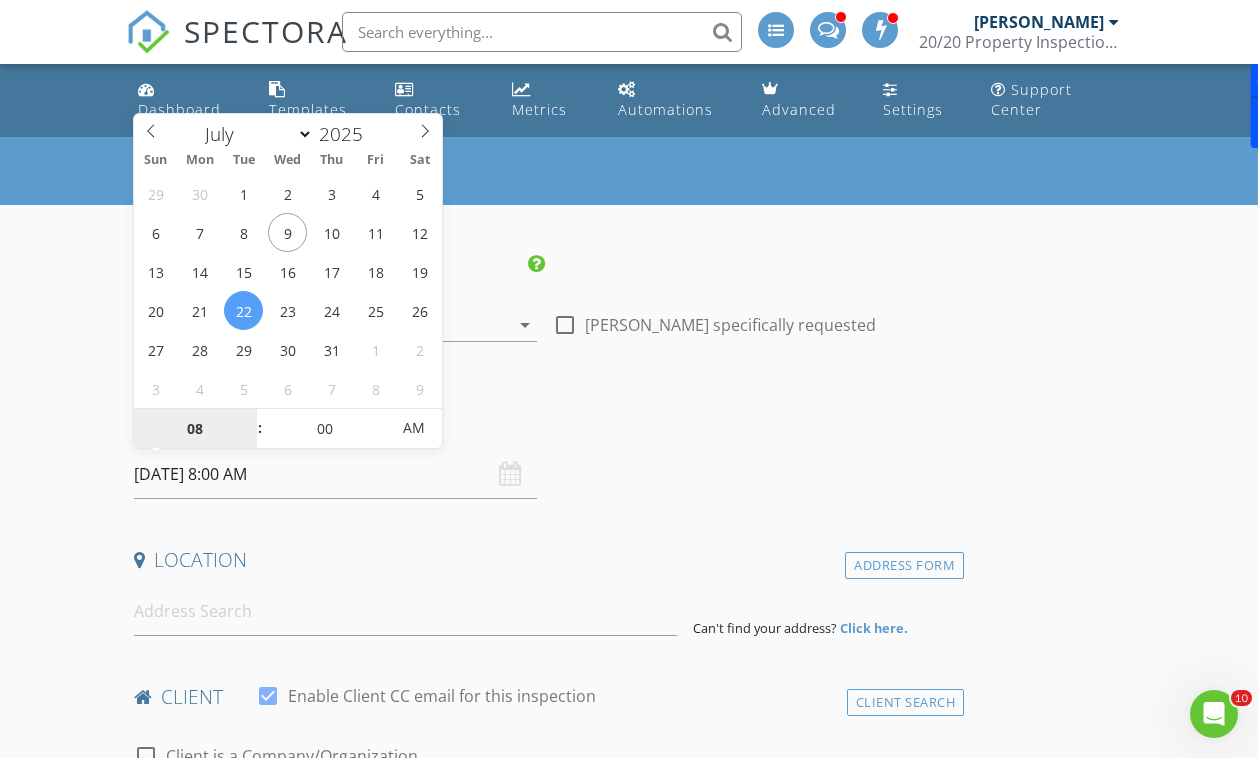 type on "9" 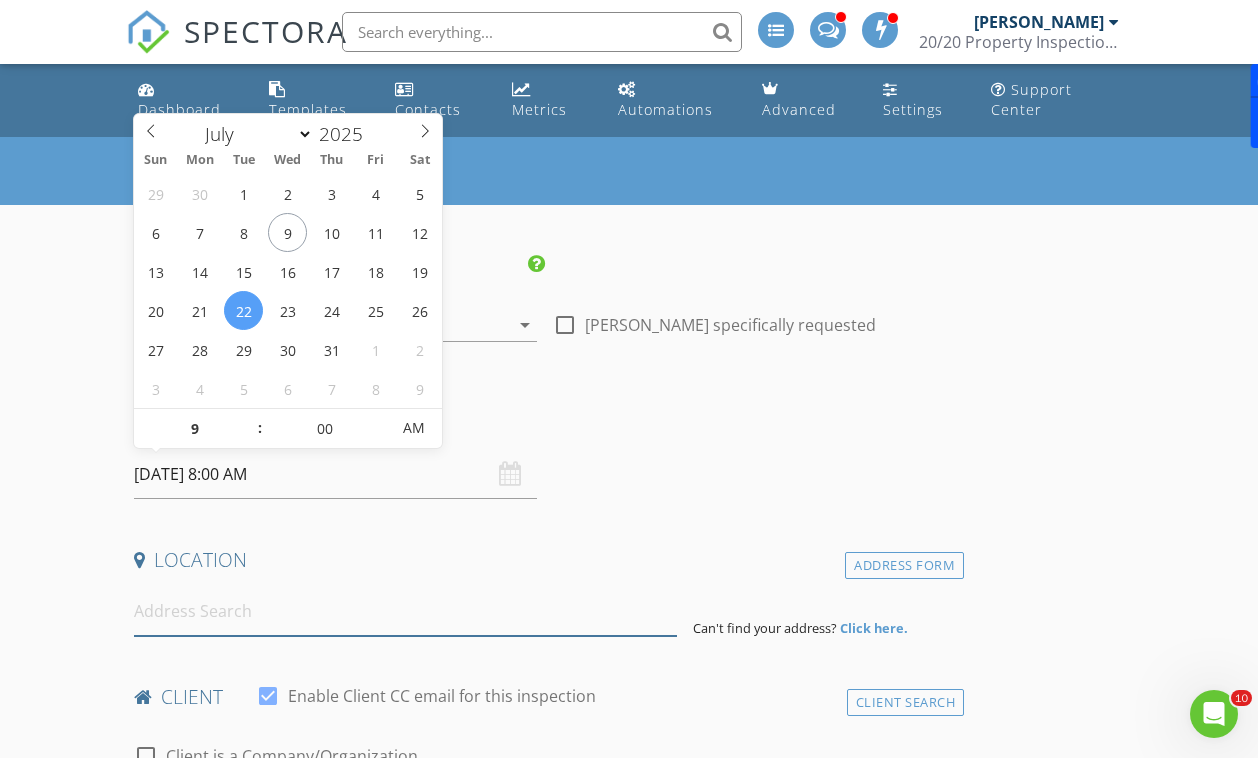 type on "[DATE] 9:00 AM" 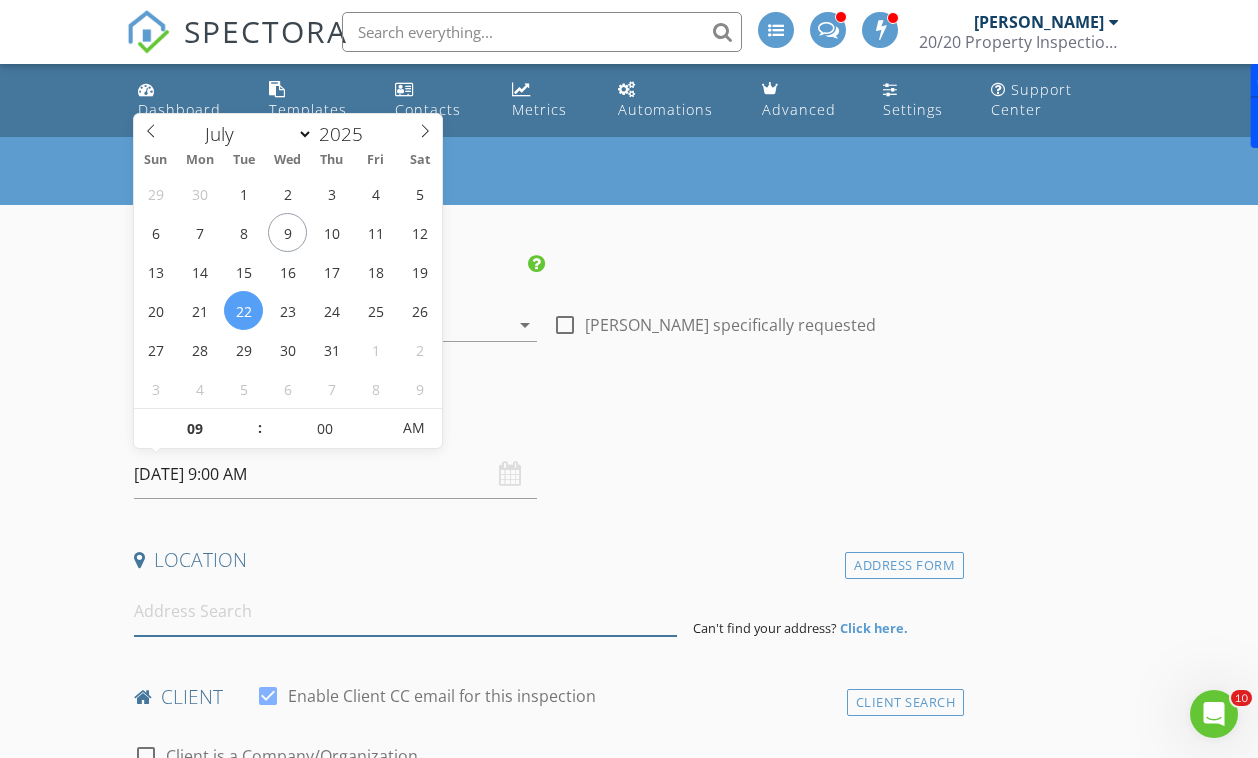 click at bounding box center (405, 611) 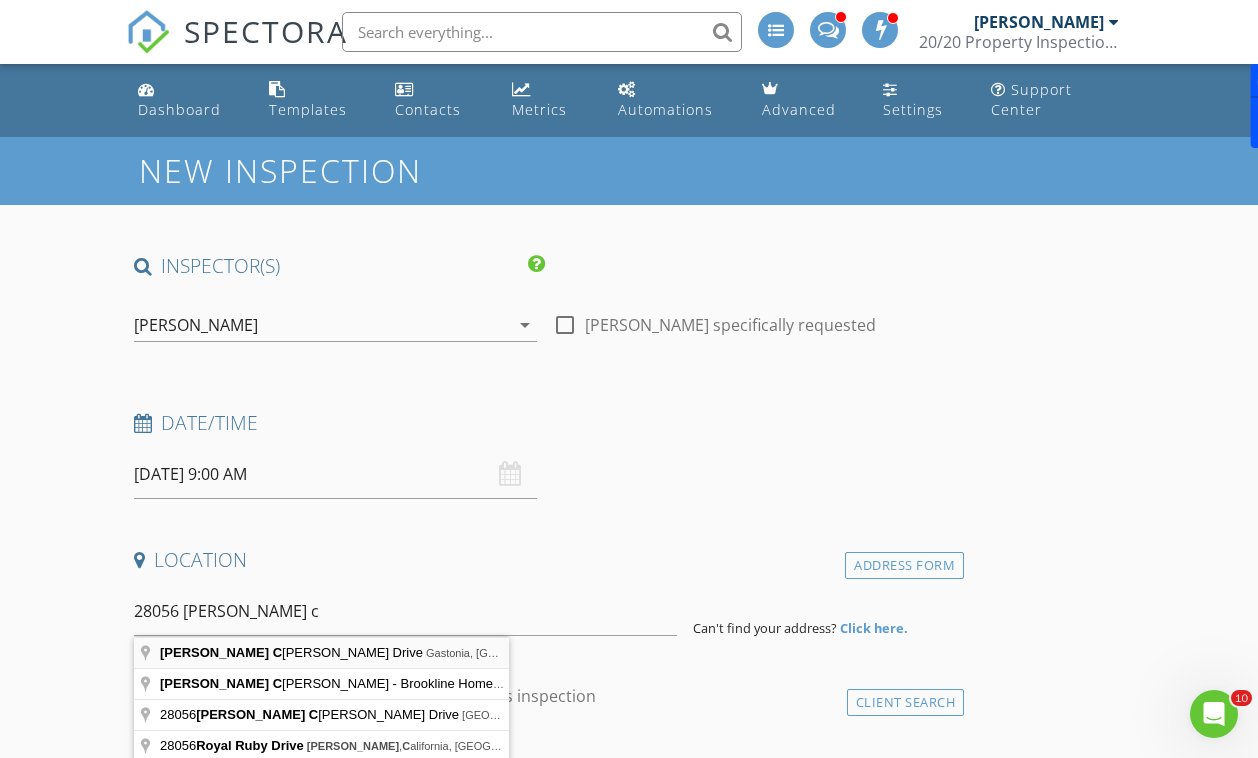 type on "[GEOGRAPHIC_DATA][STREET_ADDRESS][GEOGRAPHIC_DATA]" 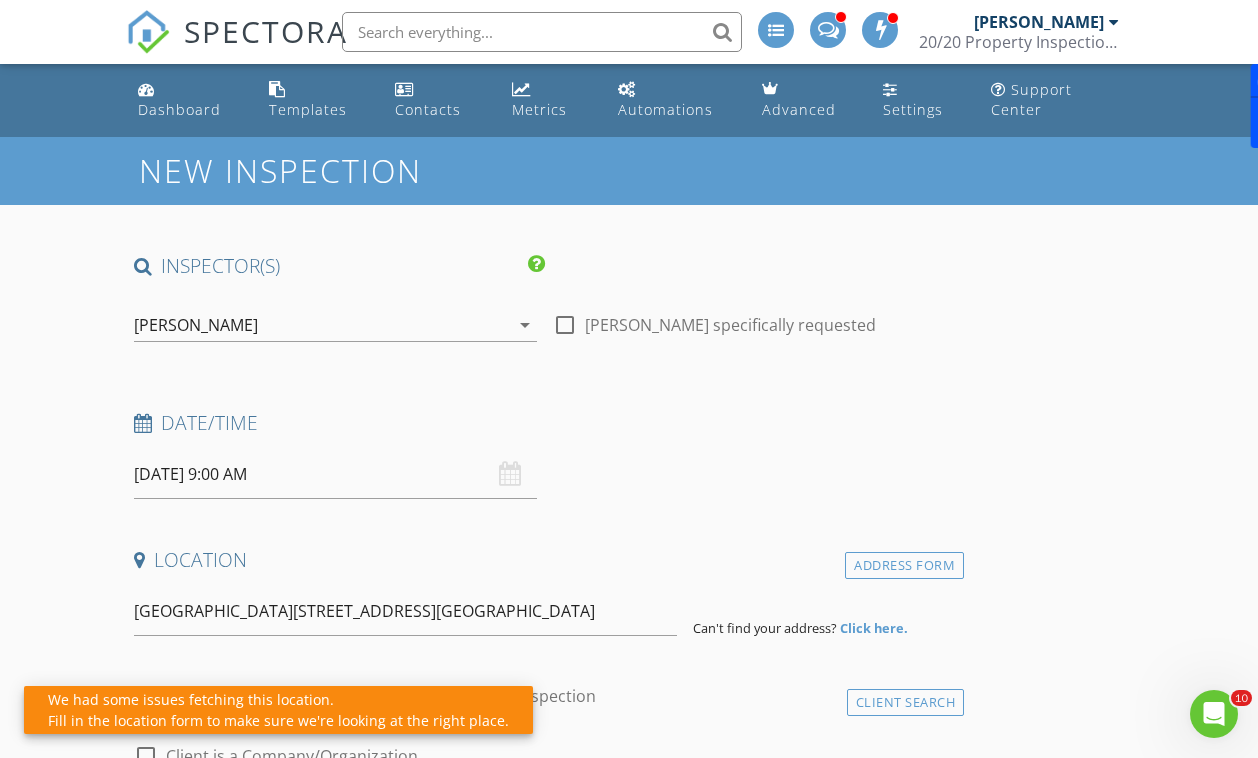 click on "Click here." at bounding box center [874, 628] 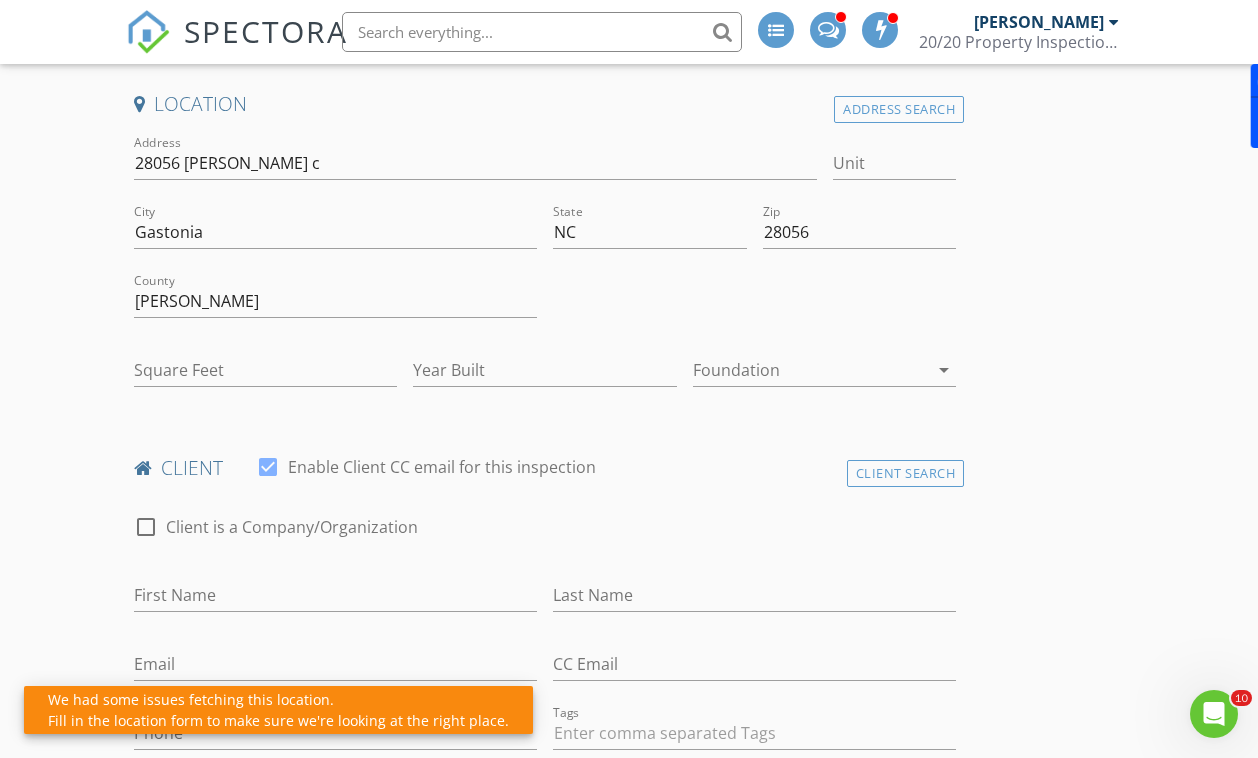 scroll, scrollTop: 449, scrollLeft: 0, axis: vertical 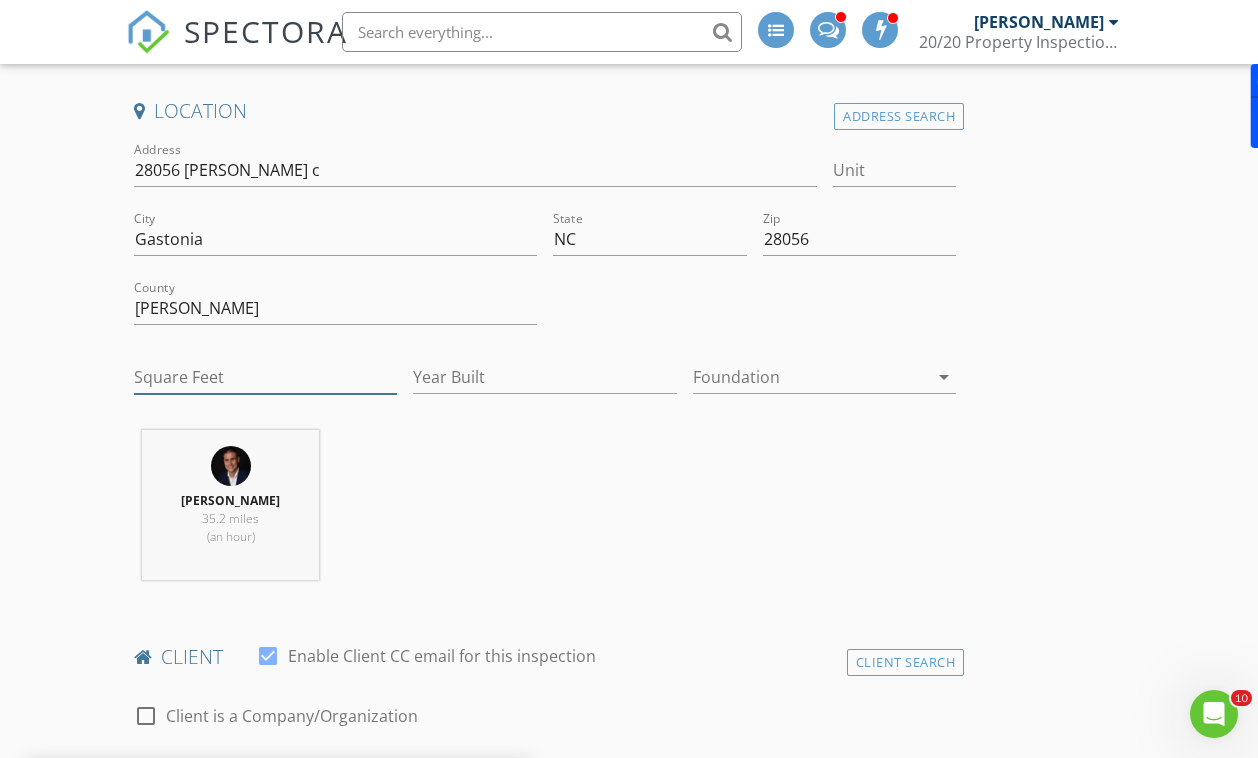 click on "Square Feet" at bounding box center (266, 377) 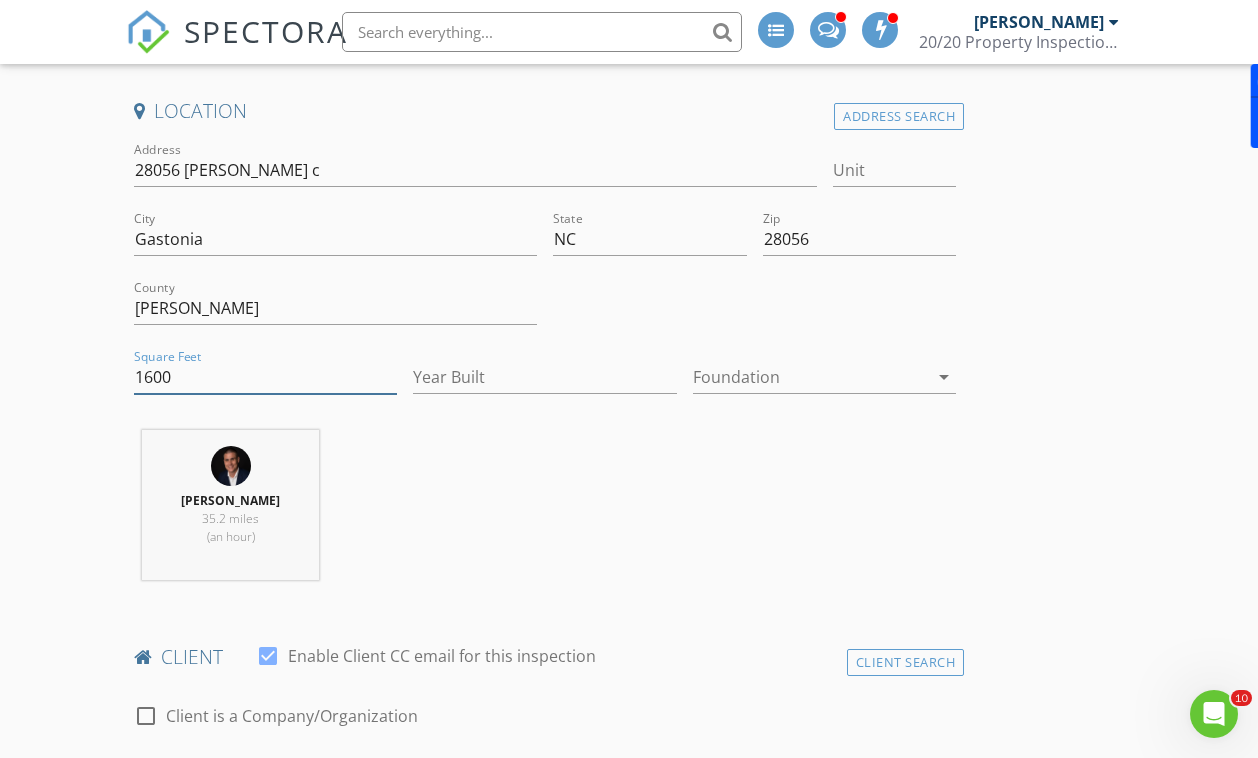 type on "1600" 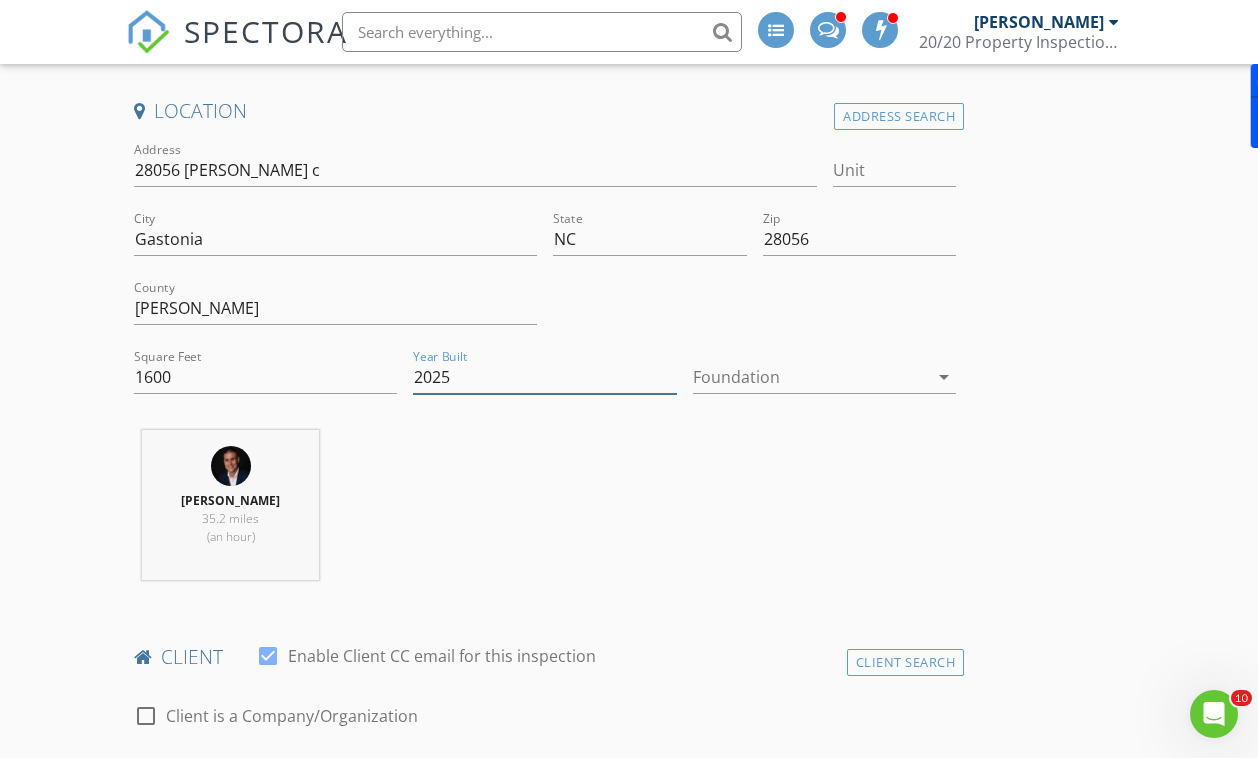 type on "2025" 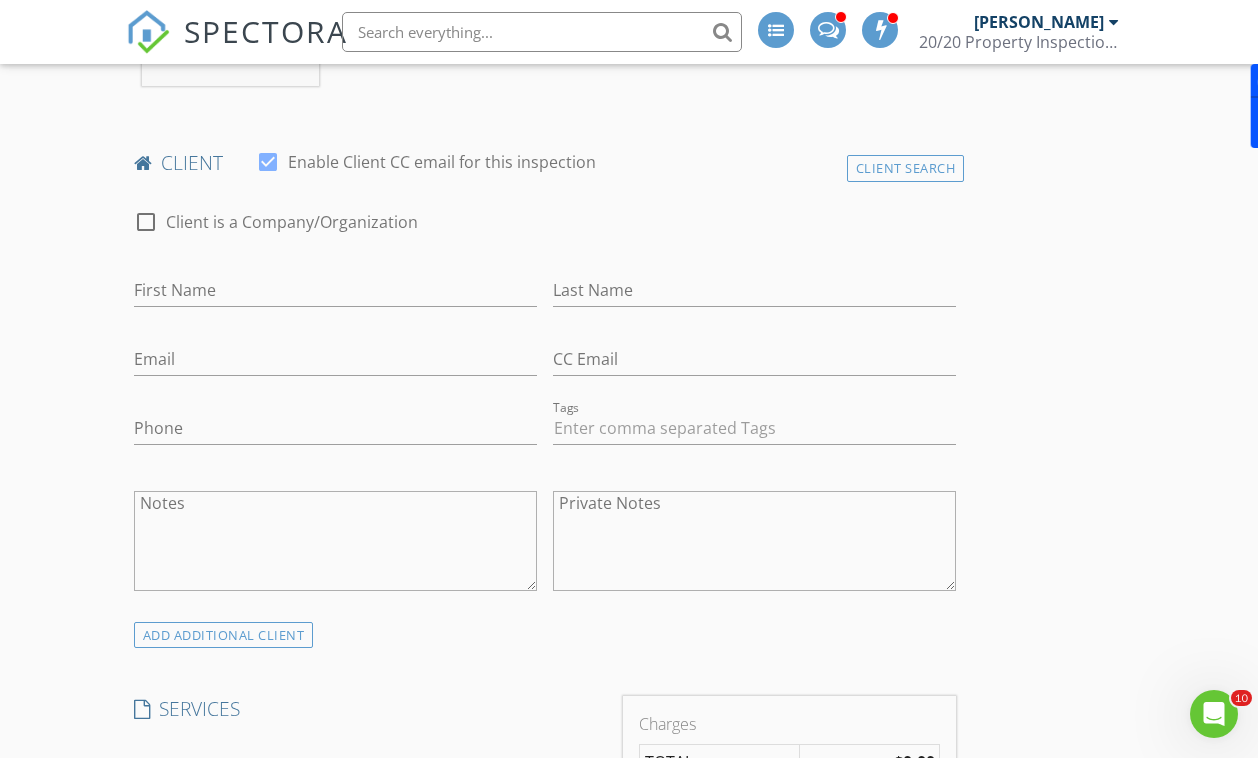scroll, scrollTop: 1022, scrollLeft: 0, axis: vertical 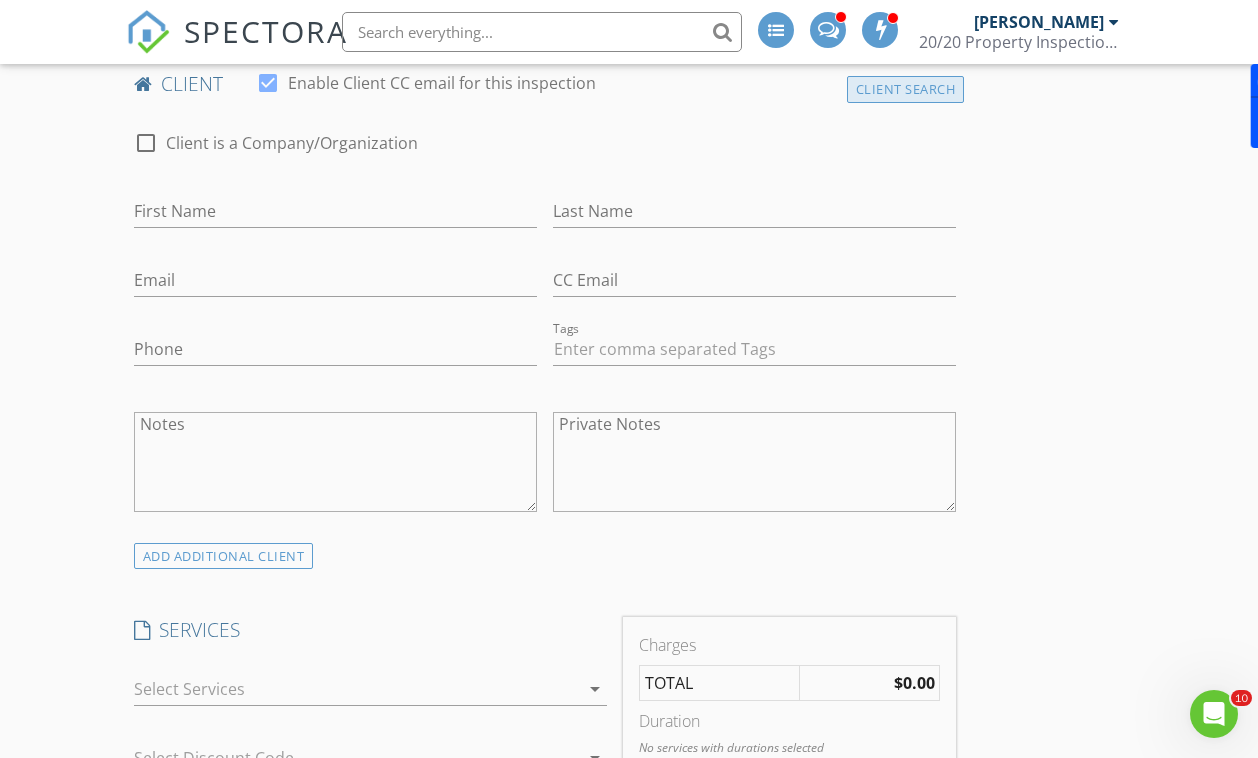 click on "Client Search" at bounding box center (906, 89) 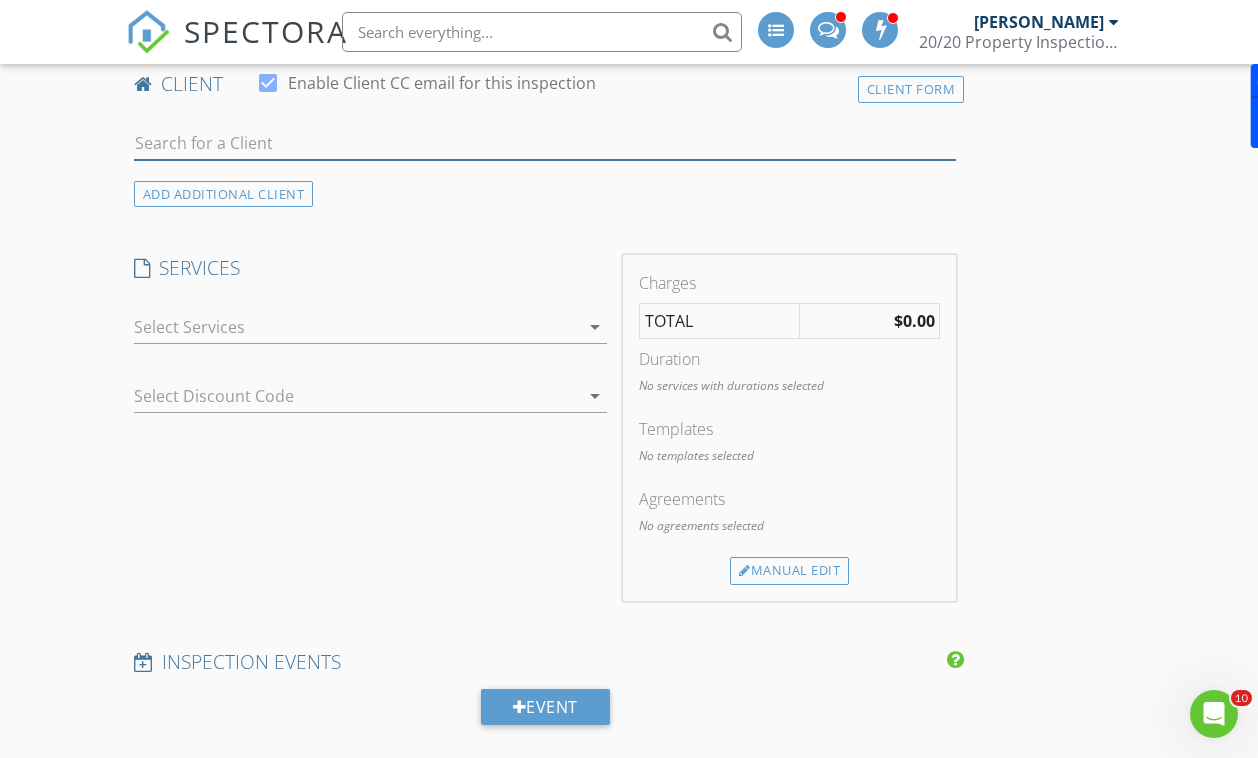 click at bounding box center [545, 143] 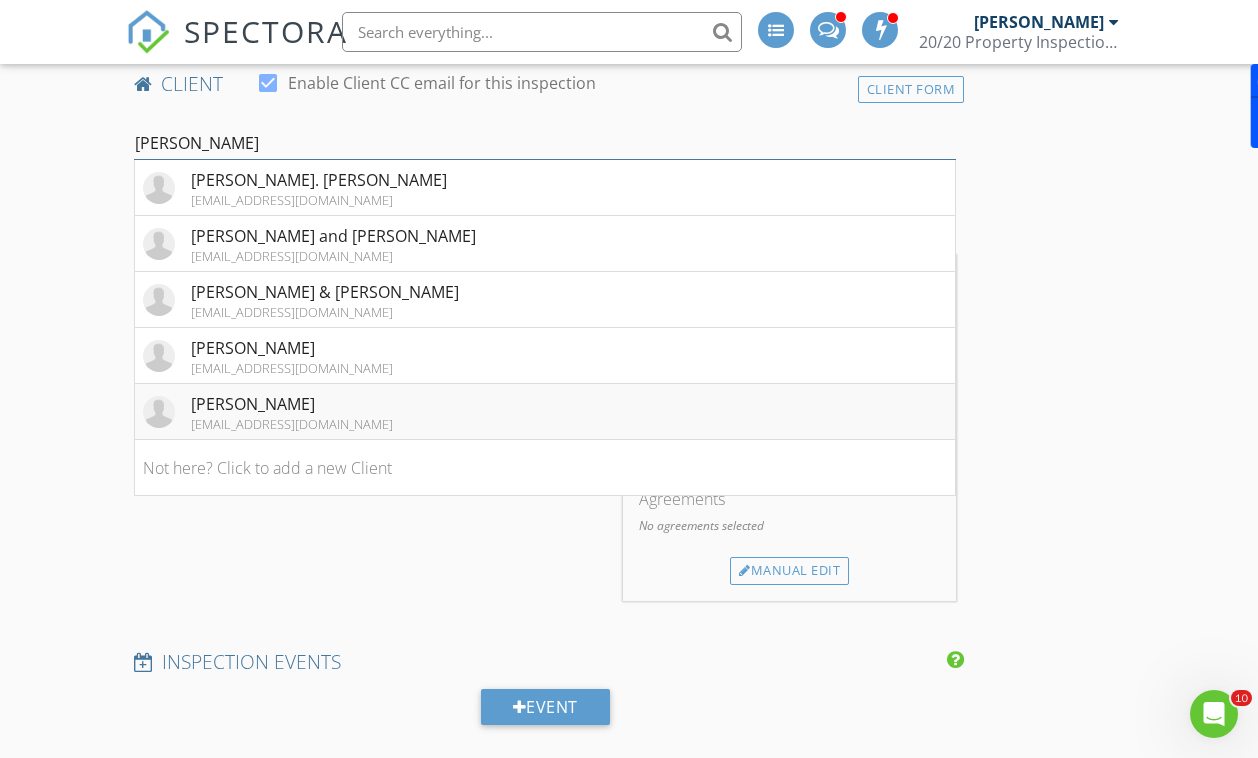 type on "hannah" 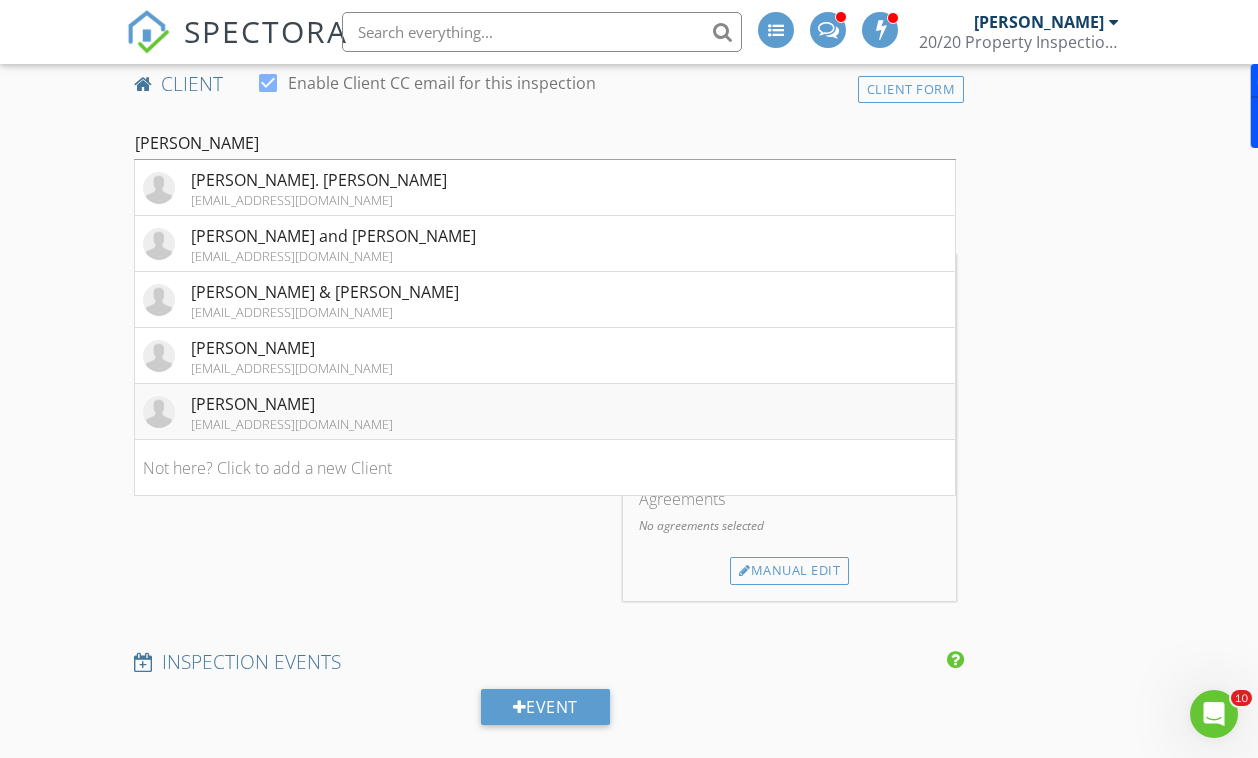 click on "Hannah Hartness
hghartness@icloud.com" at bounding box center (545, 412) 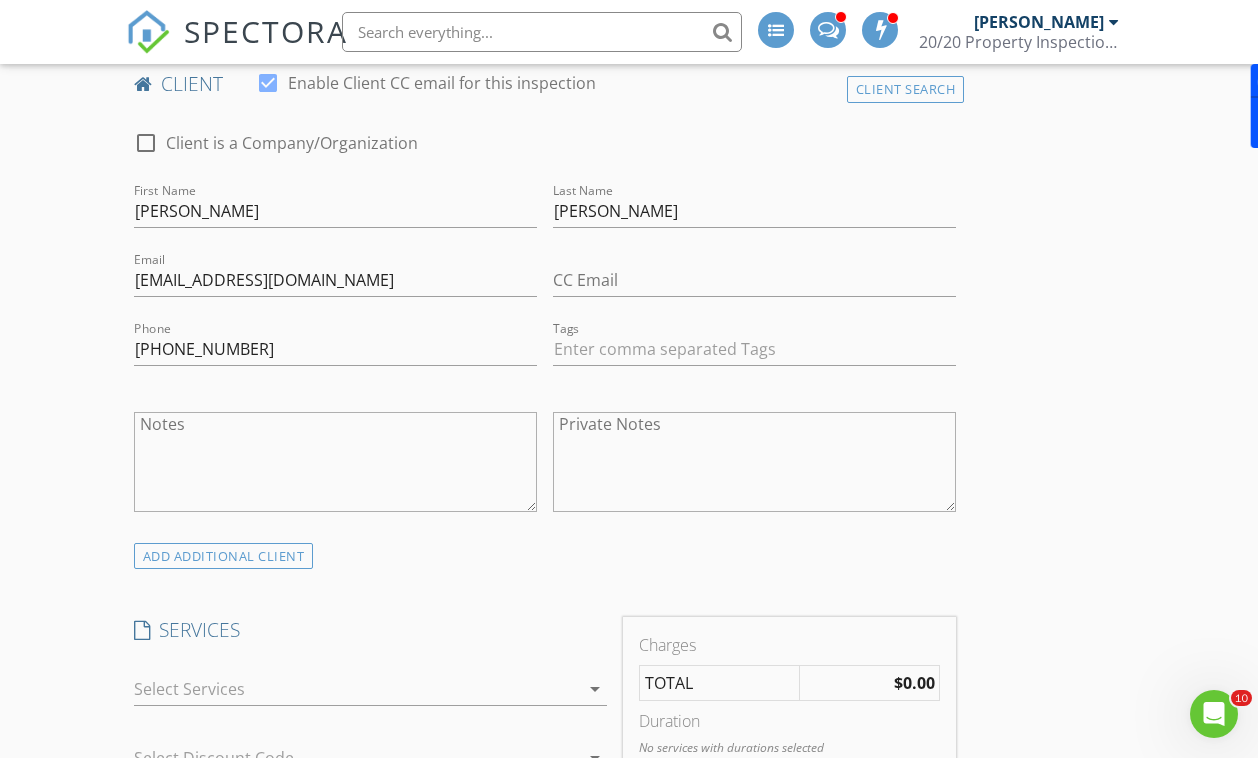 click at bounding box center (356, 689) 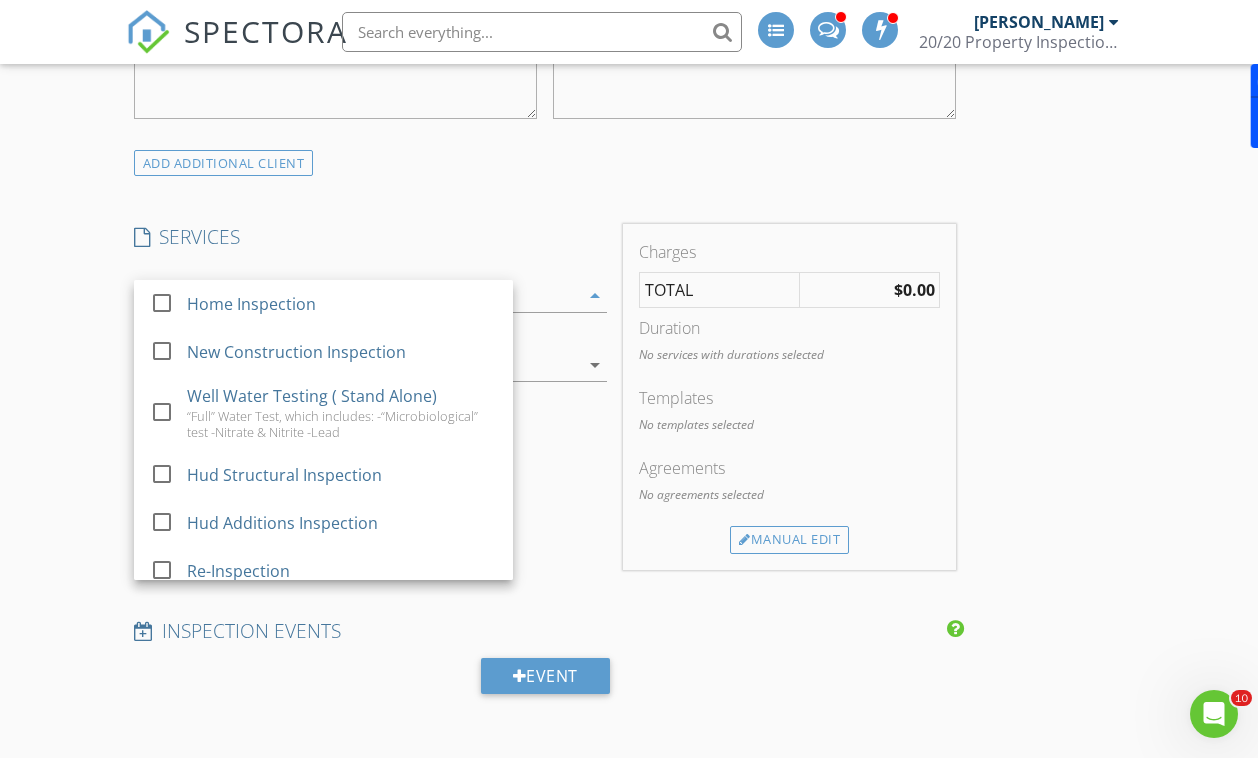 scroll, scrollTop: 1423, scrollLeft: 0, axis: vertical 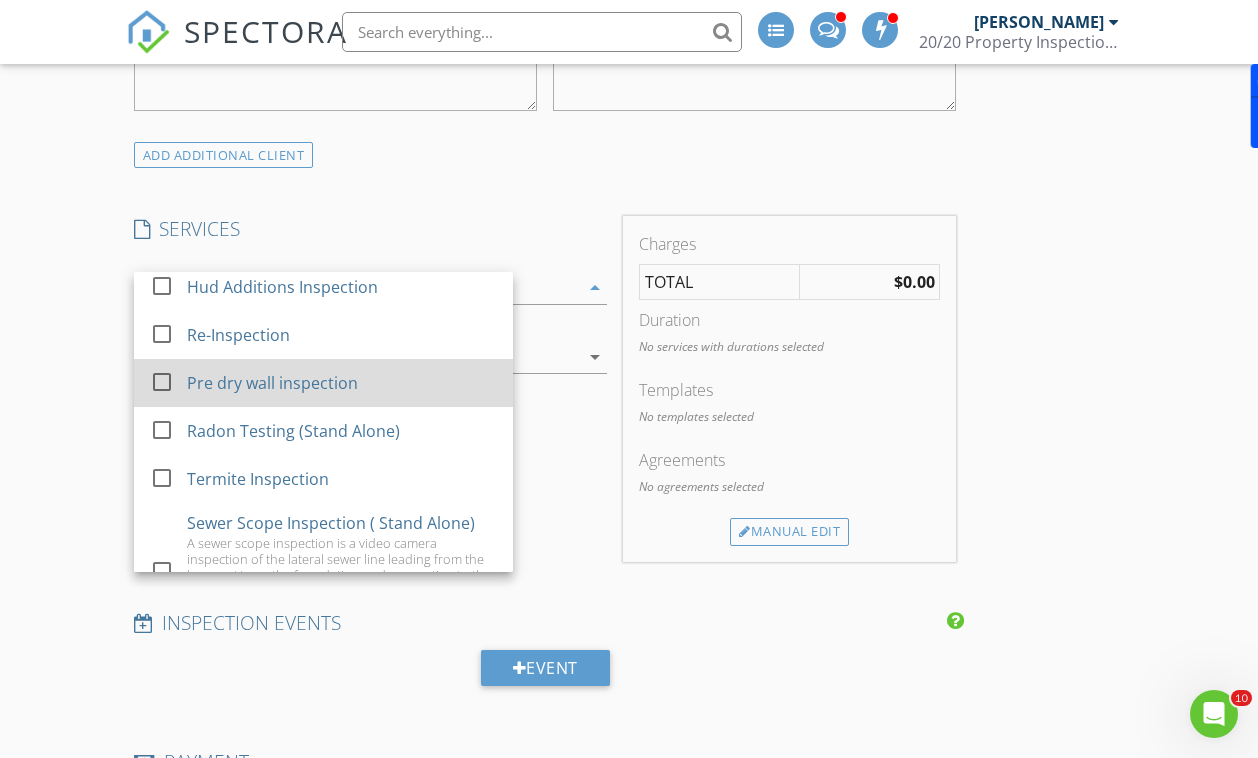 click on "Pre dry wall inspection" at bounding box center (272, 383) 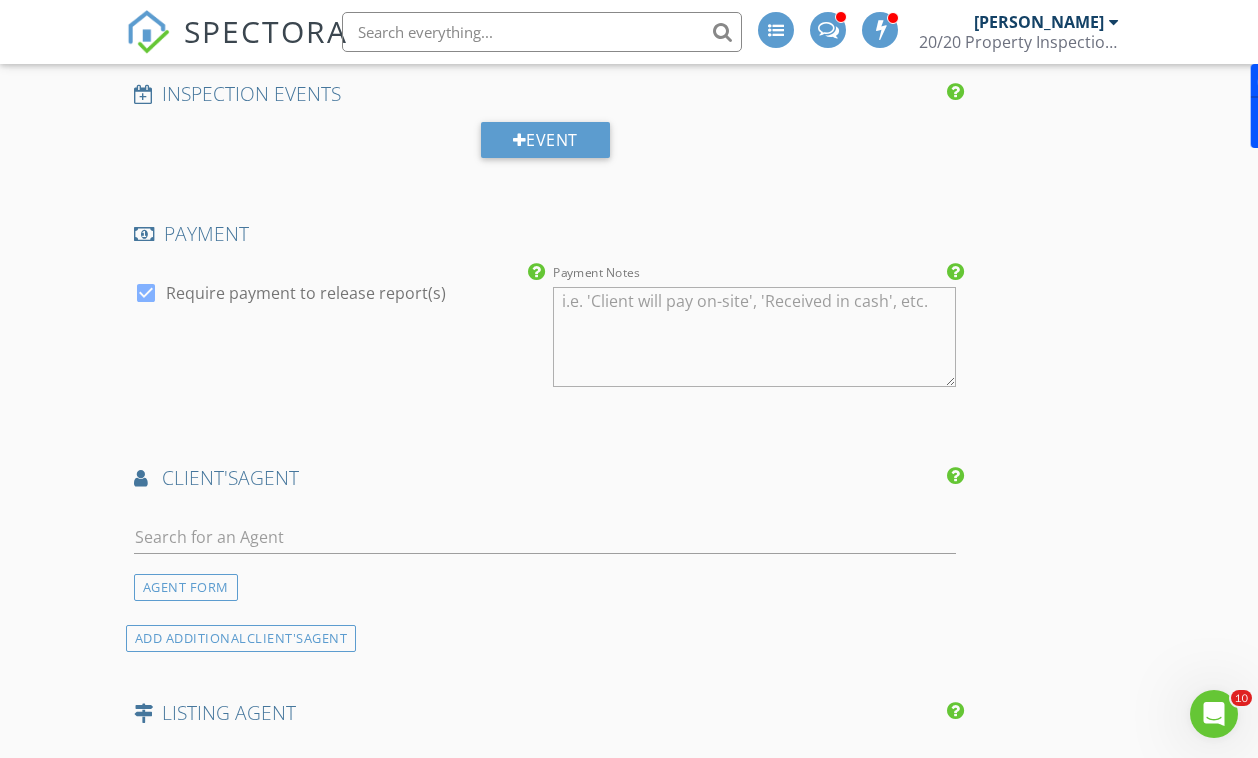 scroll, scrollTop: 2112, scrollLeft: 0, axis: vertical 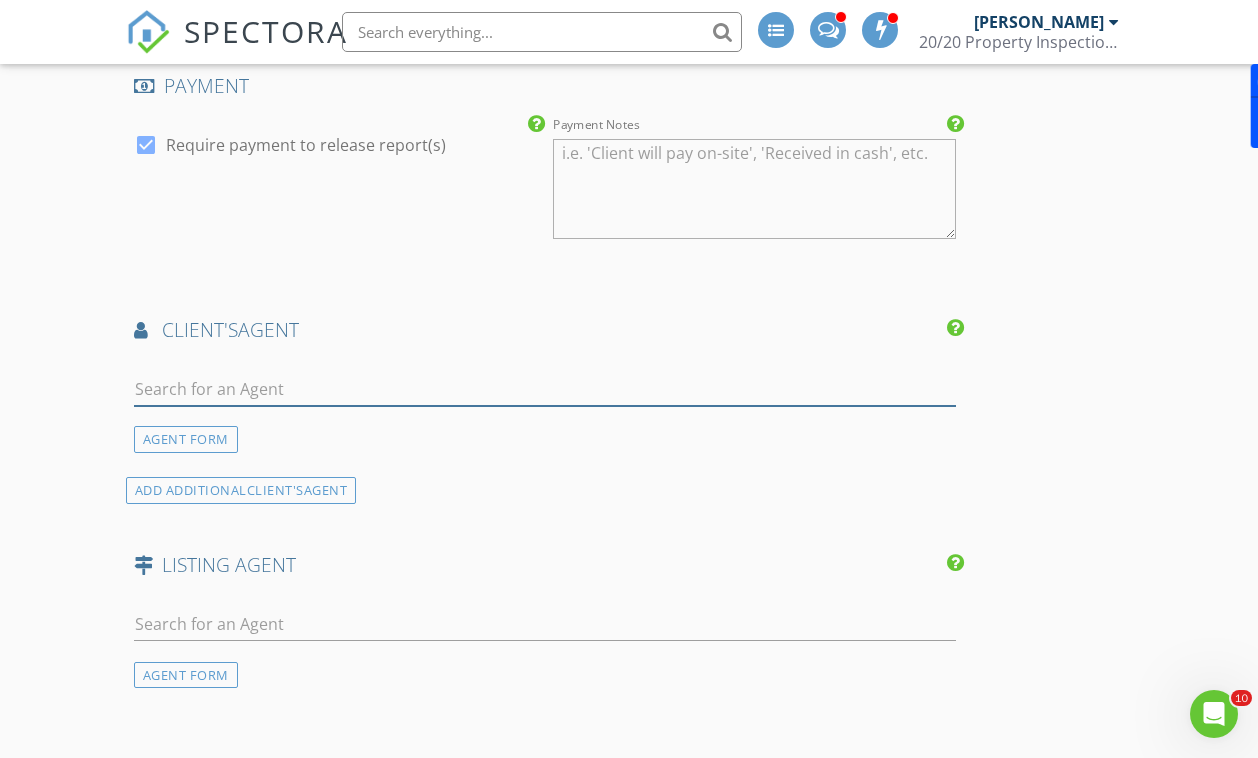 click at bounding box center (545, 389) 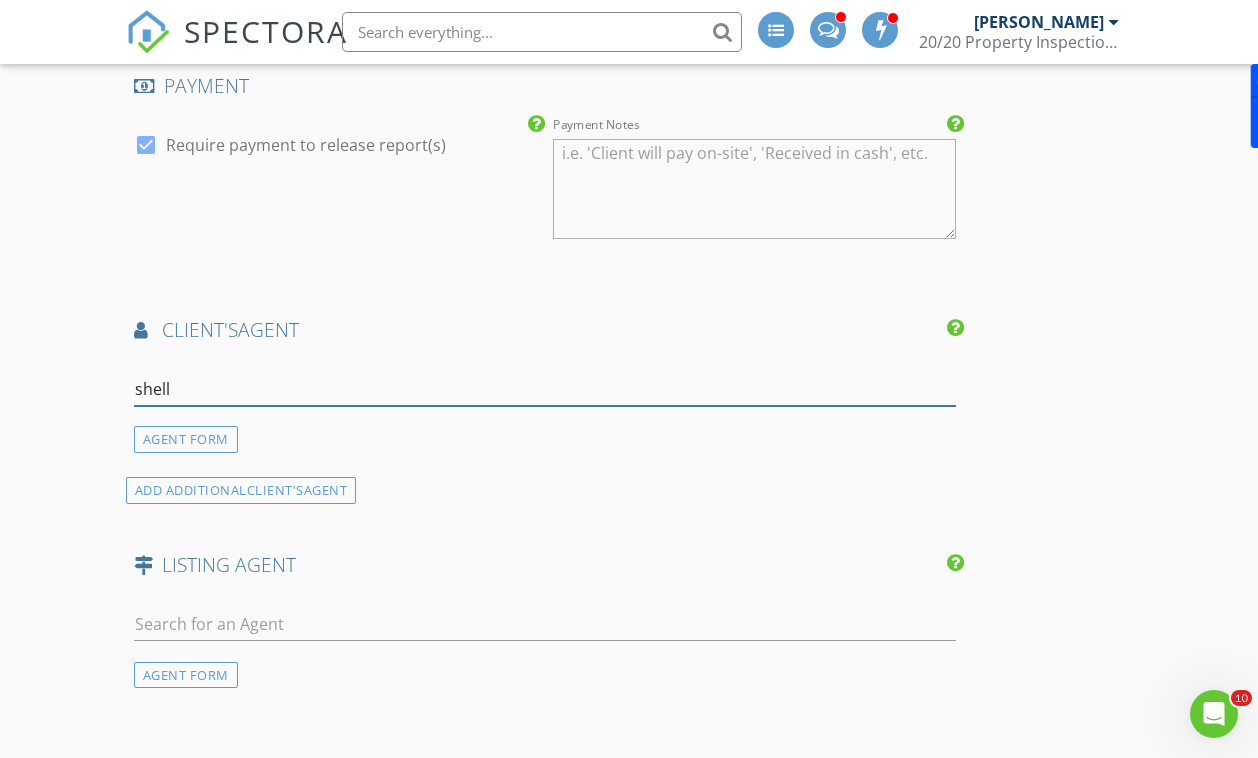 type on "shelly" 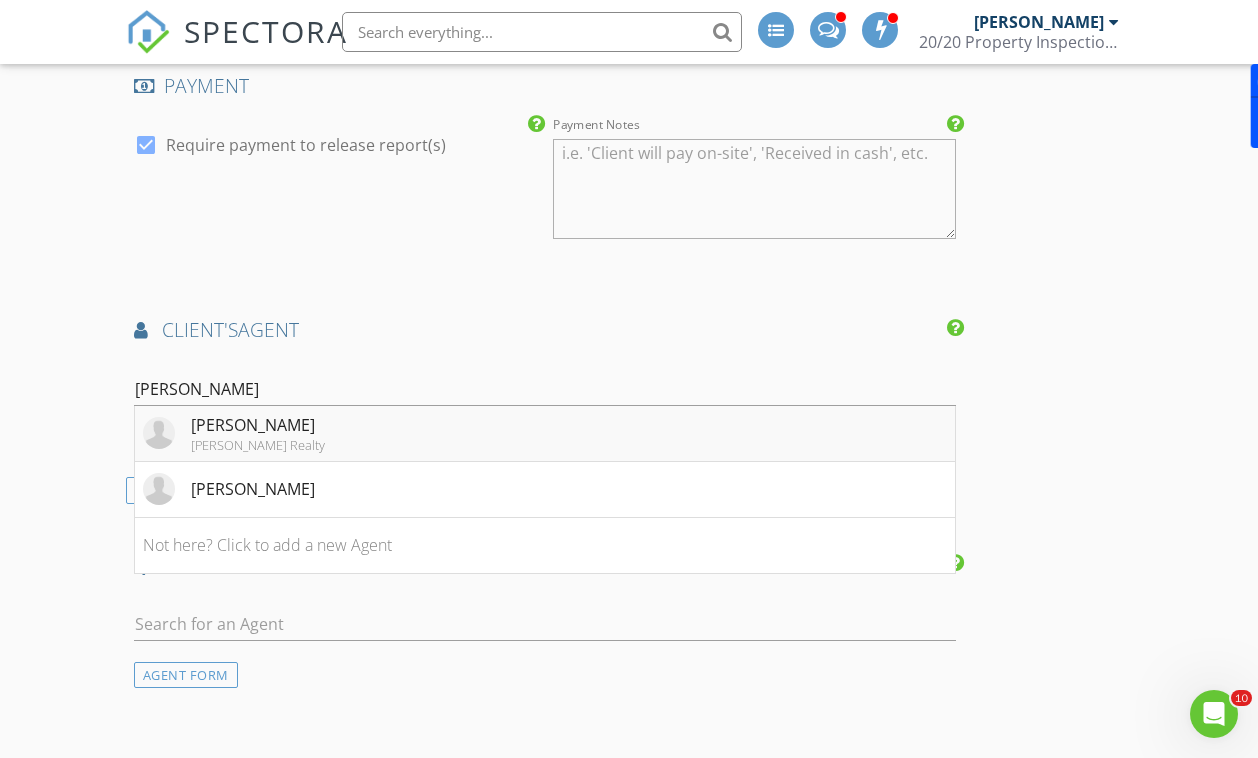 click on "Shelly Jones
Mark Spain Realty" at bounding box center (545, 434) 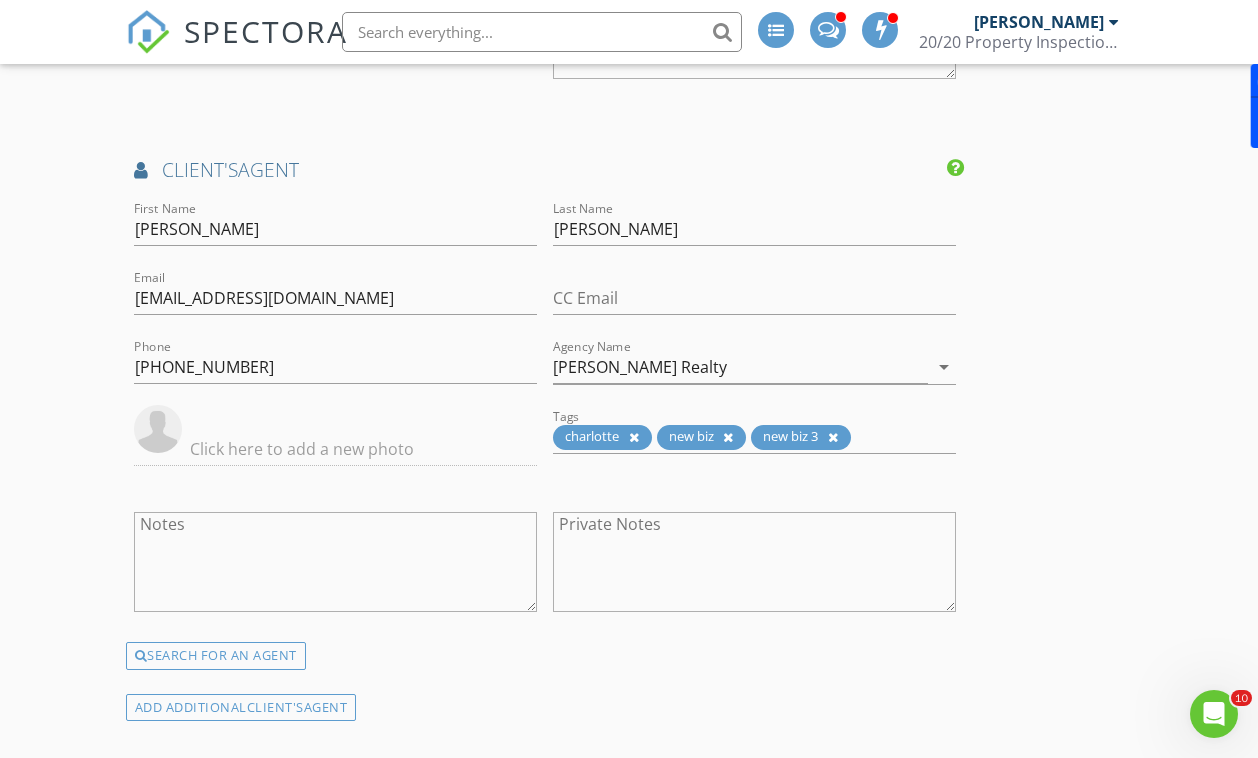 scroll, scrollTop: 2449, scrollLeft: 0, axis: vertical 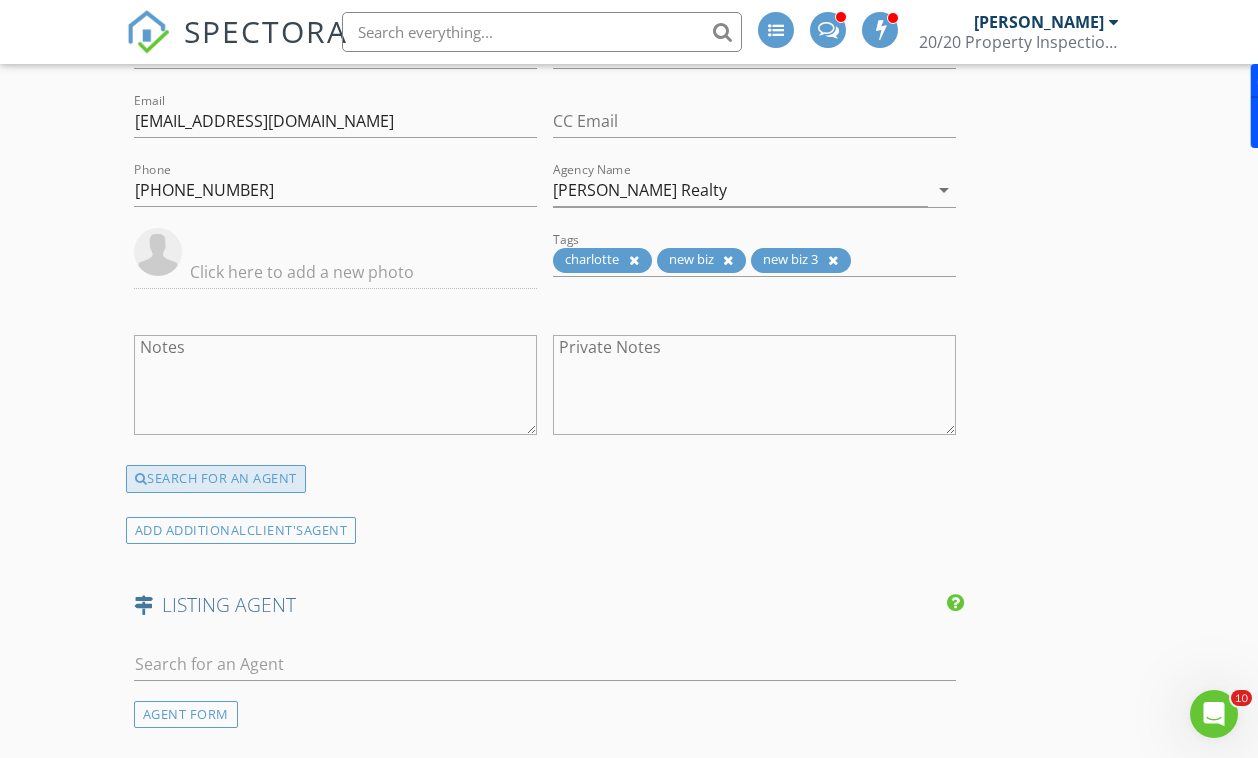 click on "SEARCH FOR AN AGENT" at bounding box center [216, 479] 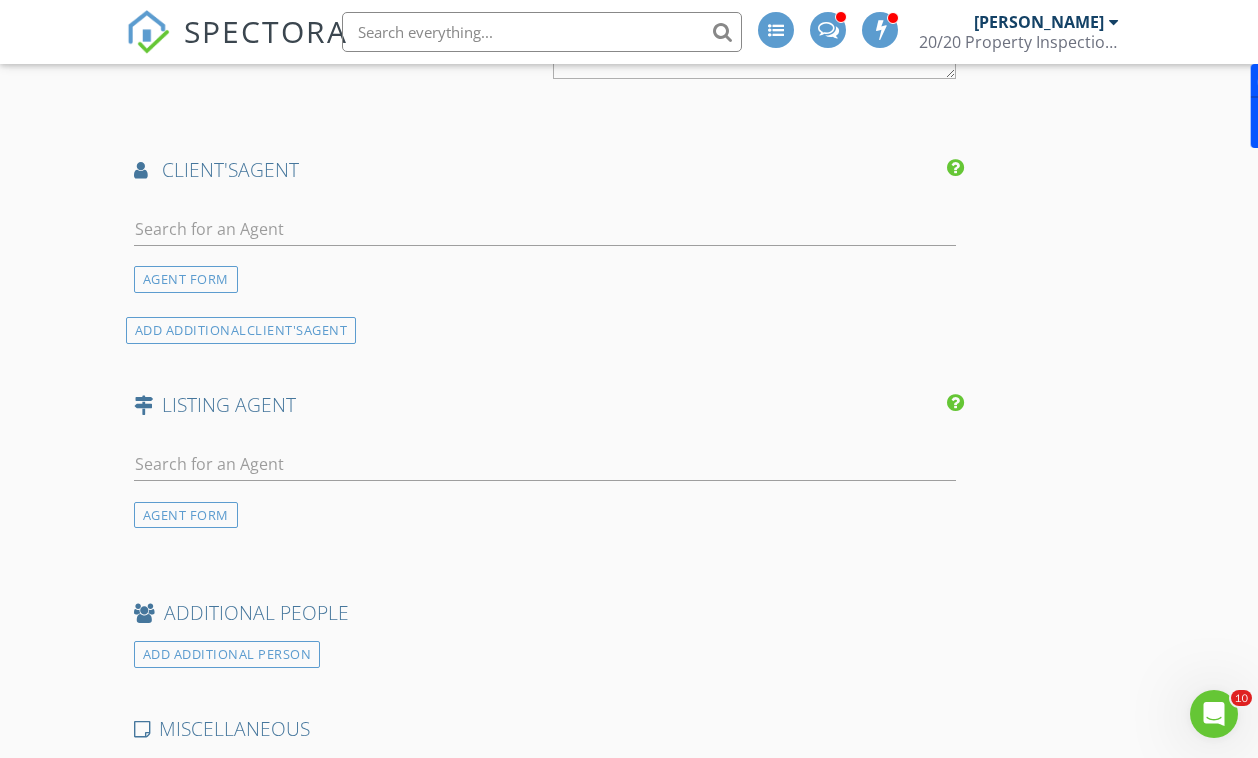 scroll, scrollTop: 2277, scrollLeft: 0, axis: vertical 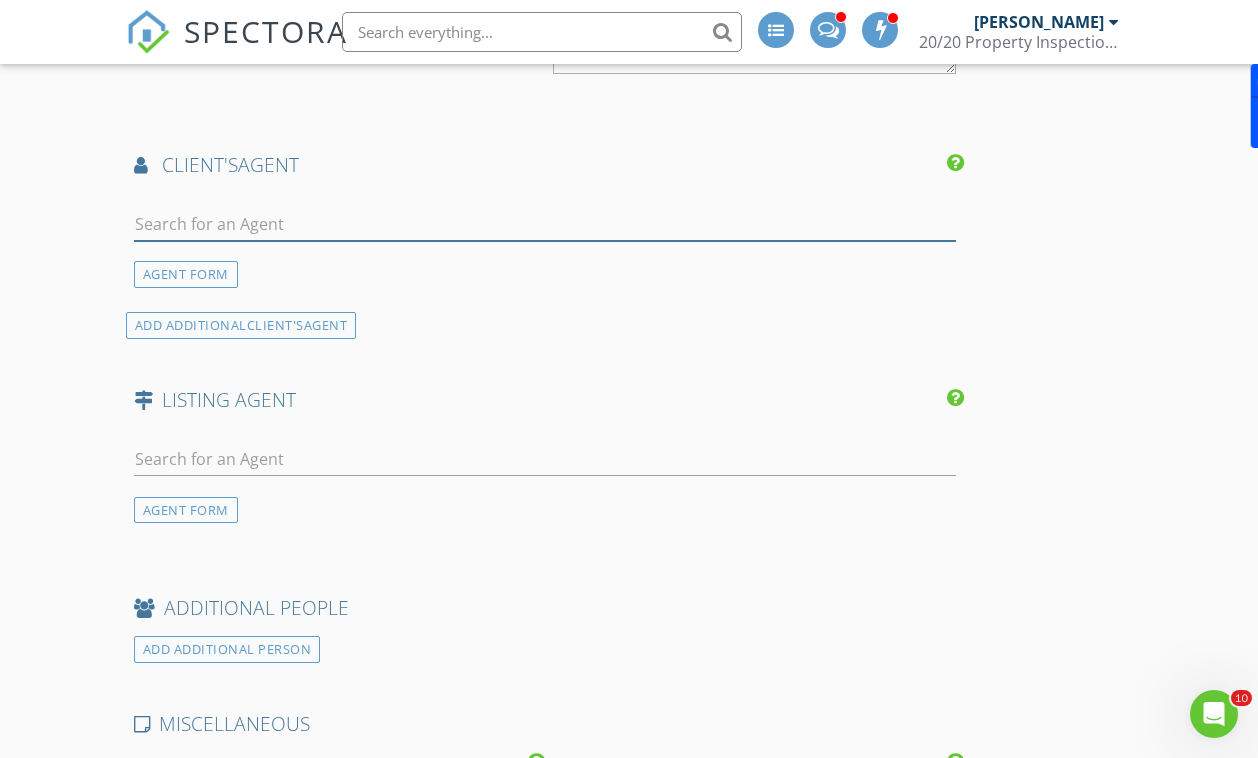 click at bounding box center [545, 224] 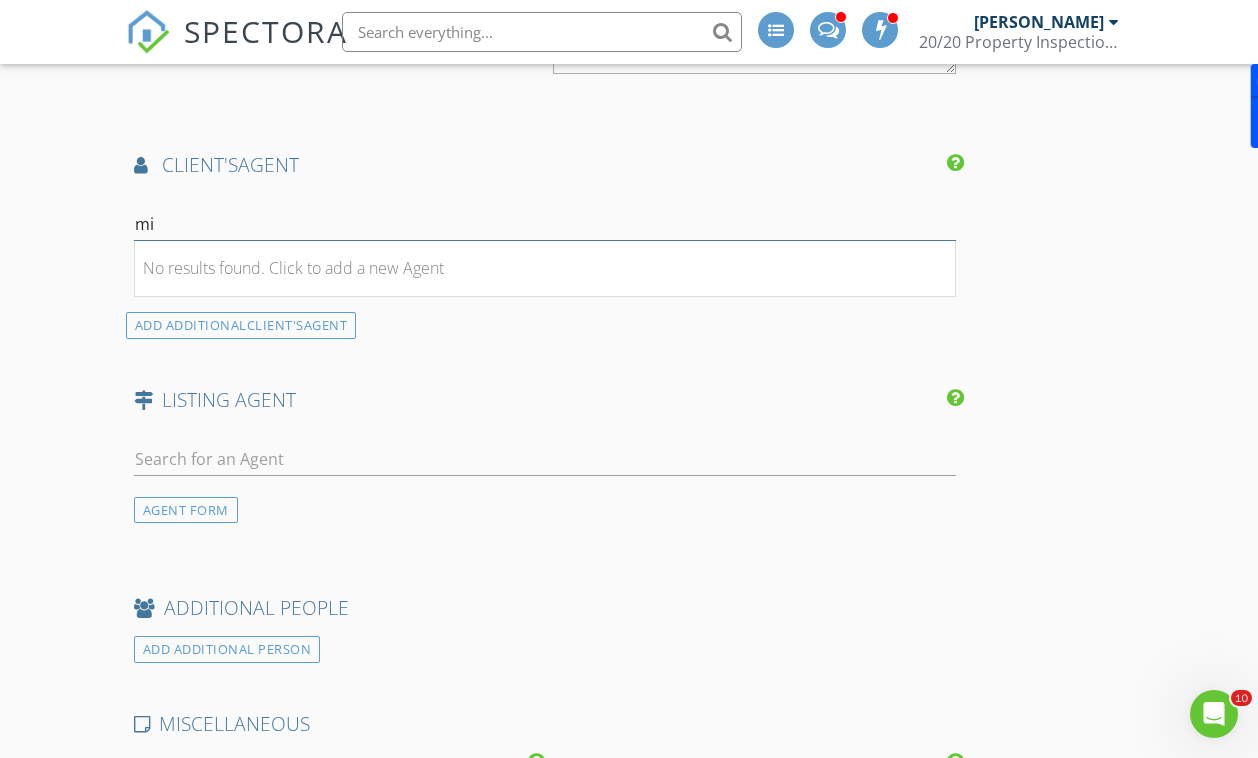 type on "m" 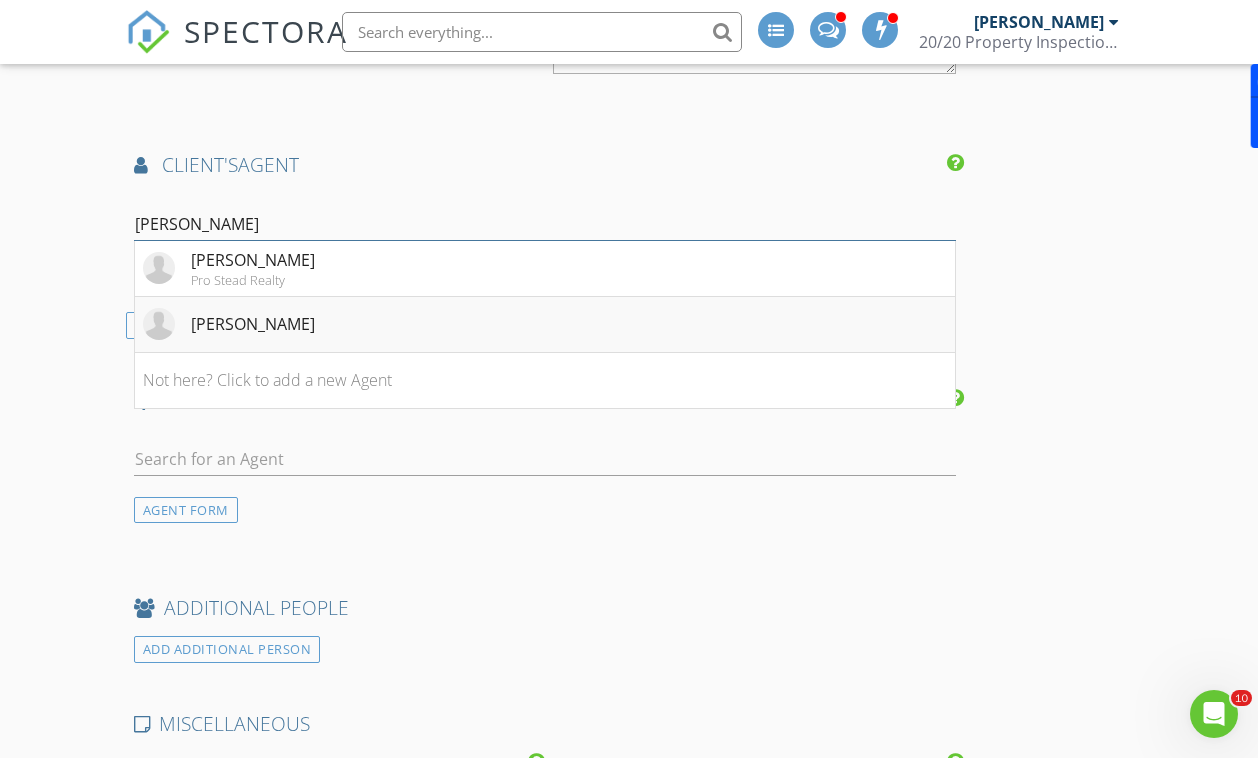 type on "arthur" 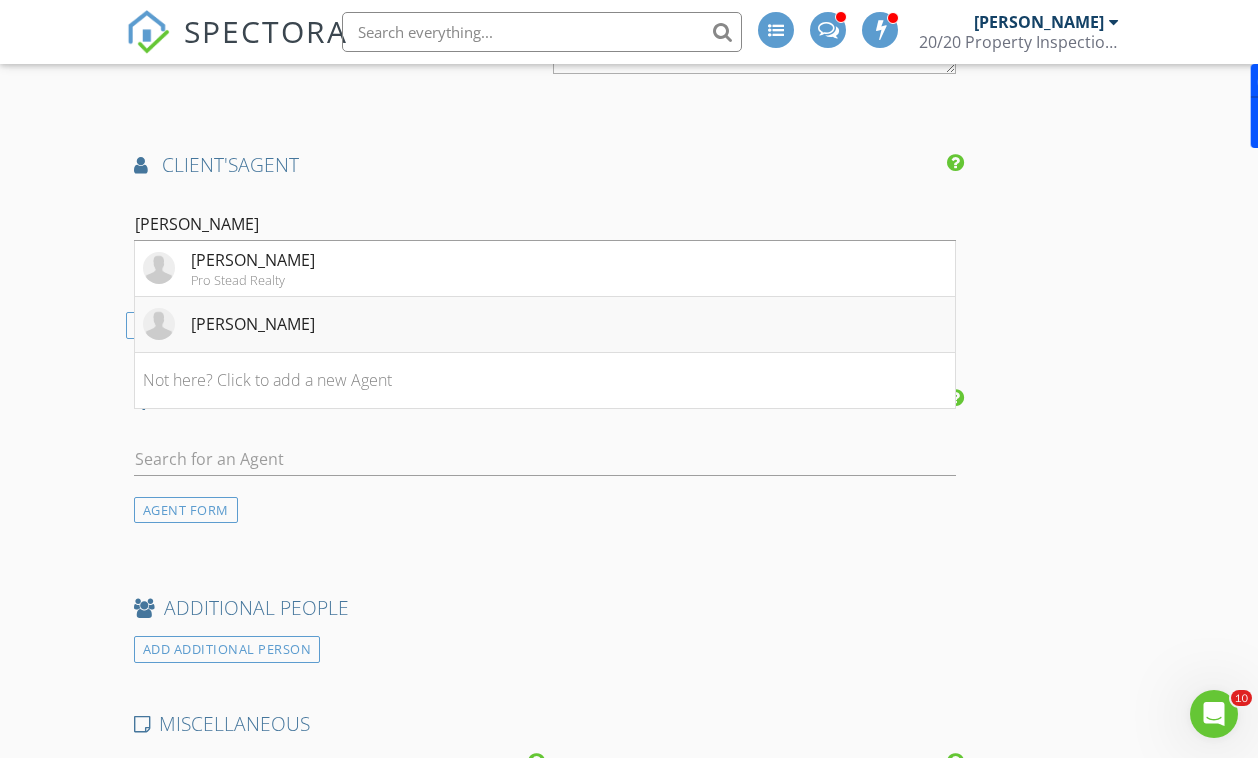 click on "Shelley Arthur" at bounding box center [545, 325] 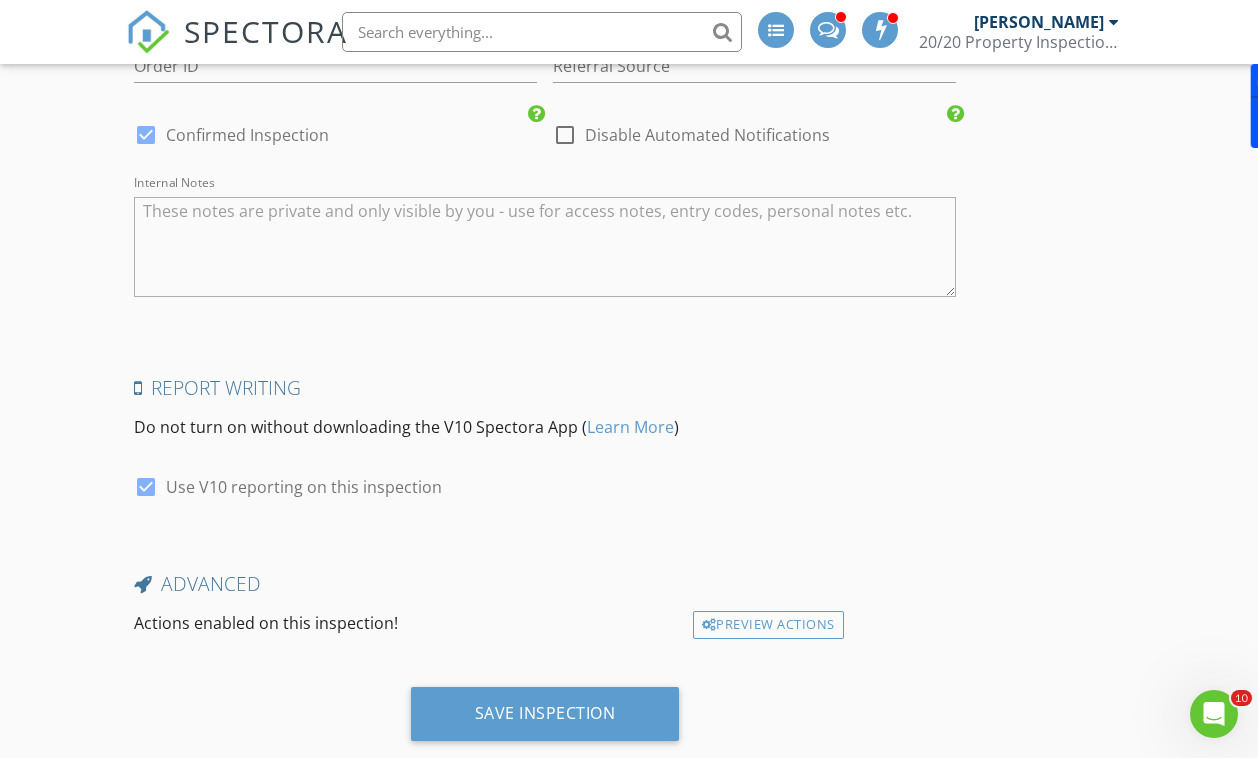scroll, scrollTop: 3435, scrollLeft: 0, axis: vertical 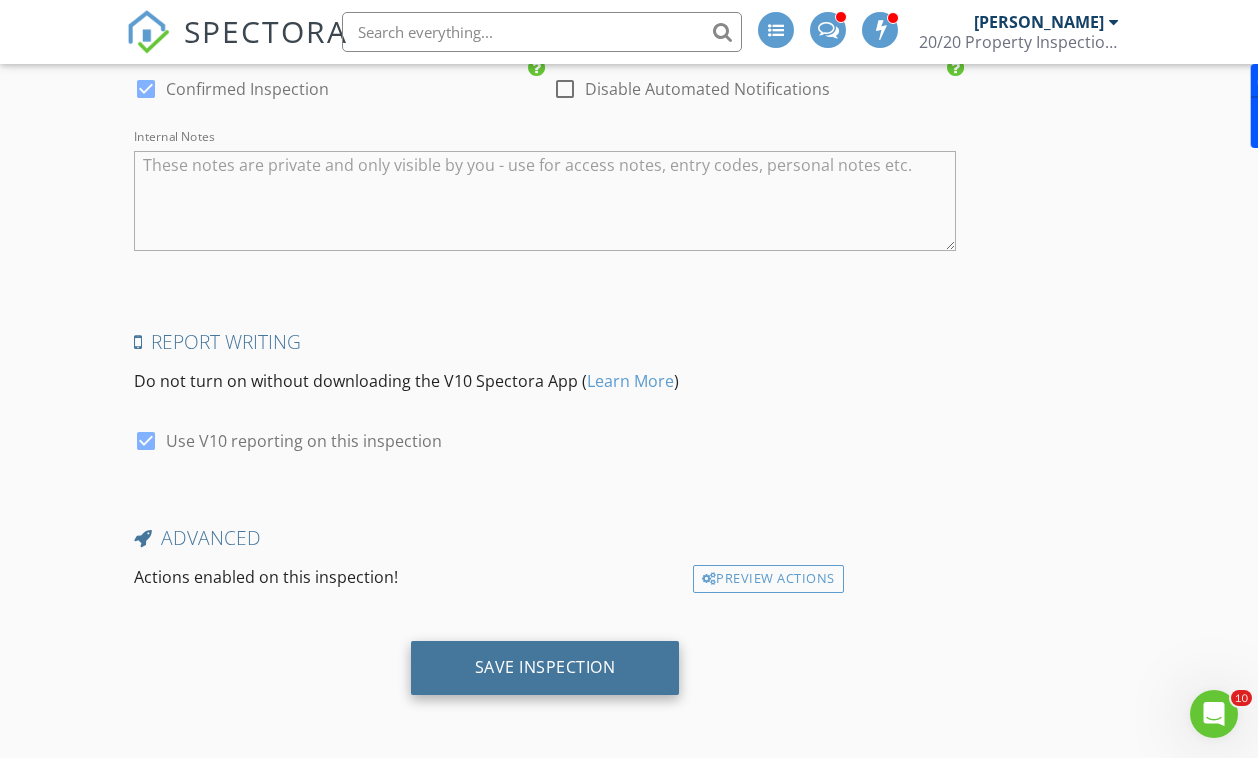 click on "Save Inspection" at bounding box center [545, 667] 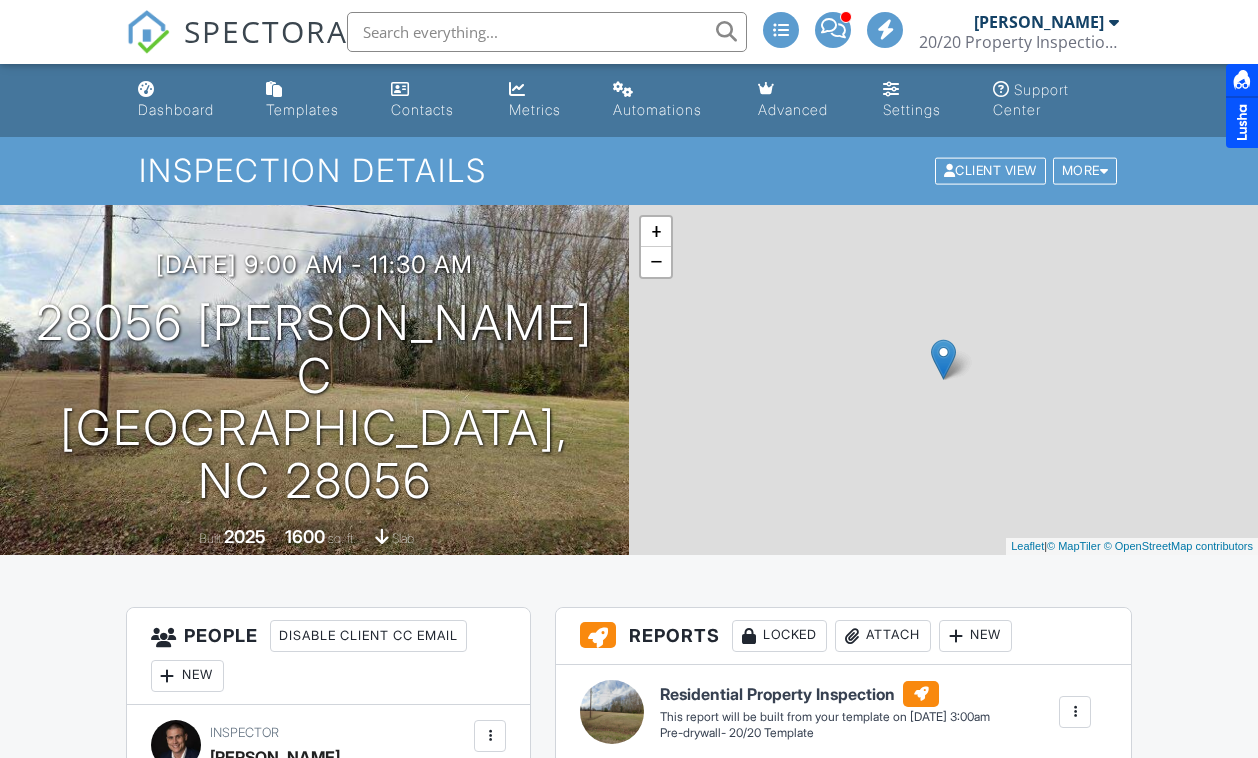 scroll, scrollTop: 0, scrollLeft: 0, axis: both 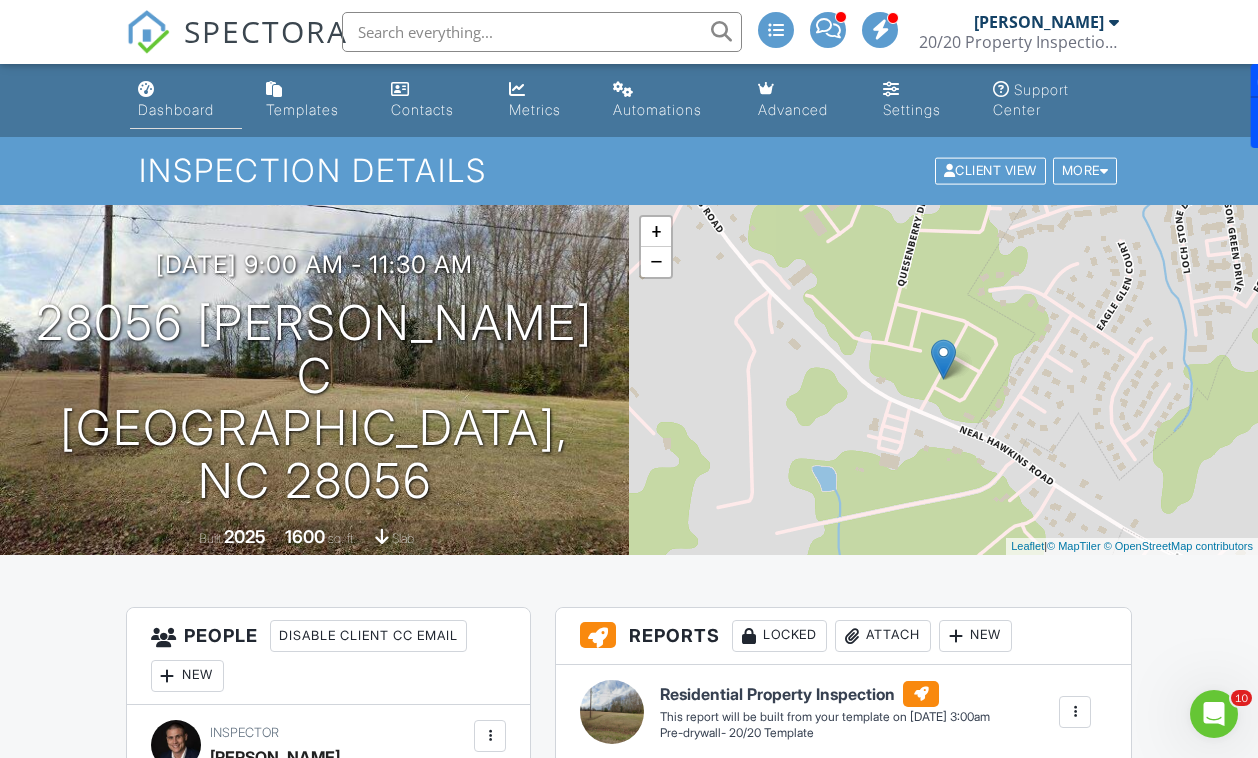 click on "Dashboard" at bounding box center (176, 109) 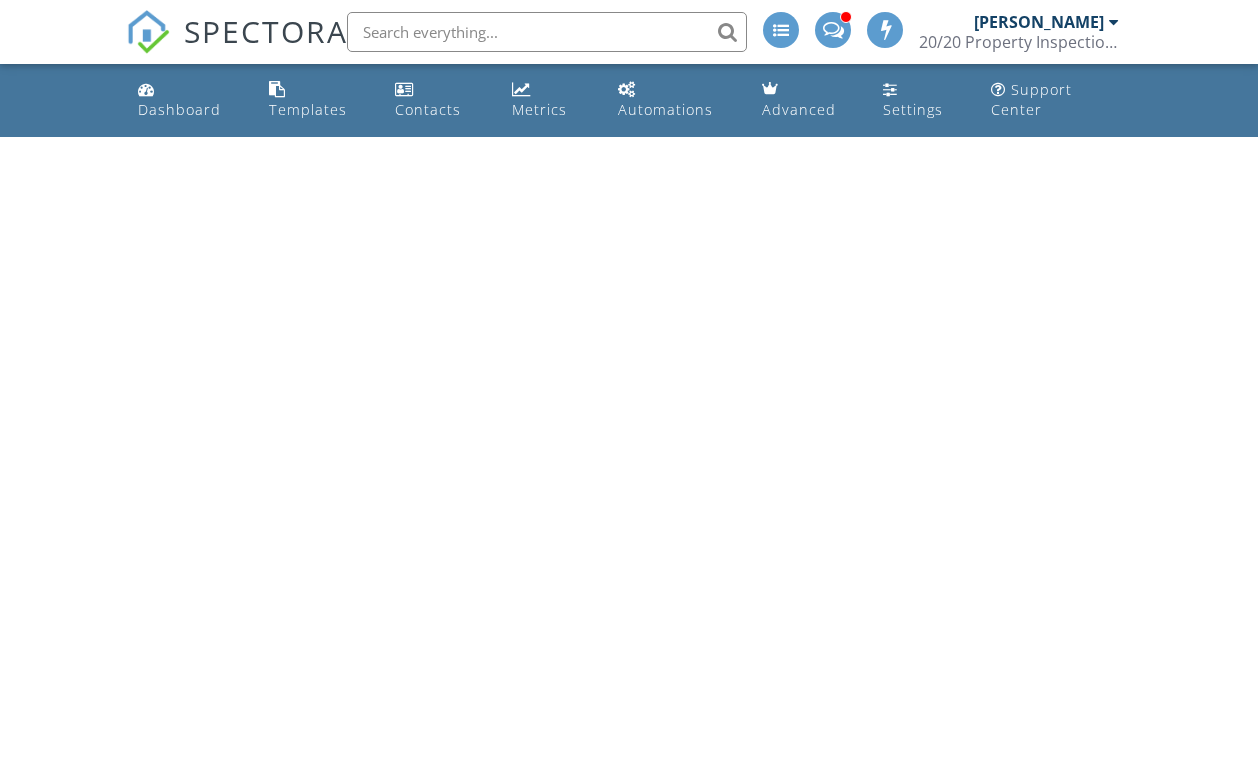 scroll, scrollTop: 0, scrollLeft: 0, axis: both 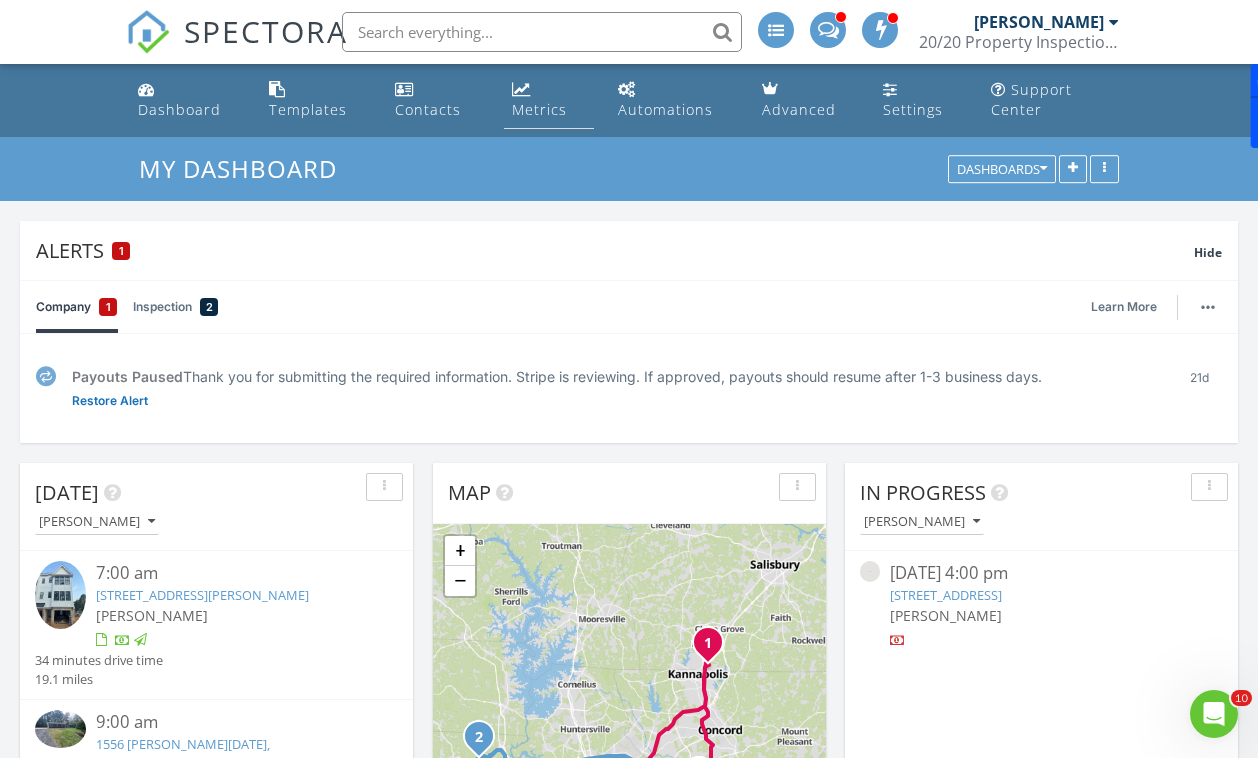 click on "Metrics" at bounding box center (539, 109) 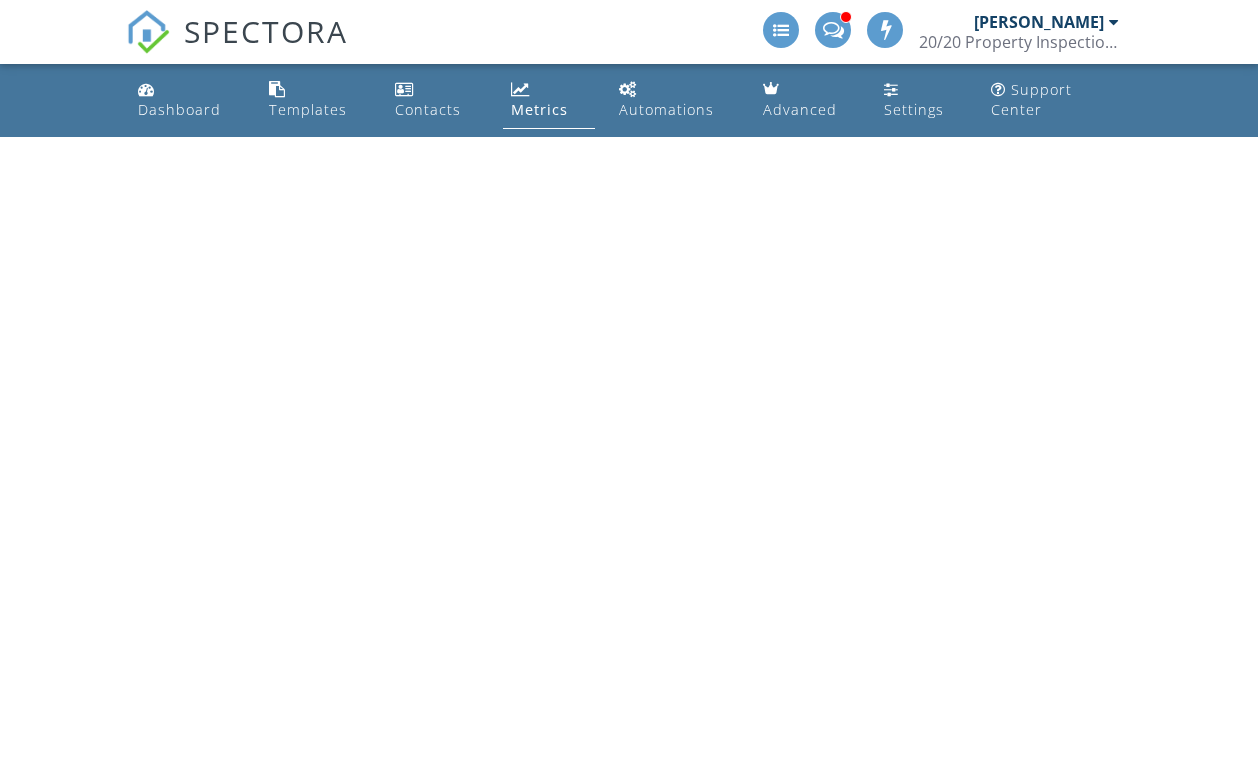 scroll, scrollTop: 0, scrollLeft: 0, axis: both 